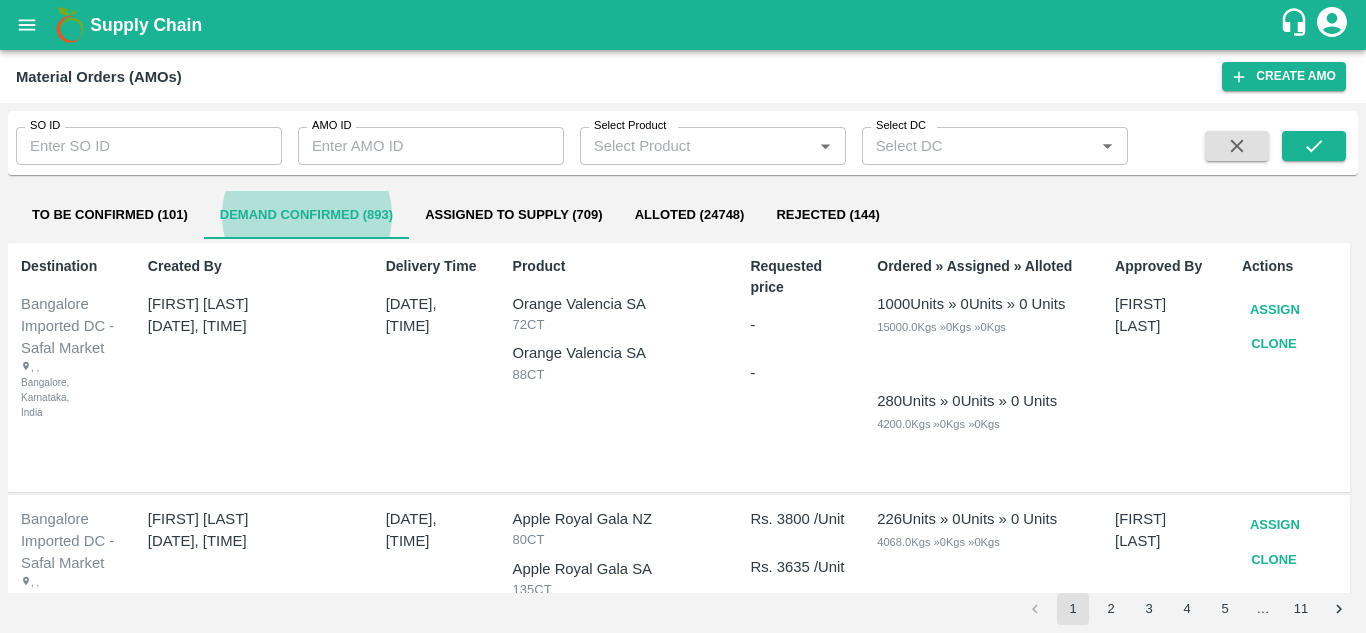 scroll, scrollTop: 0, scrollLeft: 0, axis: both 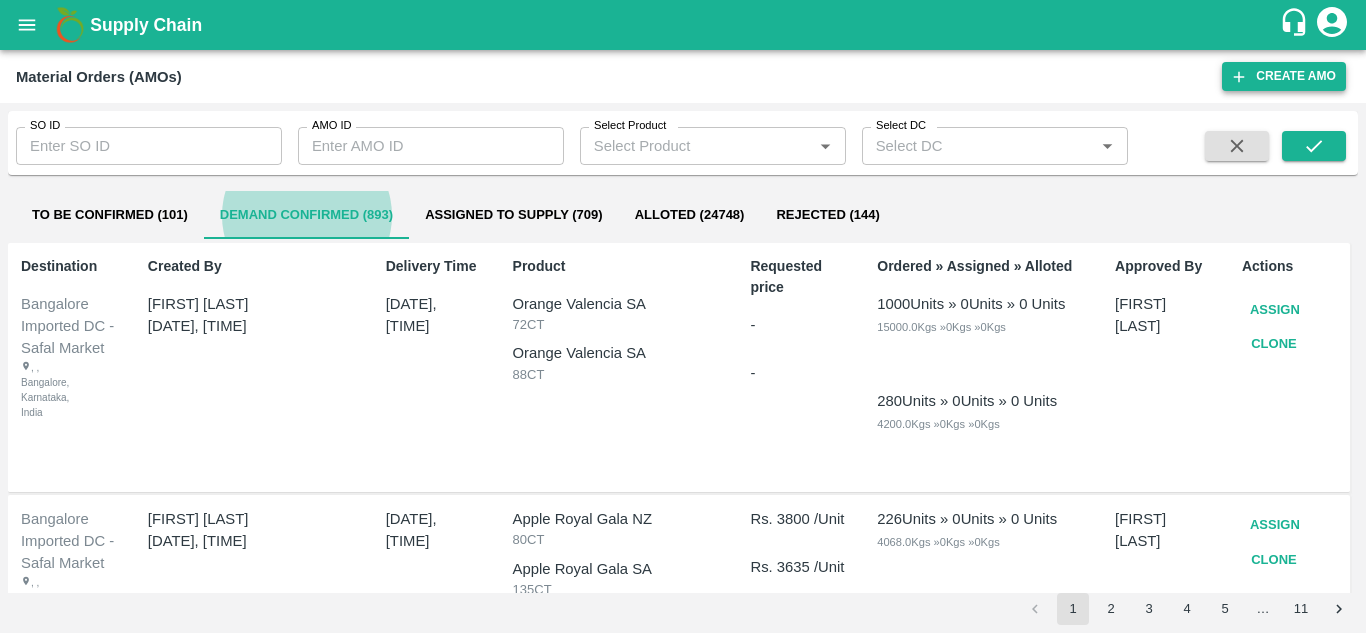 click on "Create AMO" at bounding box center (1284, 76) 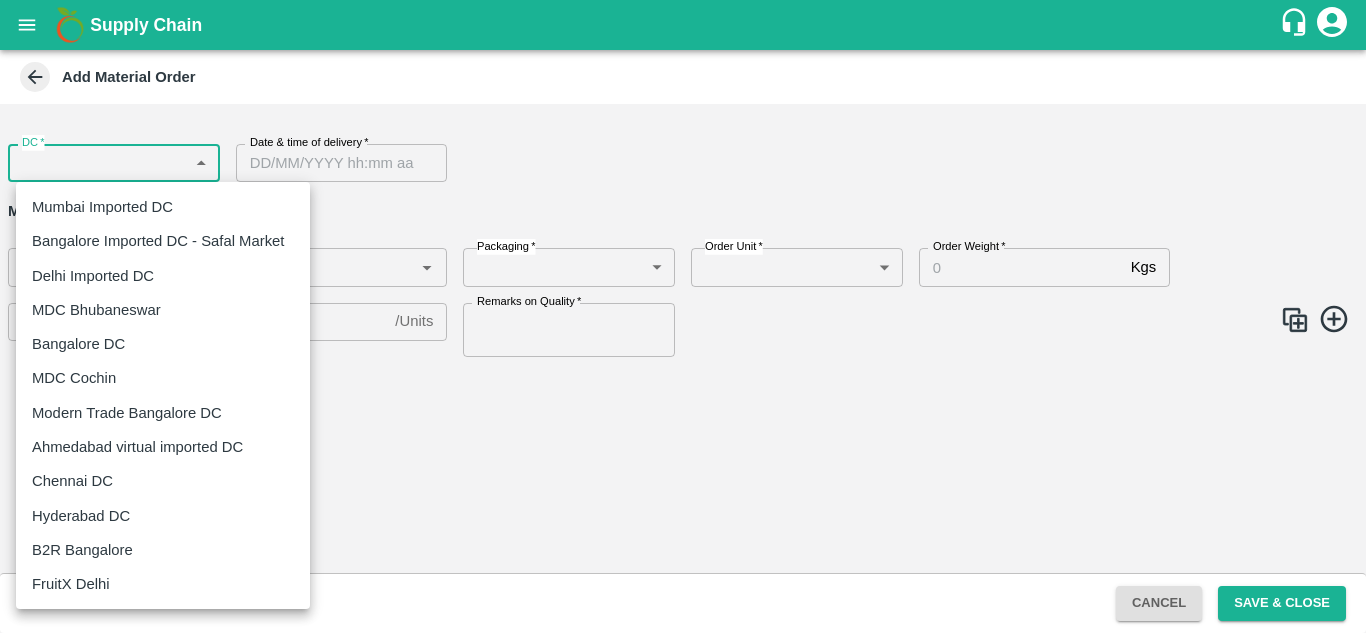 click on "Supply Chain Add Material Order DC   * ​ DC Date & time of delivery   * Date & time of delivery Material Order Items Product   * Product   * SKU   * SKU   * Packaging   * ​ Packaging Order Unit   * ​ Order Unit Order Weight   * Kgs Order Weight Average Weight   * Kg/Unit Average Weight Price Rs. / Units Price Remarks on Quality   * Remarks on Quality Cancel Save & Close Mumbai Imported DC Bangalore Imported DC - Safal Market Delhi Imported DC MDC Bhubaneswar Bangalore DC MDC Cochin Modern Trade Bangalore DC Ahmedabad virtual imported DC Chennai DC Hyderabad DC B2R Bangalore  FruitX Delhi Direct Customer Hanshu Sharma Logout Mumbai Imported DC Bangalore Imported DC - Safal Market Delhi Imported DC MDC Bhubaneswar Bangalore DC MDC Cochin Modern Trade Bangalore DC Ahmedabad virtual imported DC Chennai DC Hyderabad DC B2R Bangalore  FruitX Delhi" at bounding box center (683, 316) 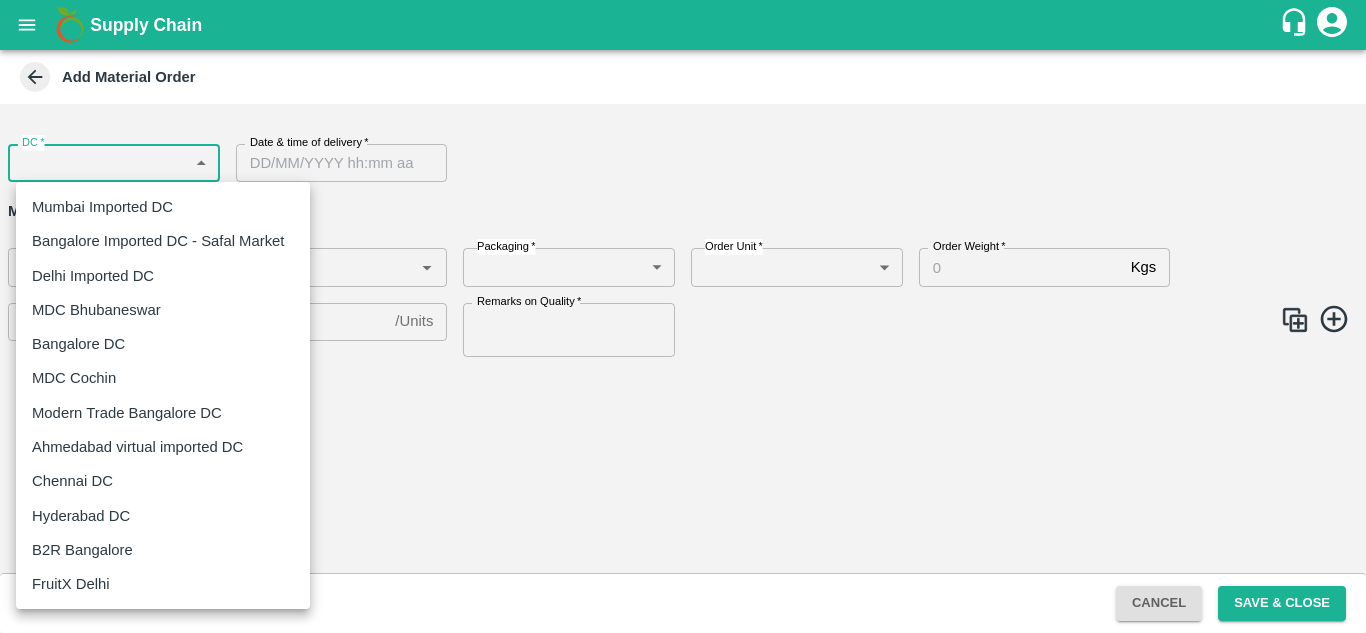 type 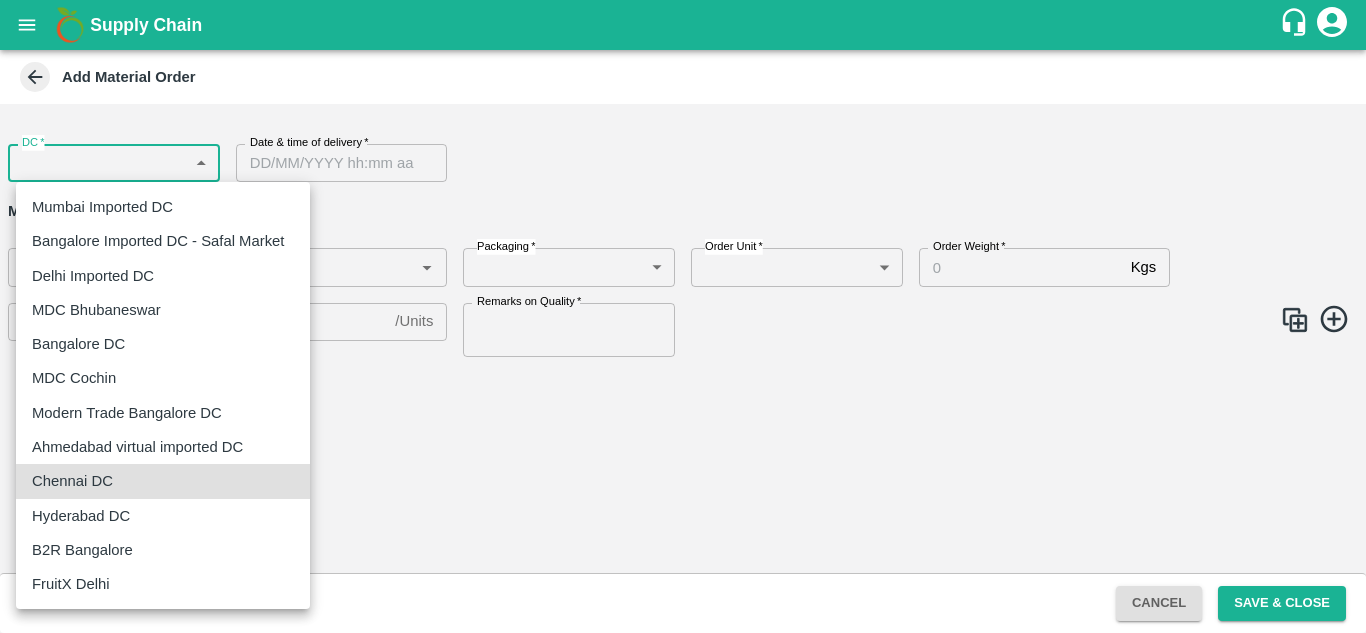 type 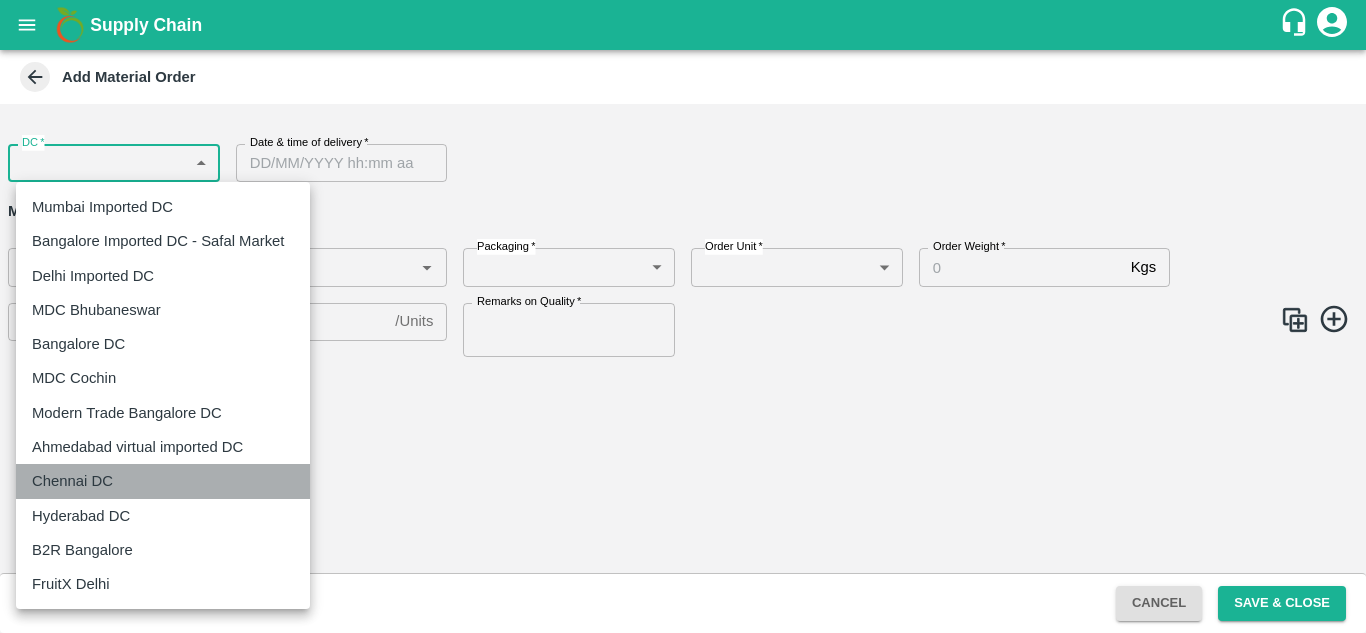 click on "Chennai DC" at bounding box center [72, 481] 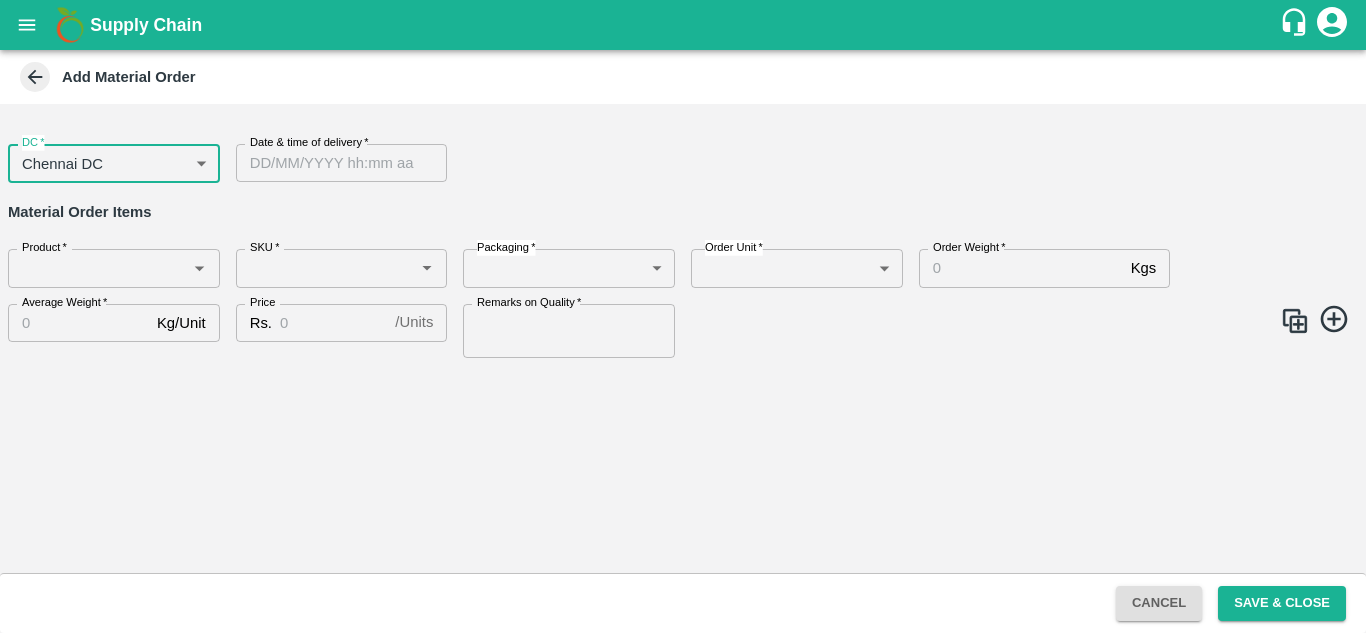 type on "DD/MM/YYYY hh:mm aa" 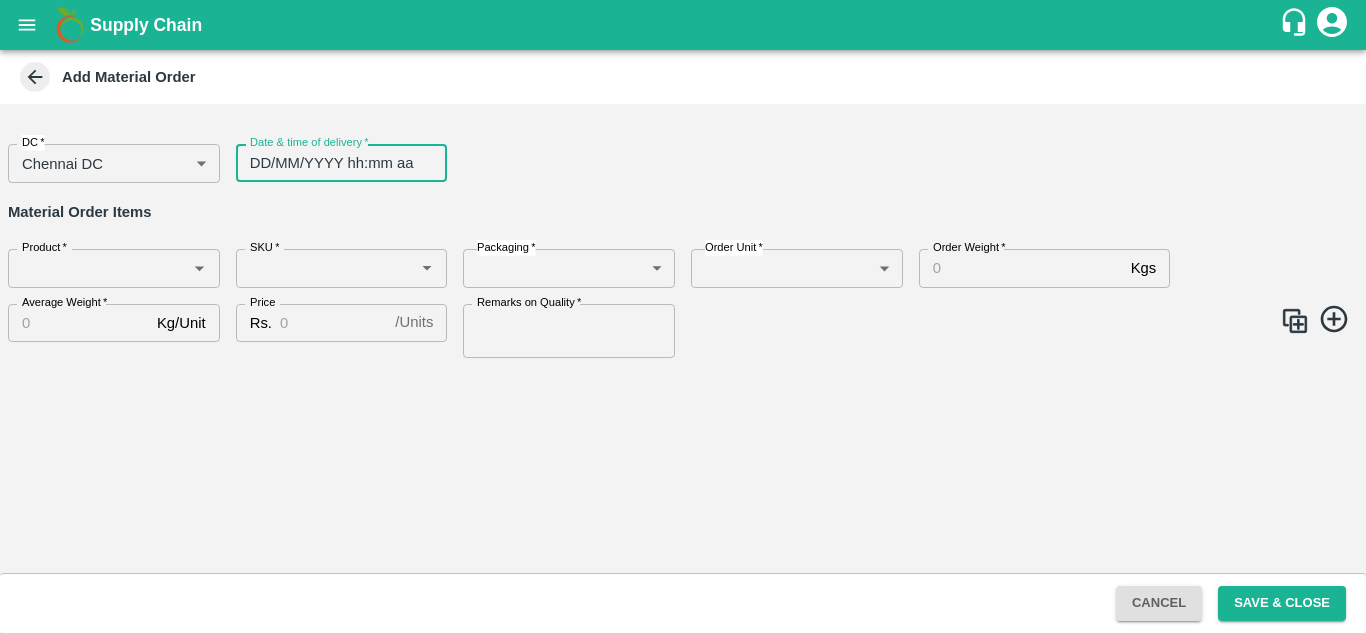 click on "DD/MM/YYYY hh:mm aa" at bounding box center (335, 163) 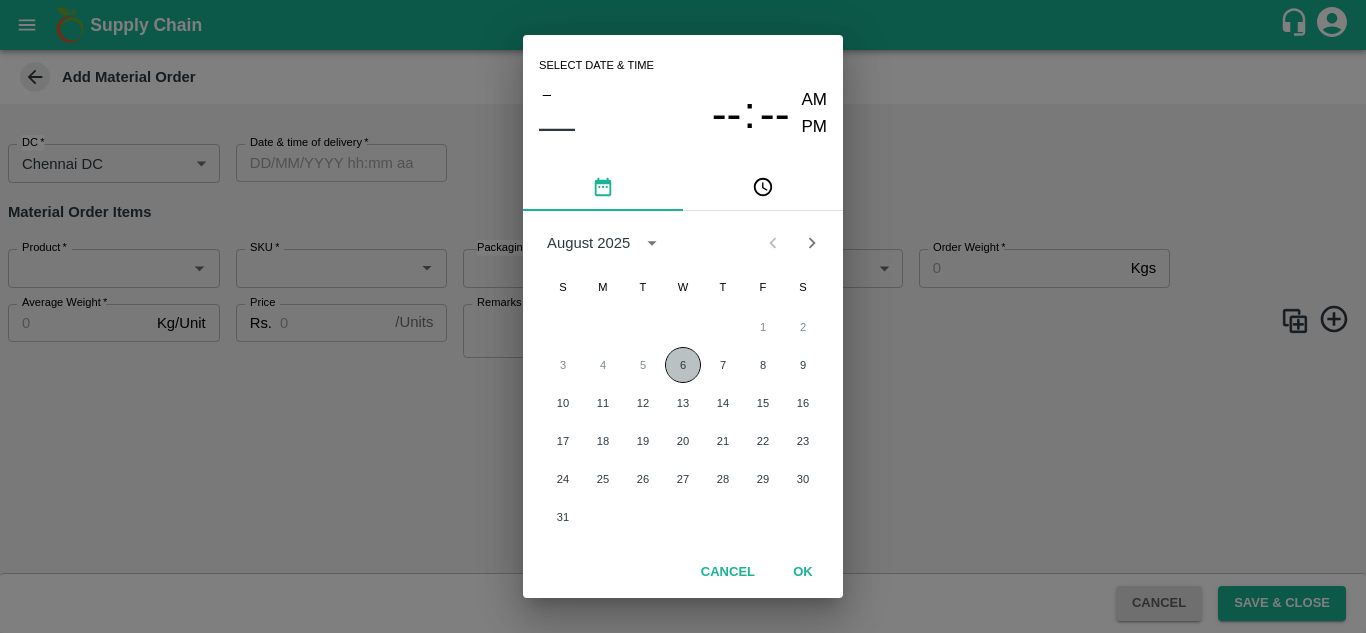 click on "6" at bounding box center [683, 365] 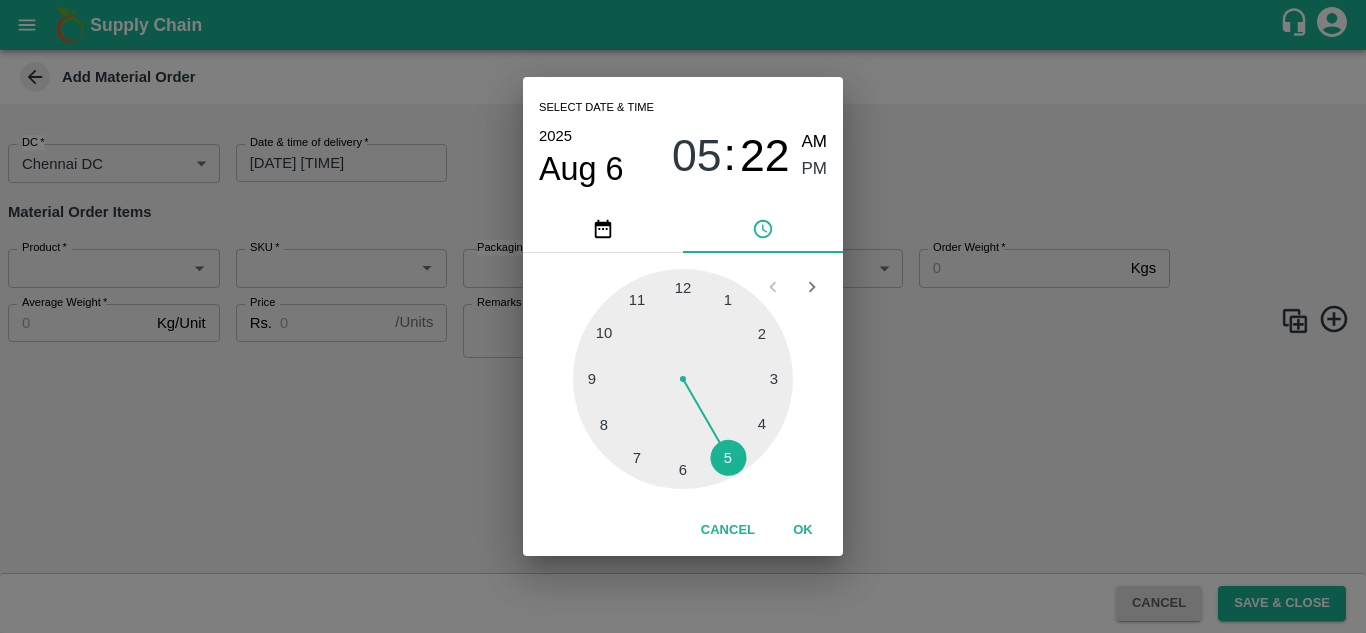click on "Select date & time 2025 Aug 6 05 : 22 AM PM 1 2 3 4 5 6 7 8 9 10 11 12 Cancel OK" at bounding box center (683, 316) 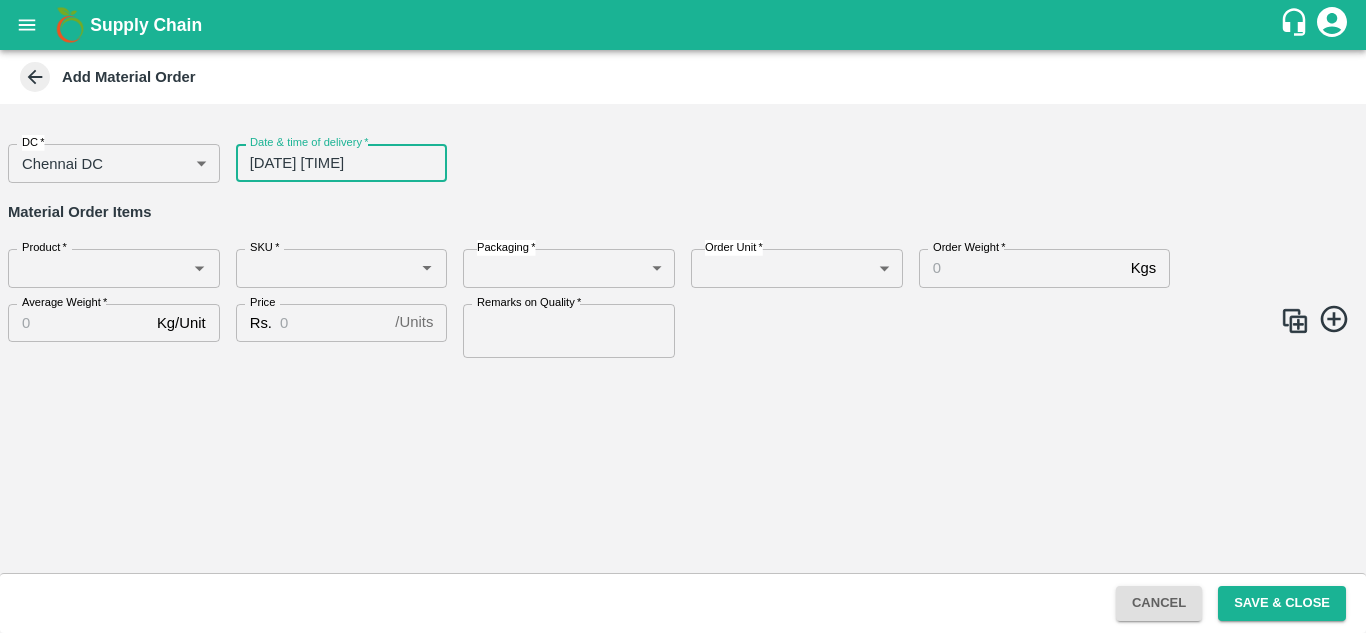 click on "06/08/2025 05:22 PM" at bounding box center [335, 163] 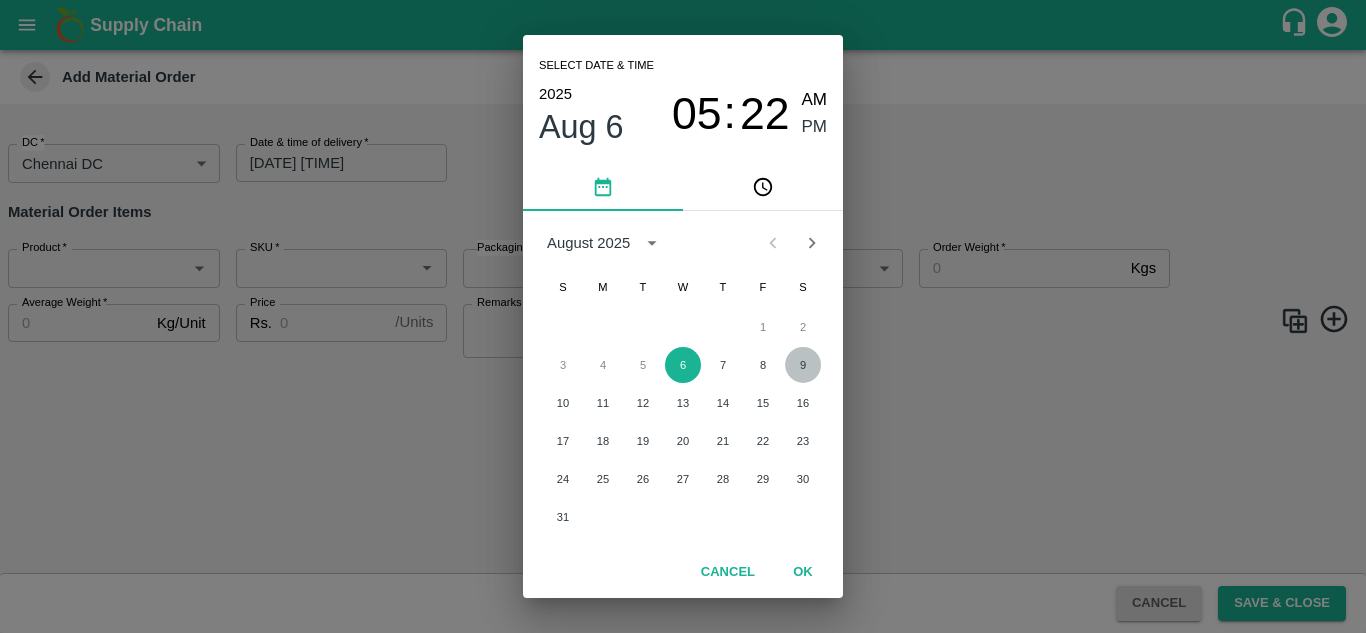 click on "9" at bounding box center (803, 365) 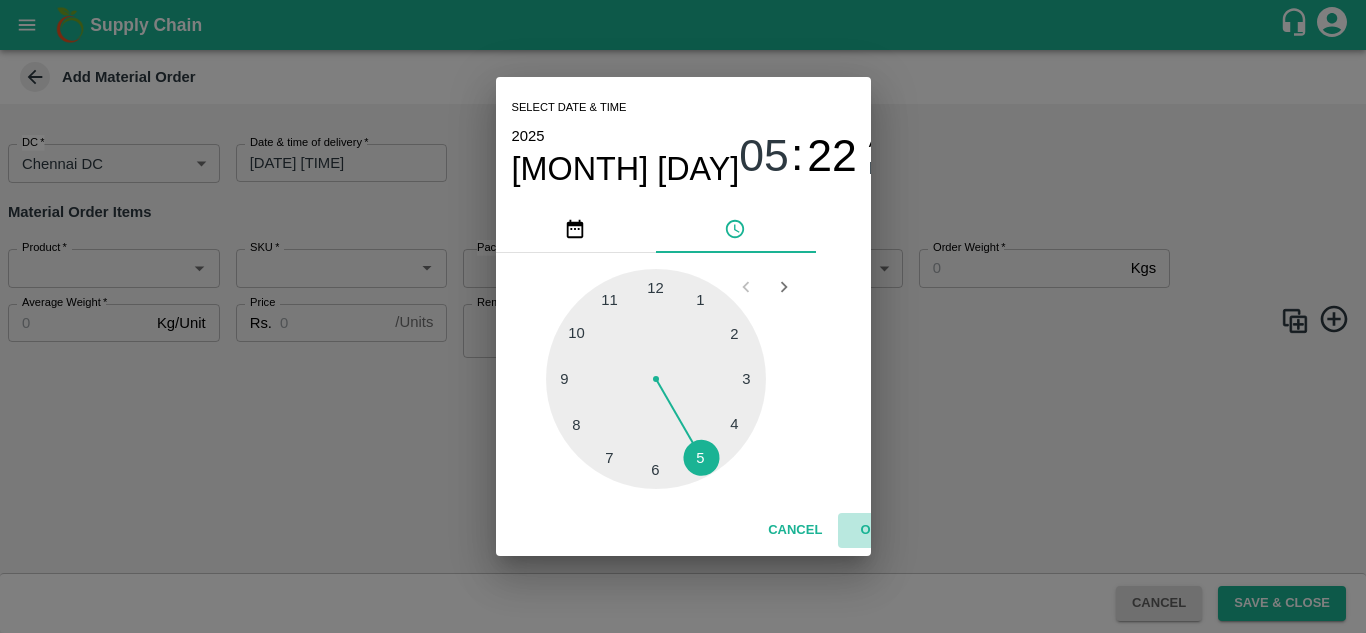 click on "OK" at bounding box center (870, 530) 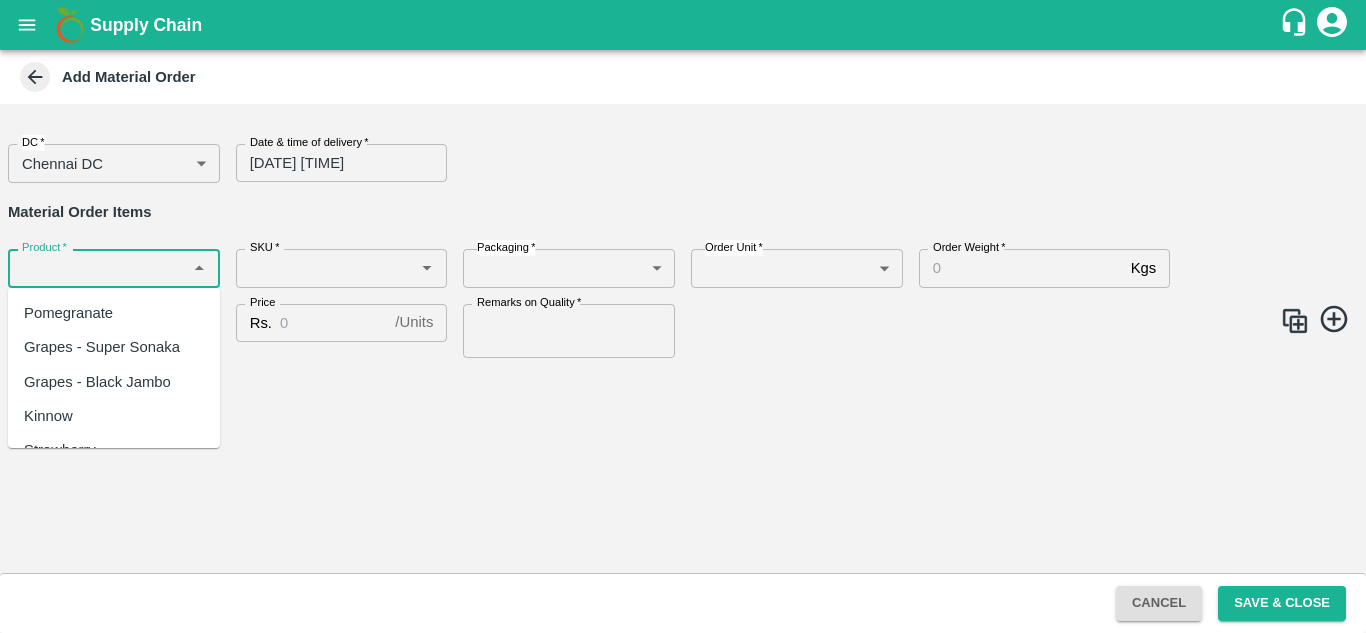 click on "Product   *" at bounding box center (97, 268) 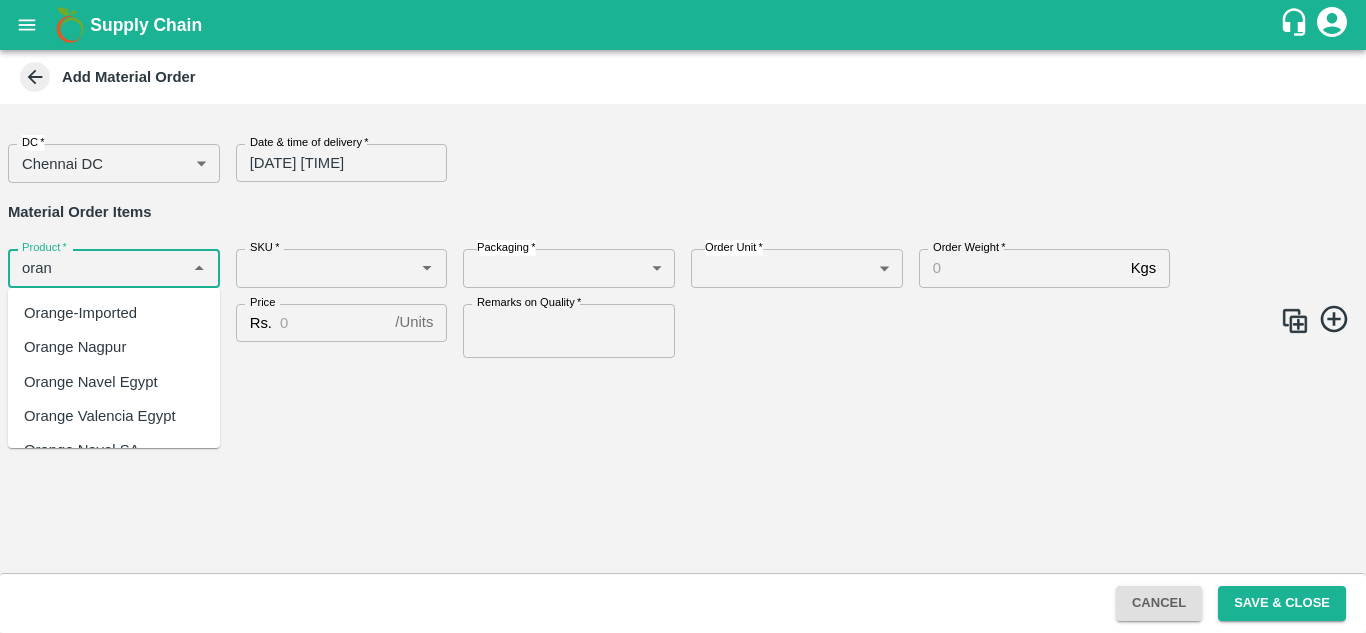 type on "oran" 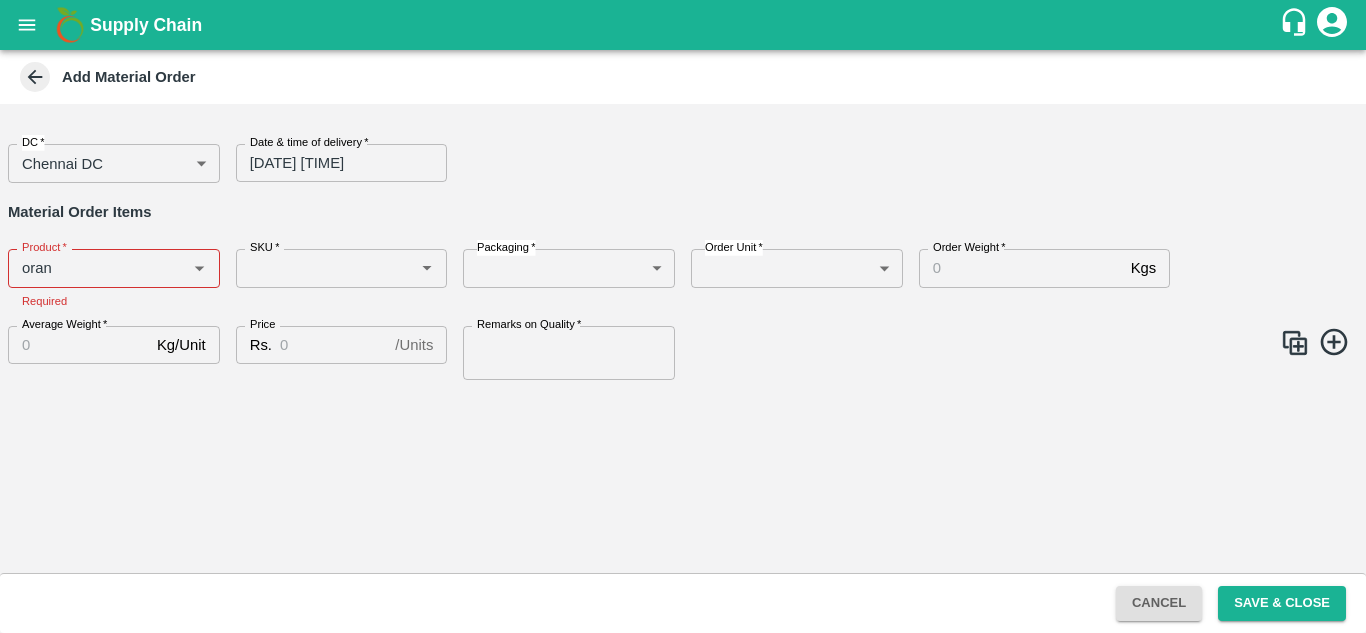type 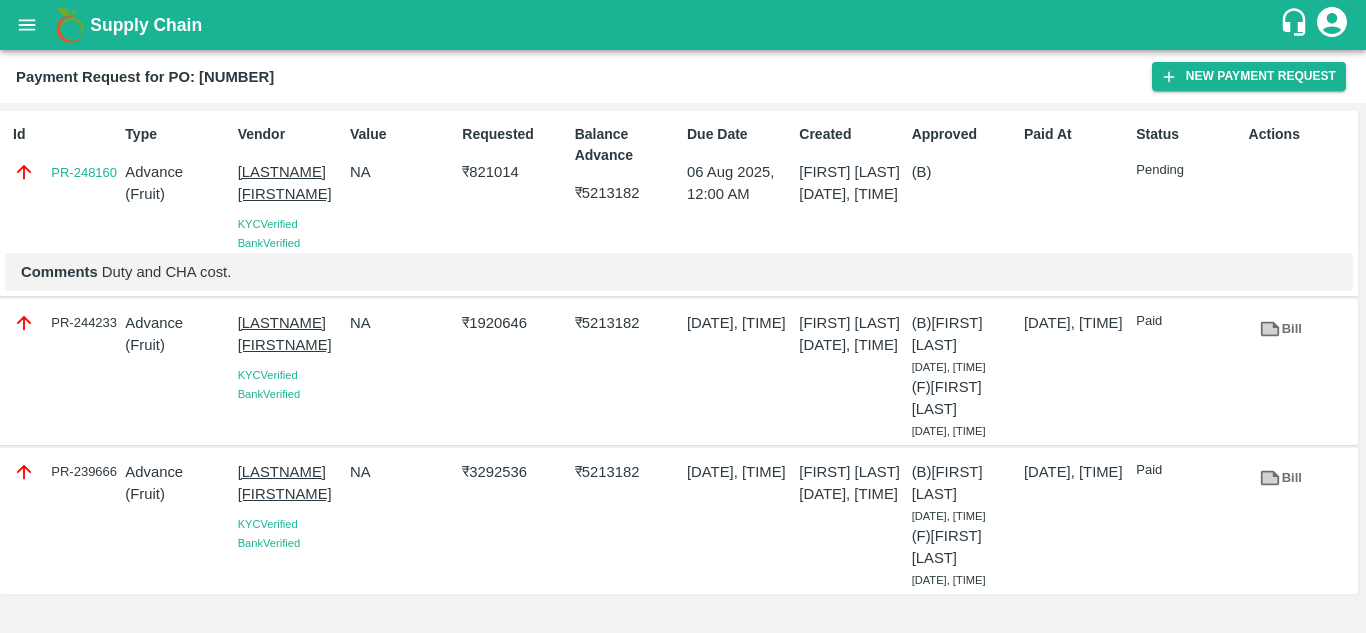 scroll, scrollTop: 0, scrollLeft: 0, axis: both 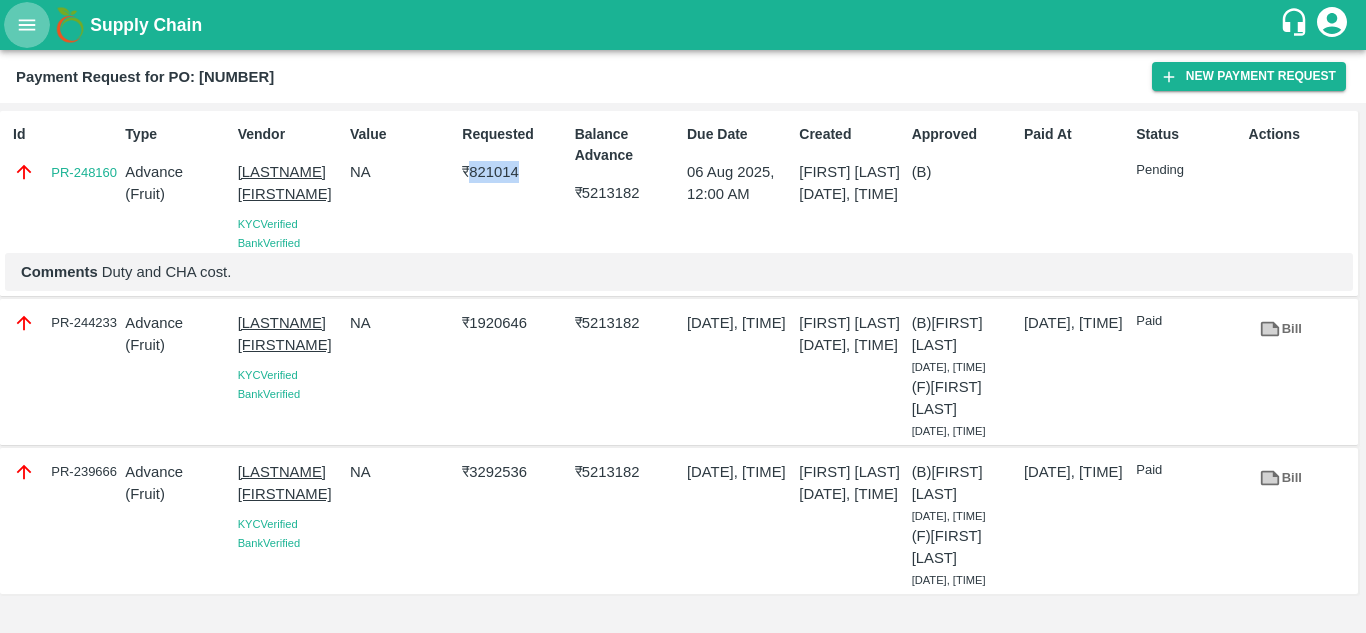click at bounding box center (27, 25) 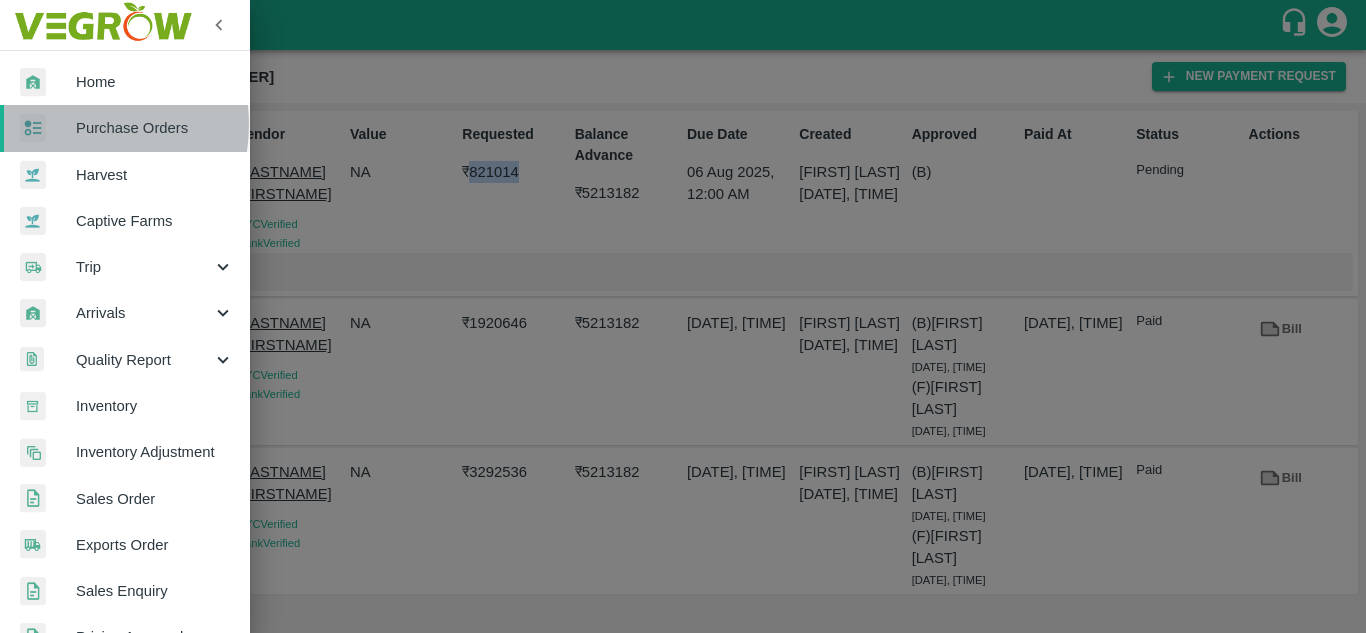 click at bounding box center (48, 128) 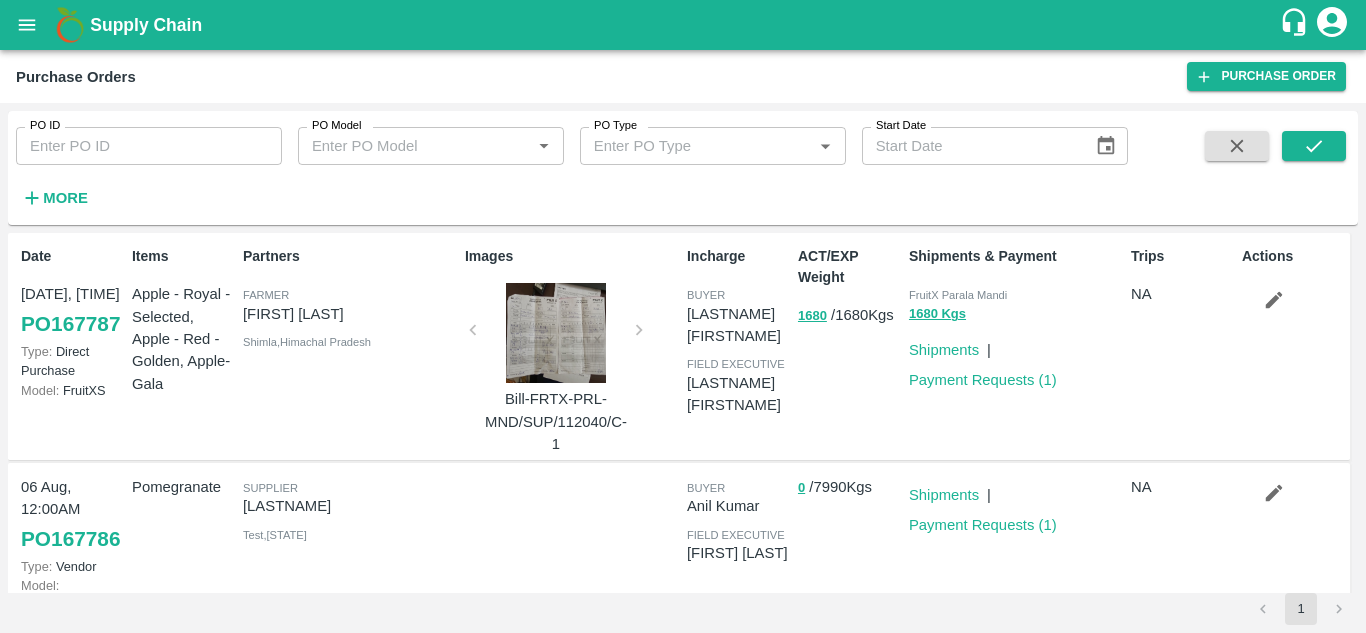 click on "More" at bounding box center [54, 198] 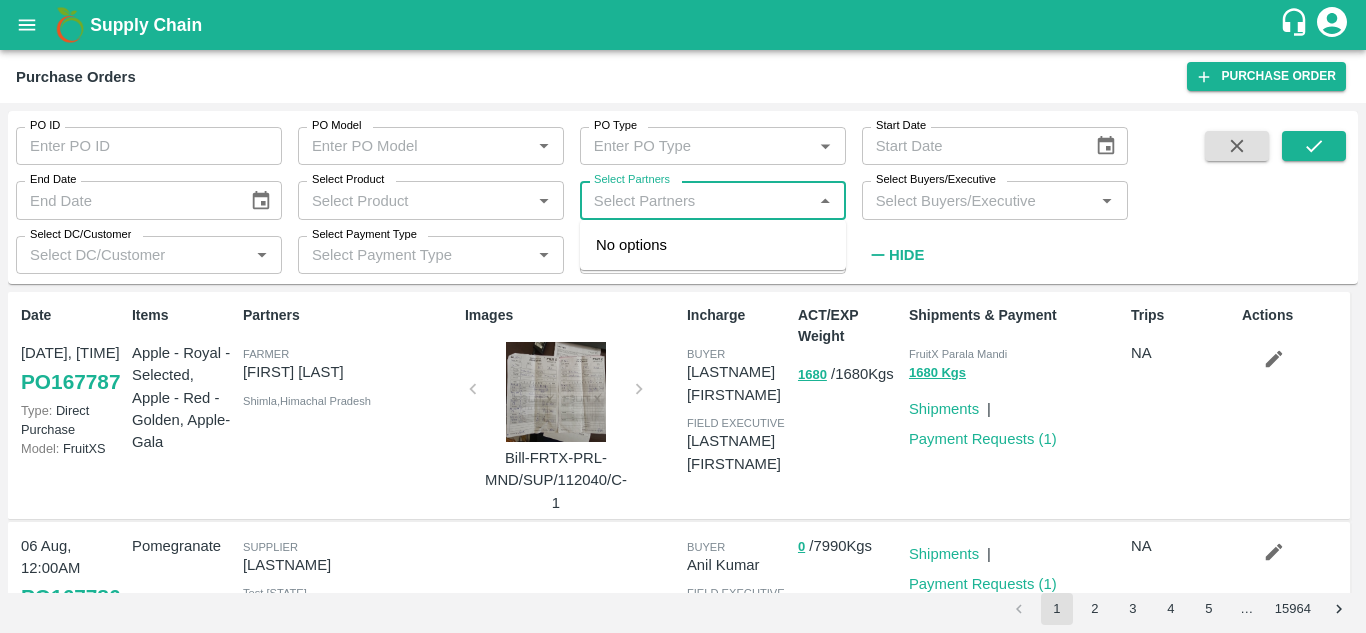 click on "Select Partners" at bounding box center (696, 200) 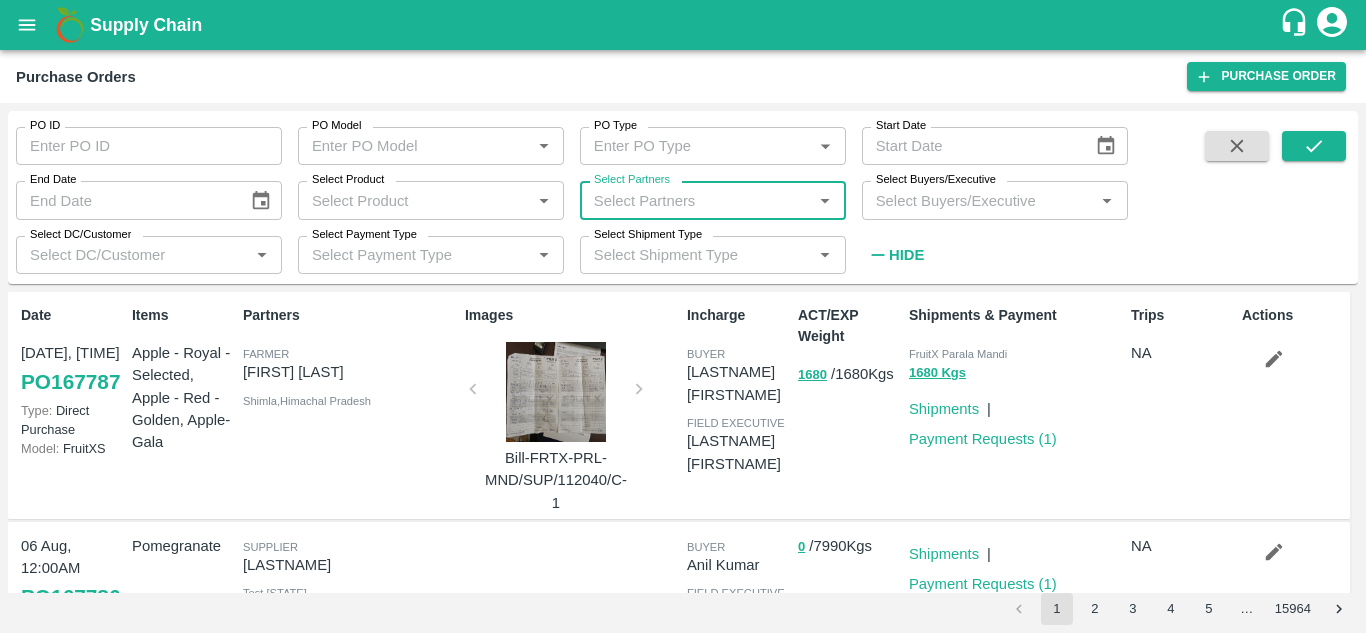 click on "Select Partners" at bounding box center [696, 200] 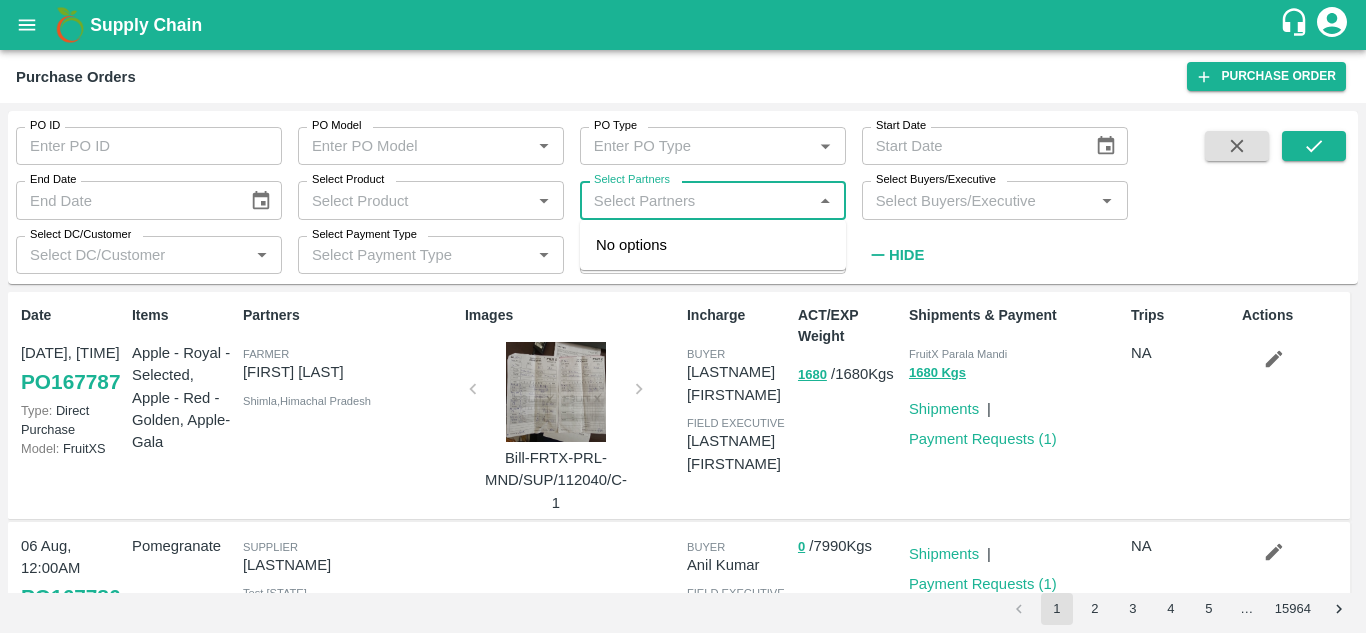 click on "Select Partners" at bounding box center [696, 200] 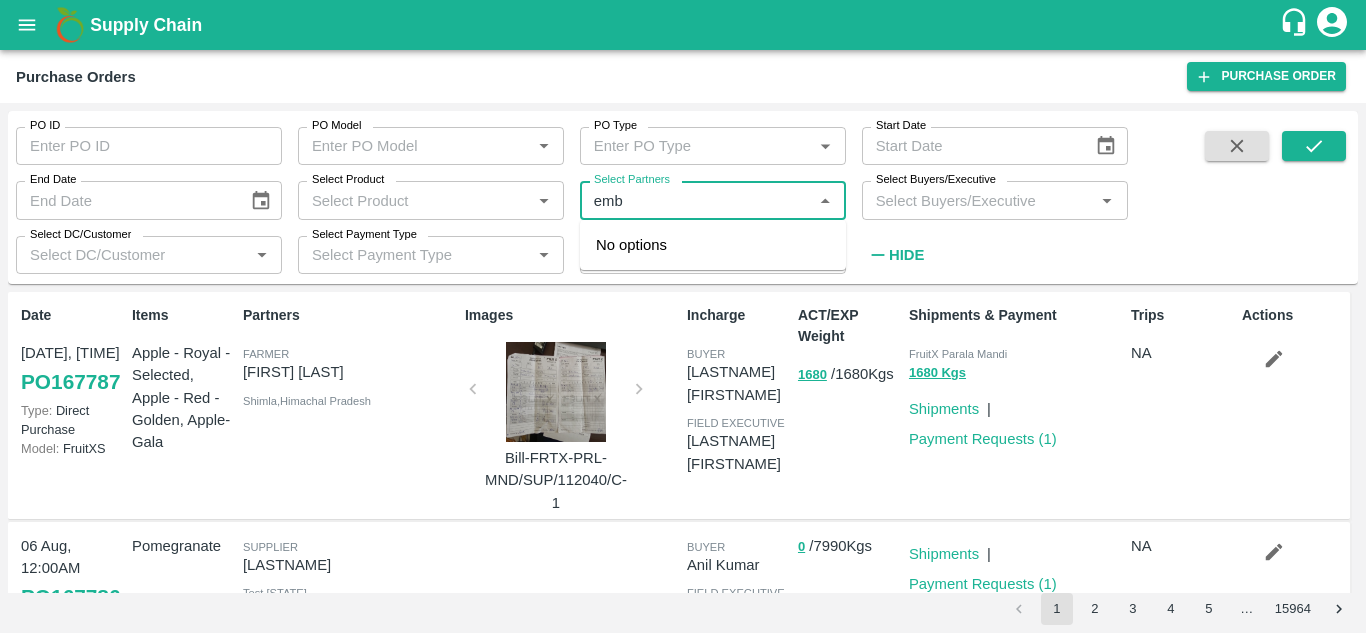 type on "emb" 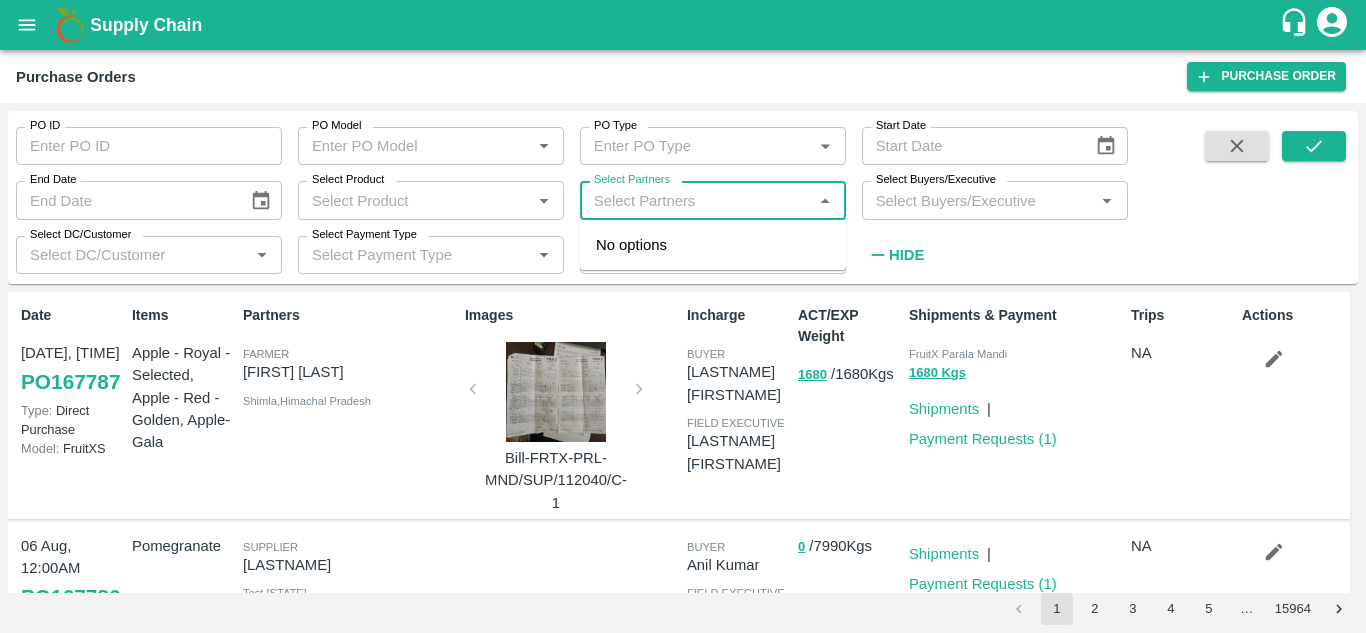 click on "Select Partners" at bounding box center (696, 200) 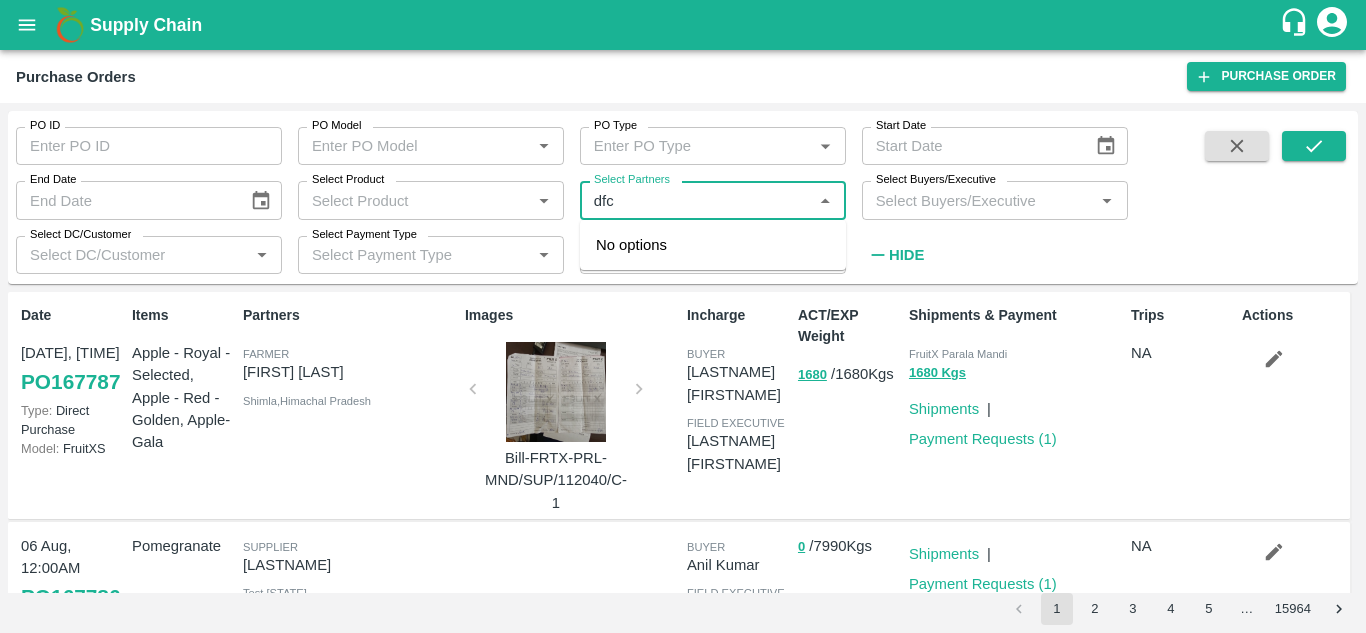 type on "dfc" 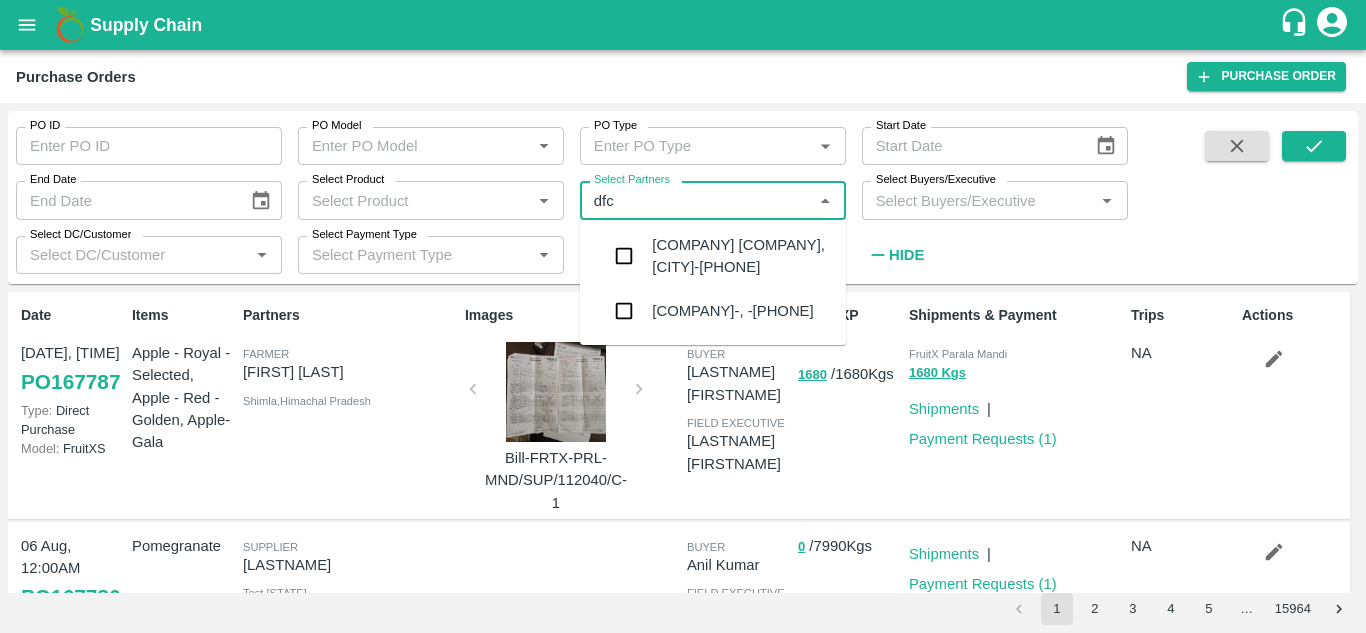 click on "DFC Global LLP-, -8056805889" at bounding box center [732, 311] 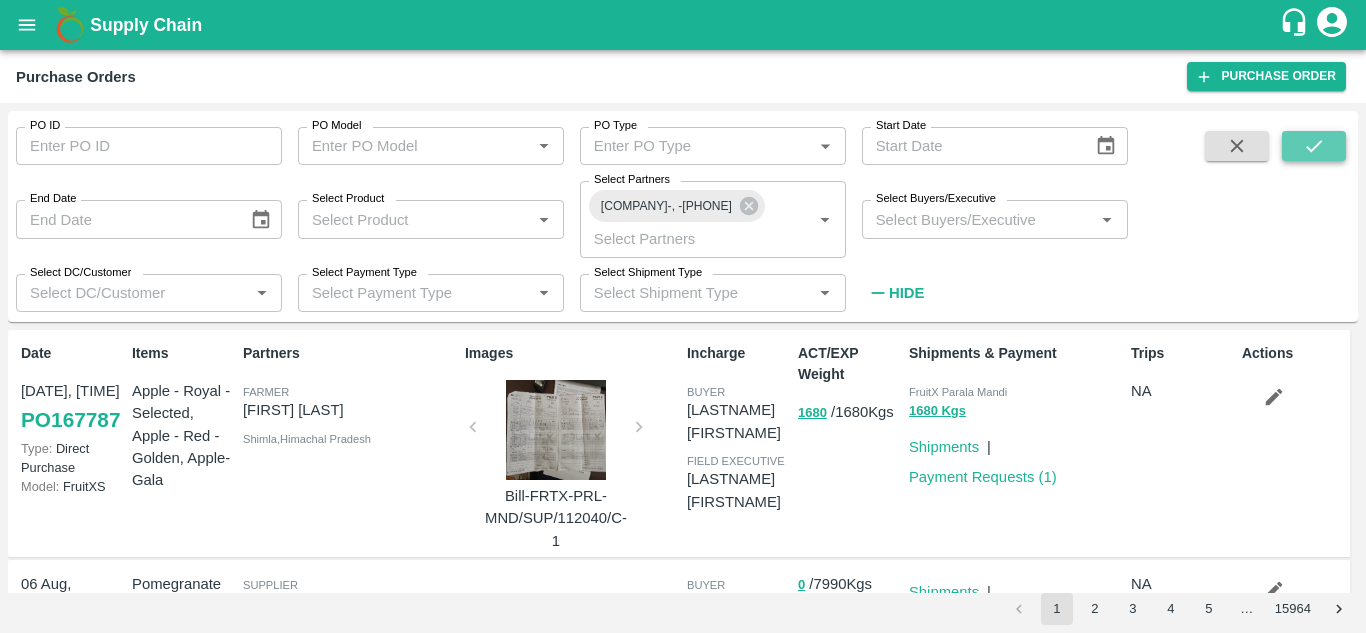 click at bounding box center [1314, 146] 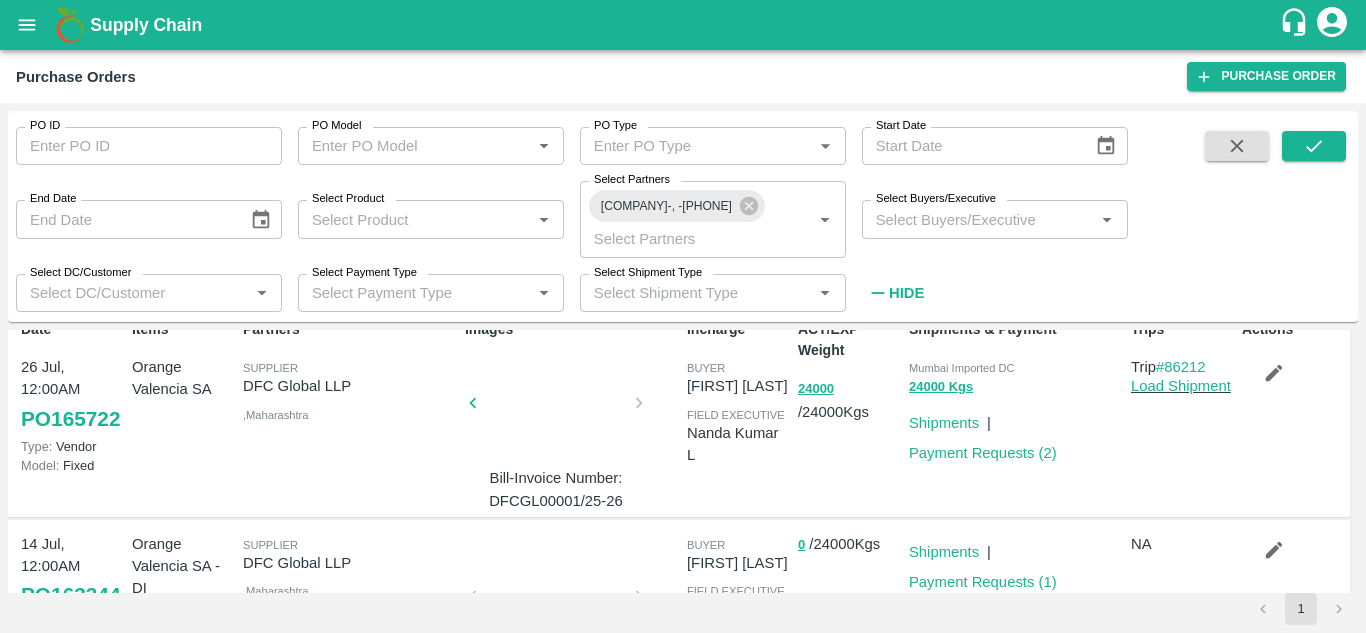scroll, scrollTop: 0, scrollLeft: 0, axis: both 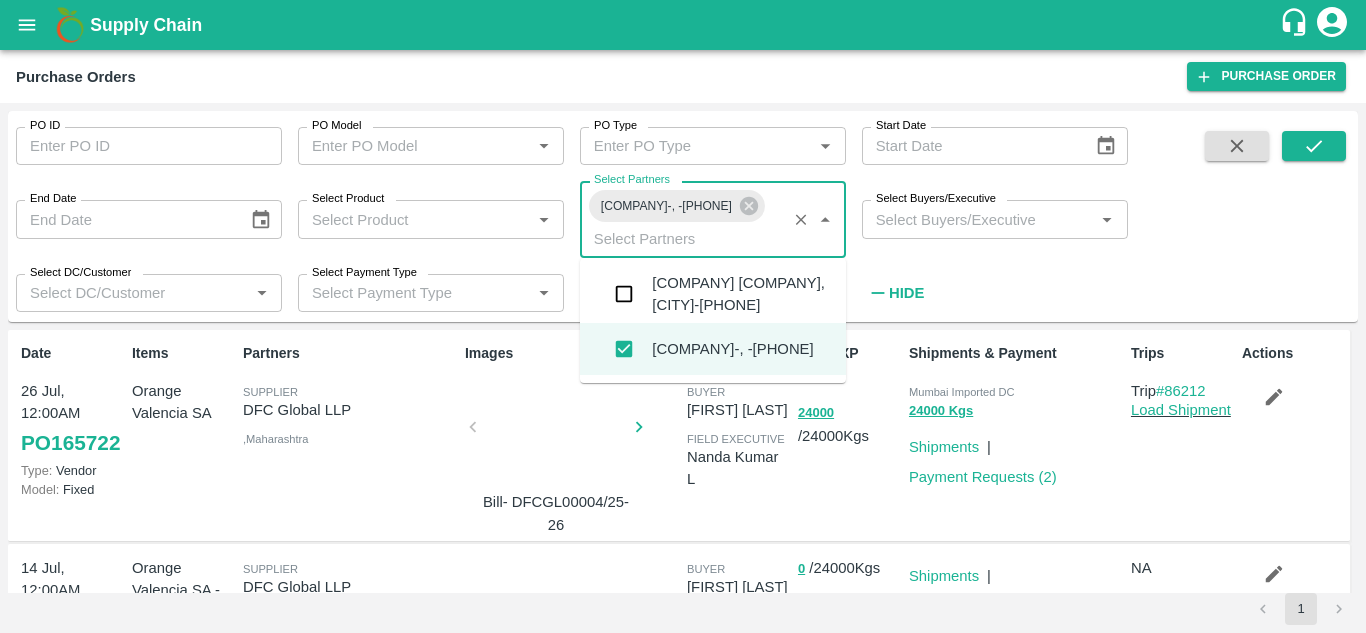 click on "Select Partners" at bounding box center (683, 238) 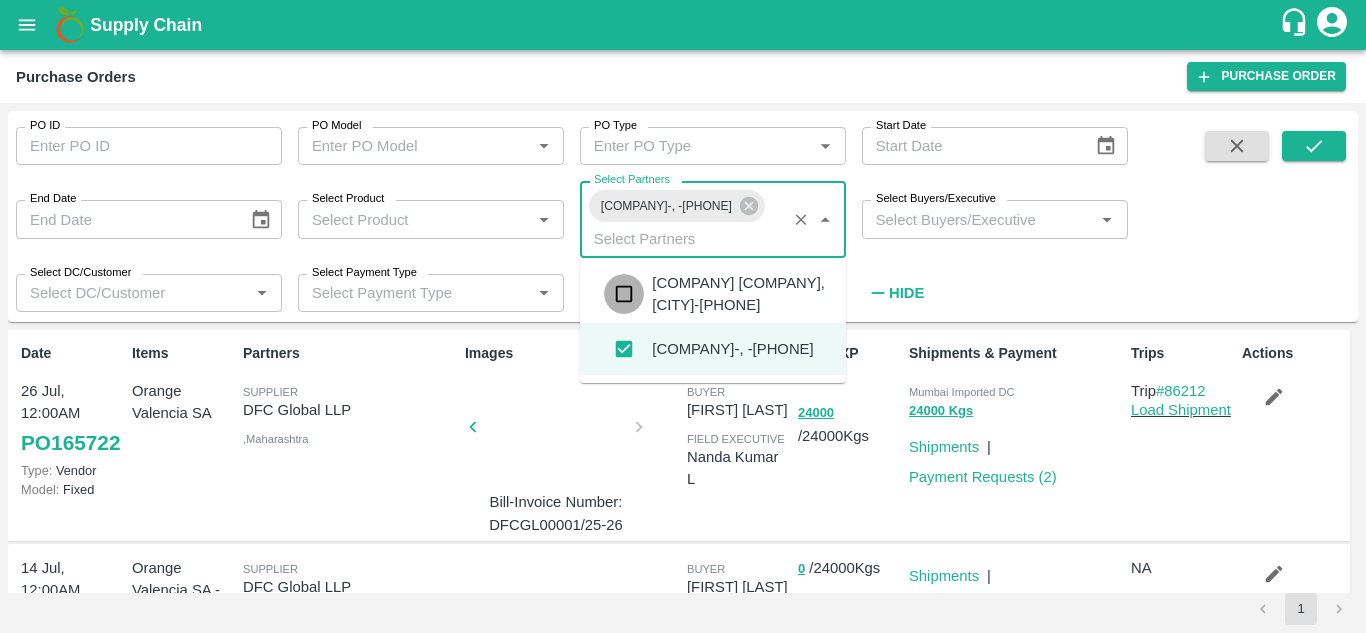 click at bounding box center [624, 294] 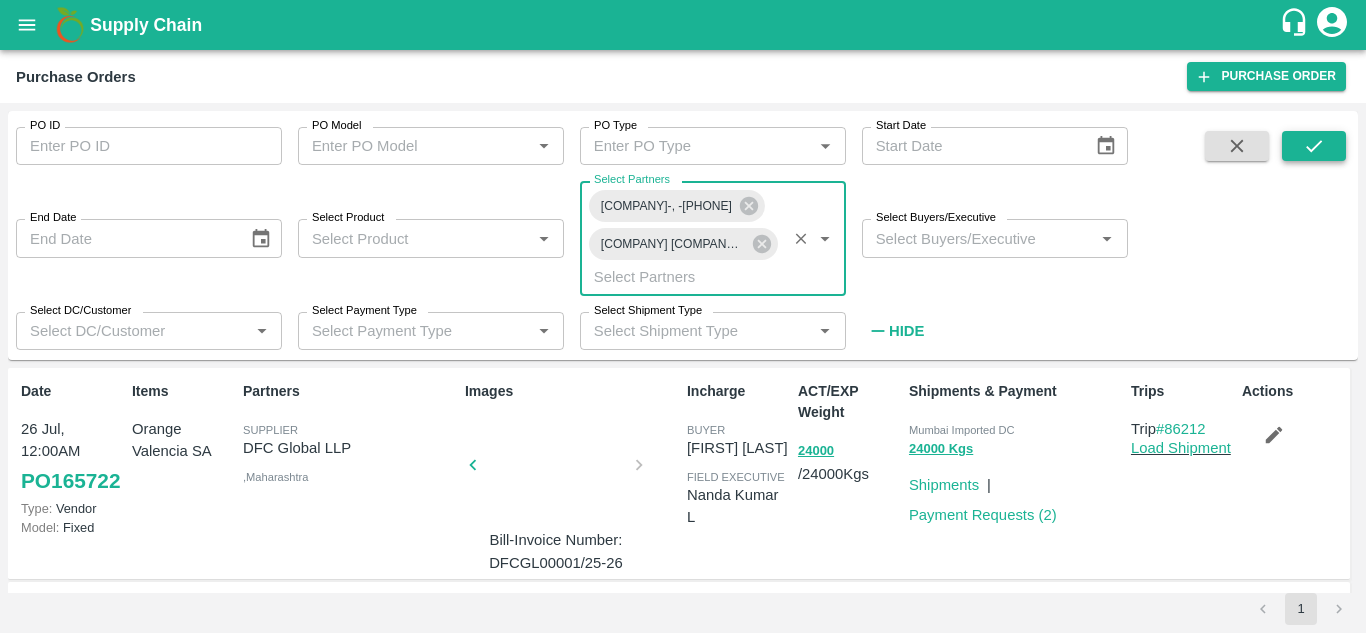click 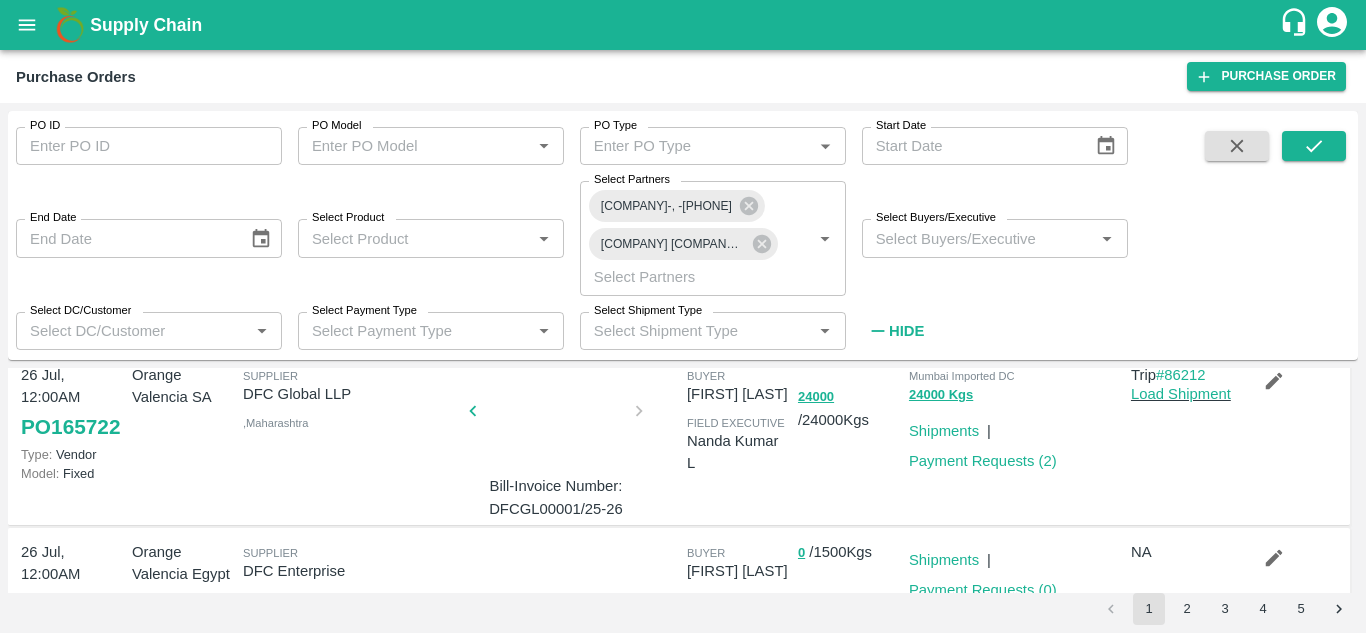 scroll, scrollTop: 0, scrollLeft: 0, axis: both 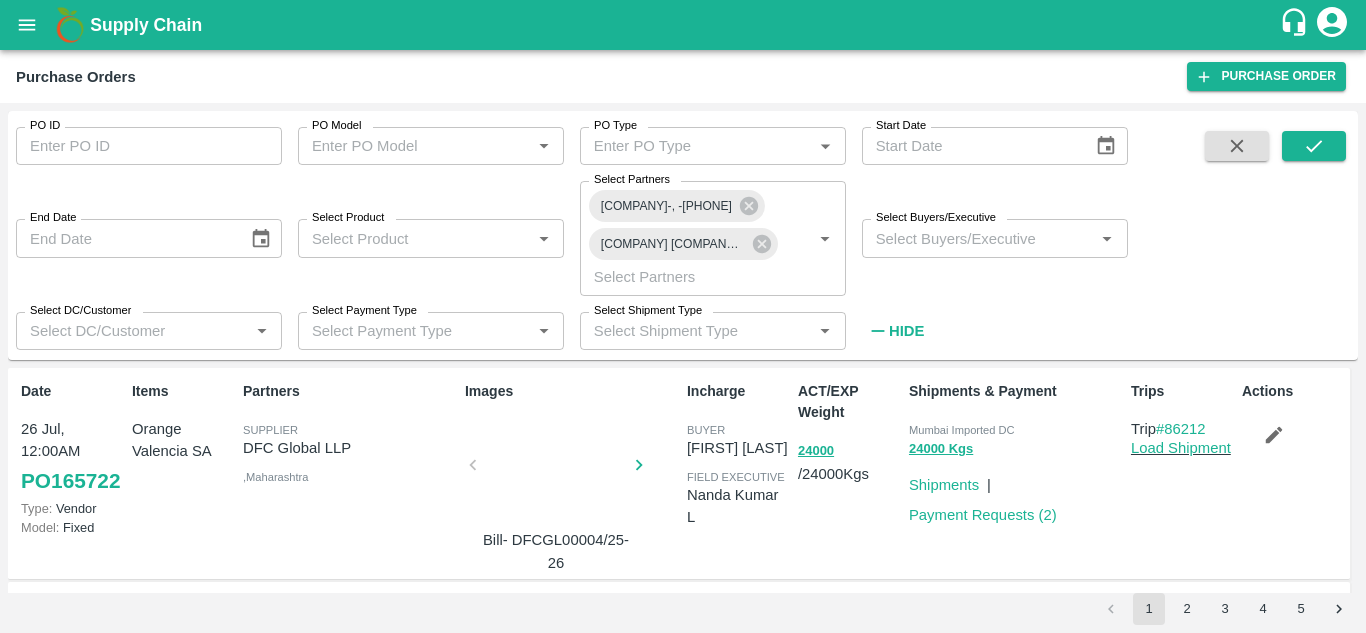 click at bounding box center (556, 471) 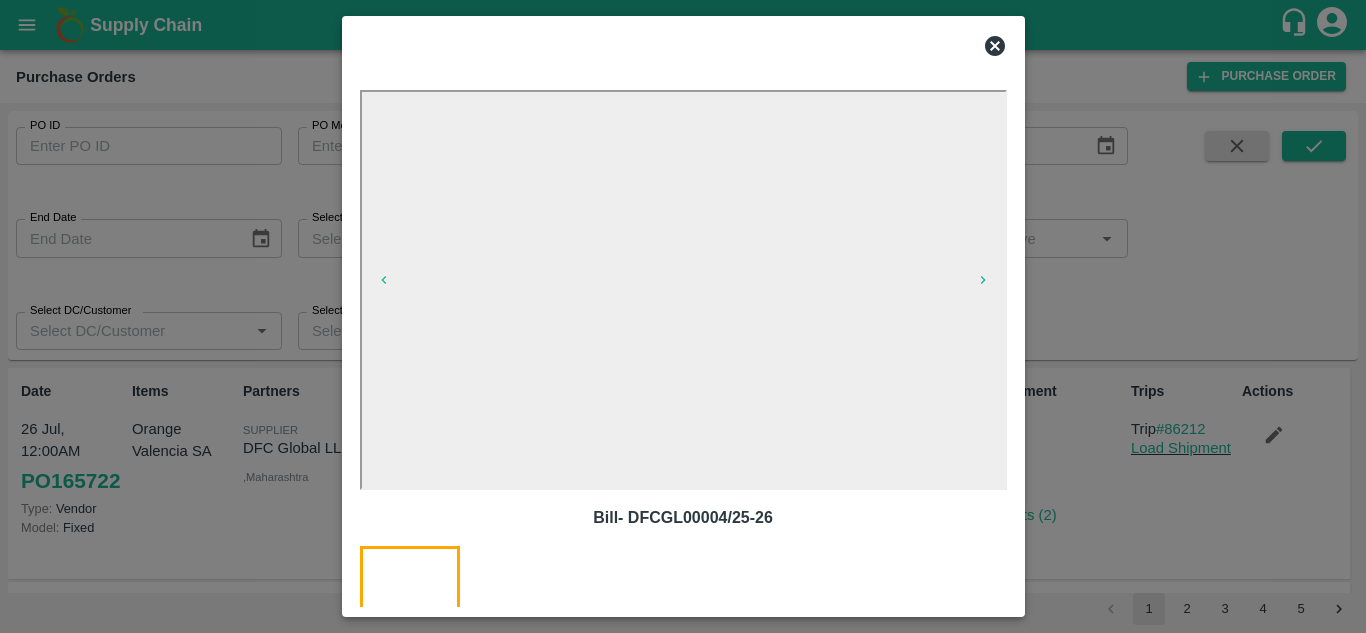 click 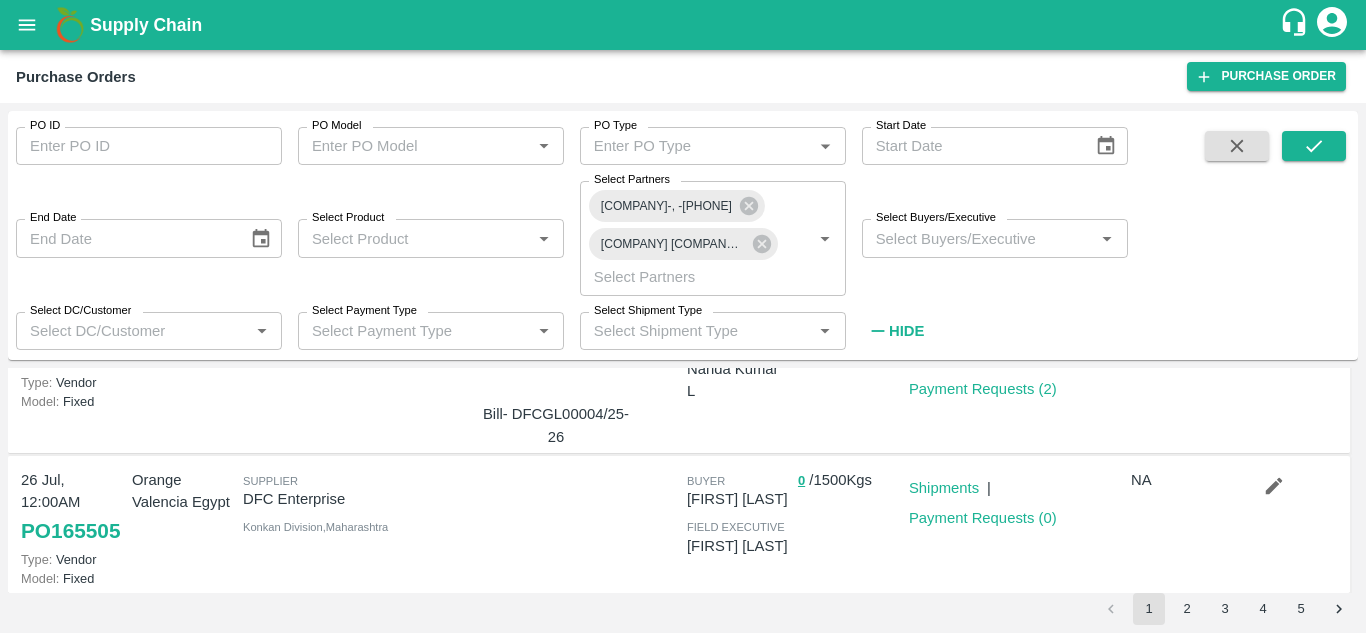 scroll, scrollTop: 193, scrollLeft: 0, axis: vertical 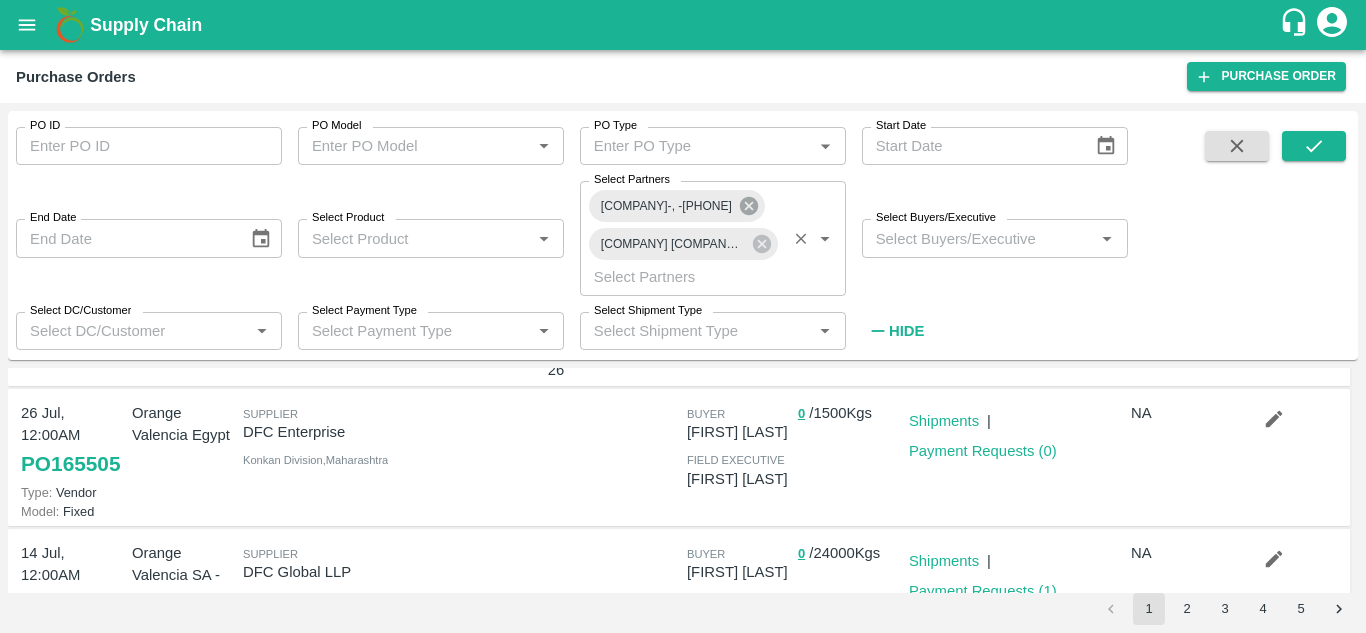 click 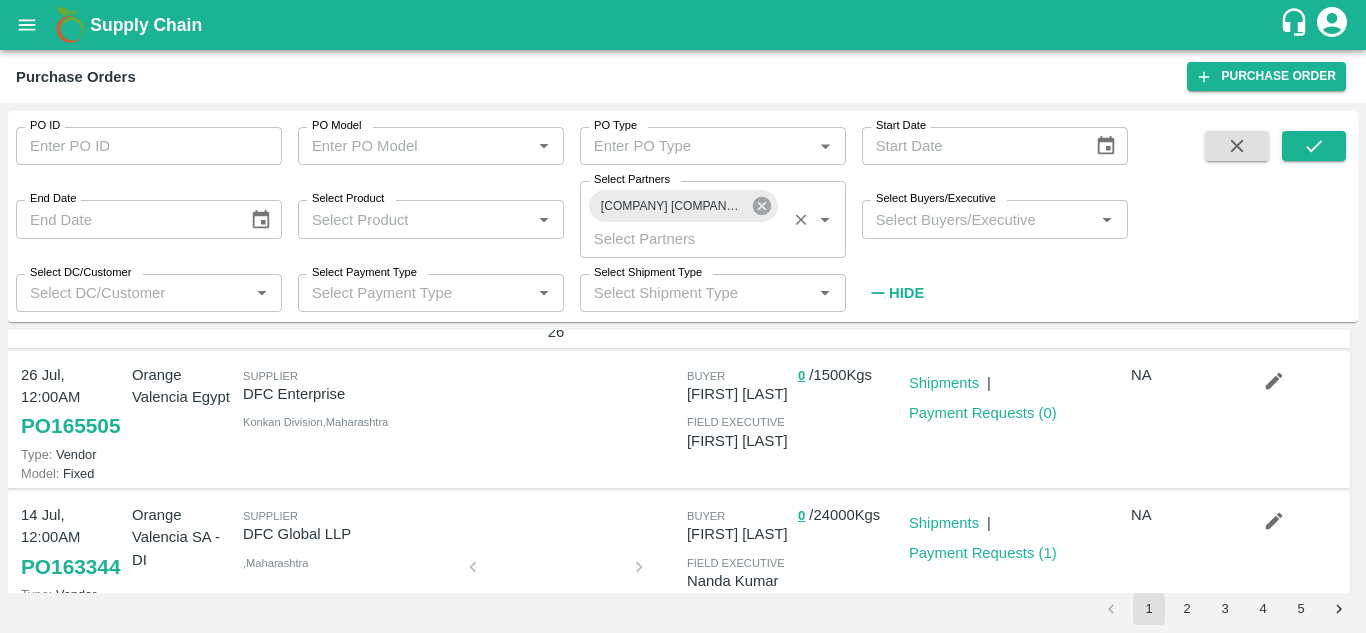 click 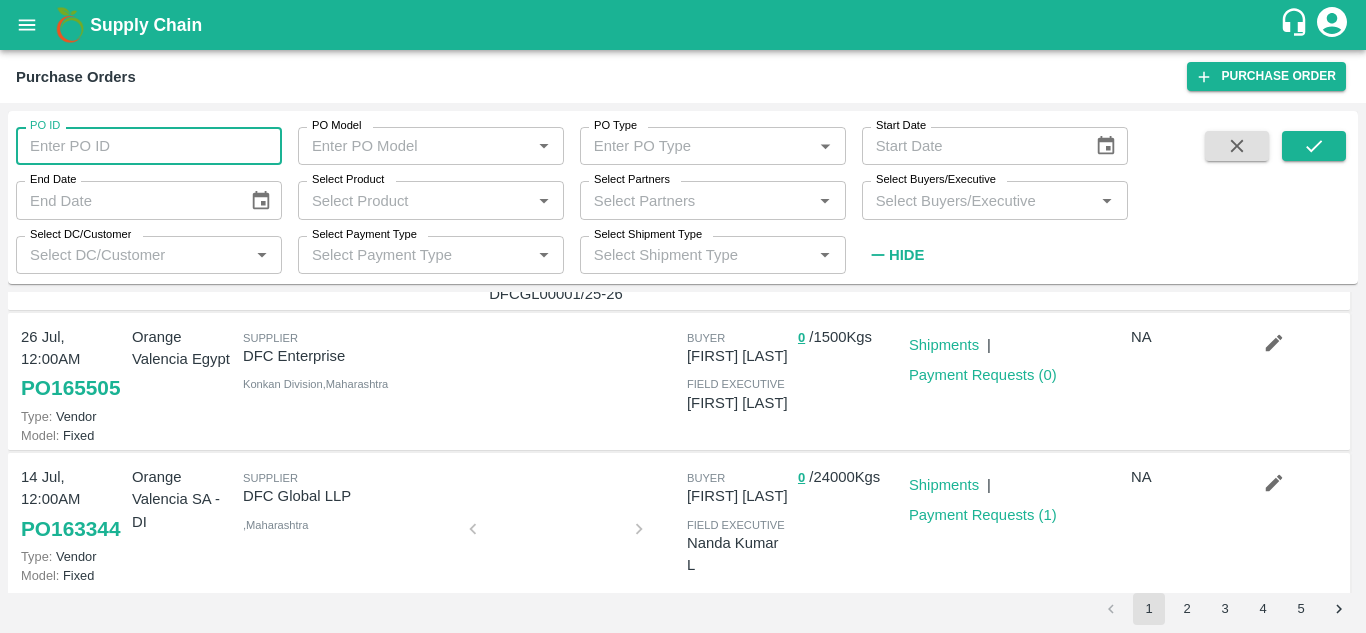 click on "PO ID" at bounding box center [149, 146] 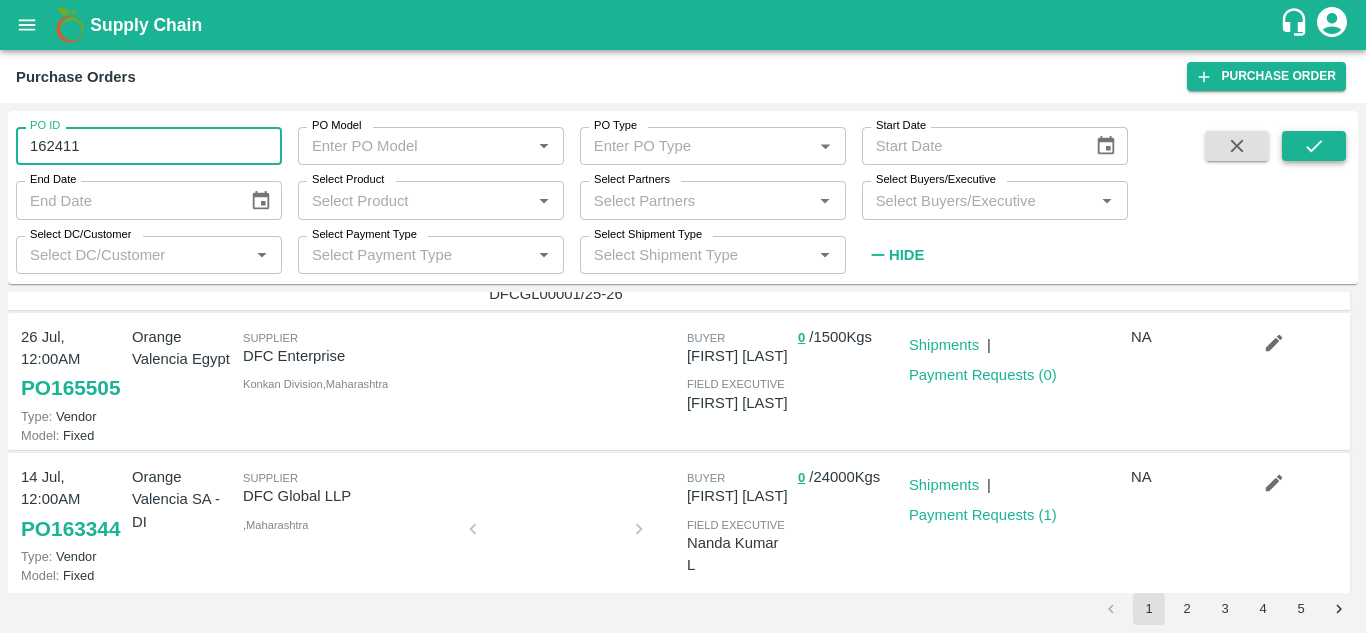 type on "162411" 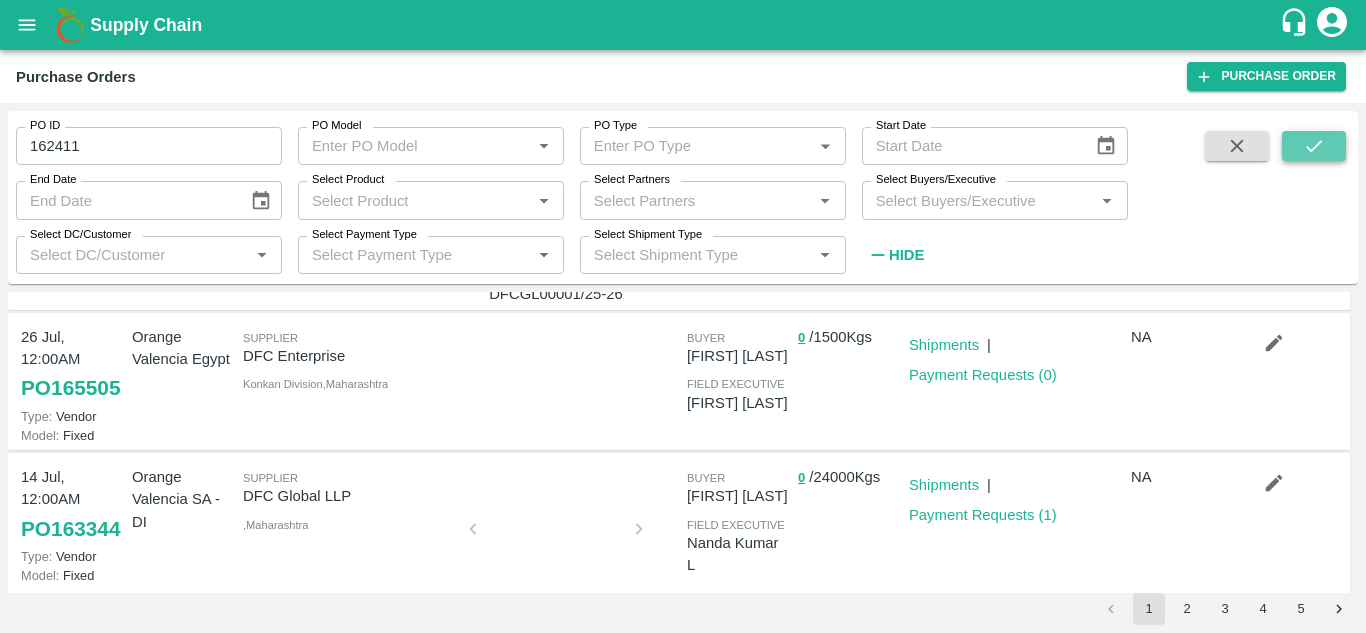 click at bounding box center (1314, 146) 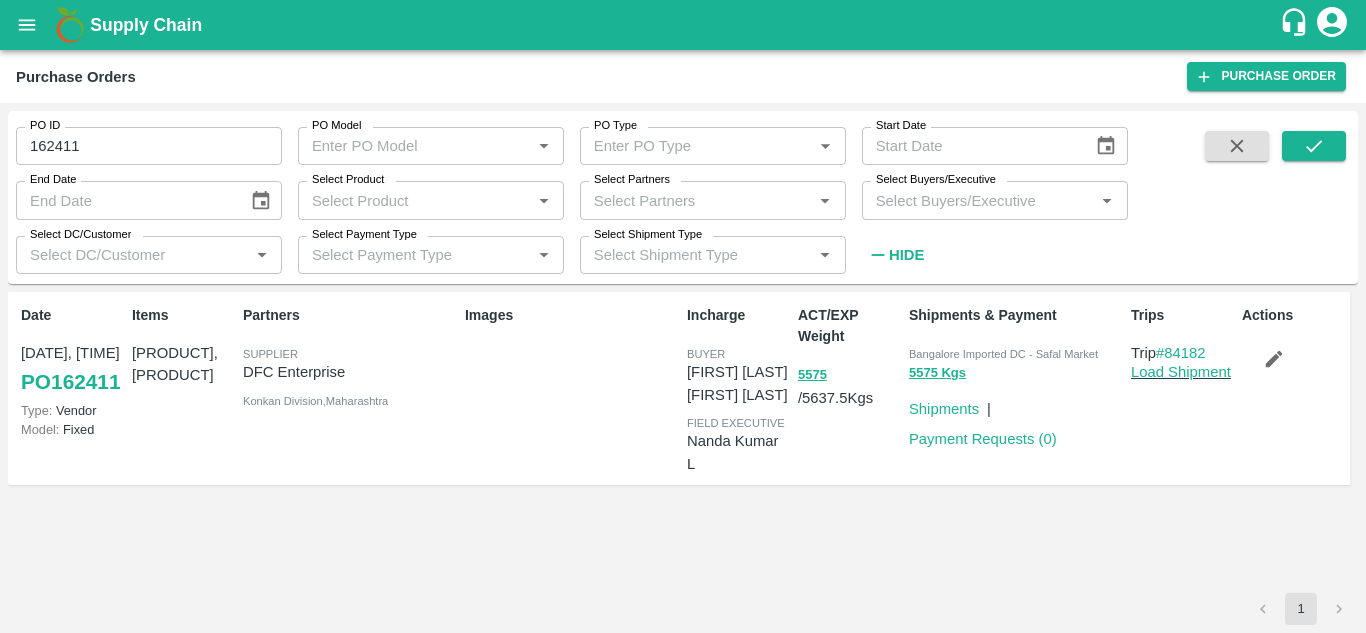 type 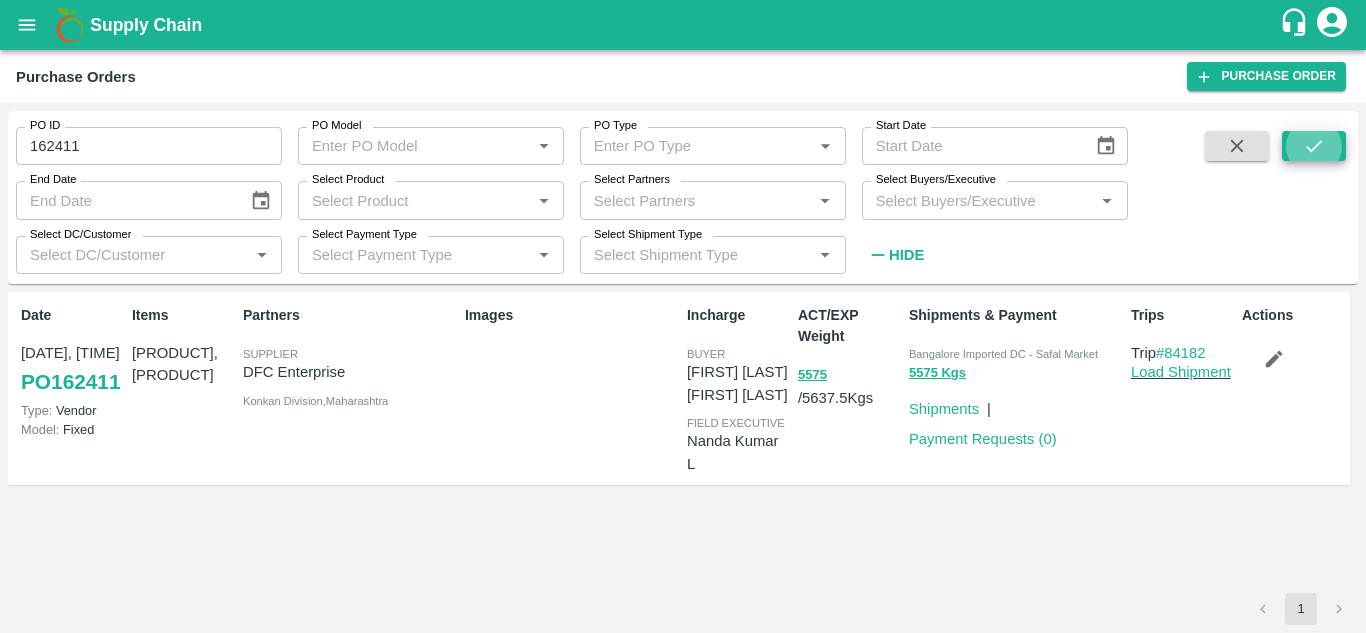 click on "162411" at bounding box center (149, 146) 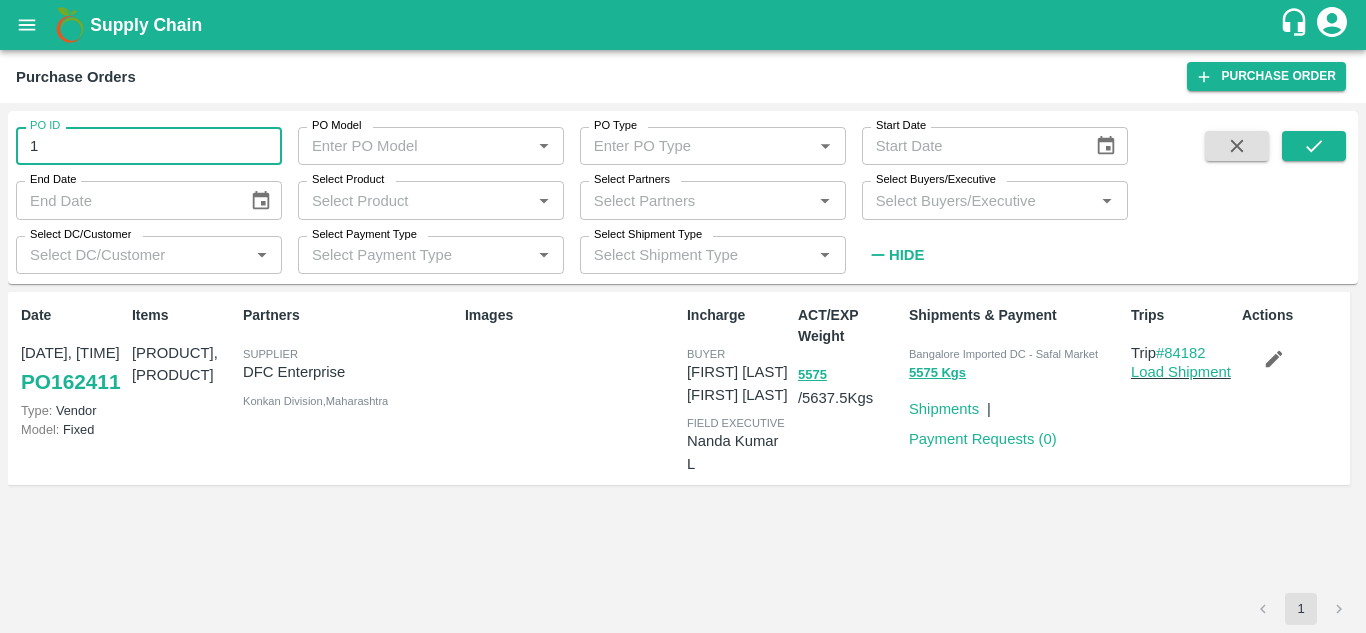 type on "1" 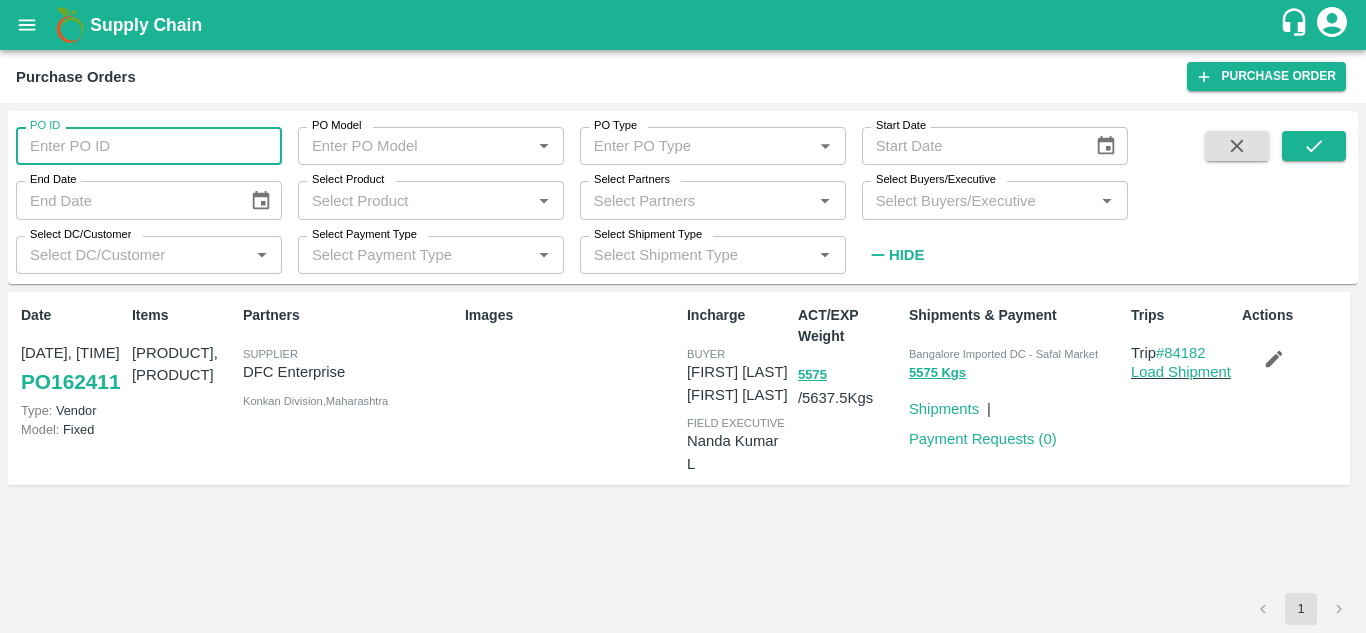 type 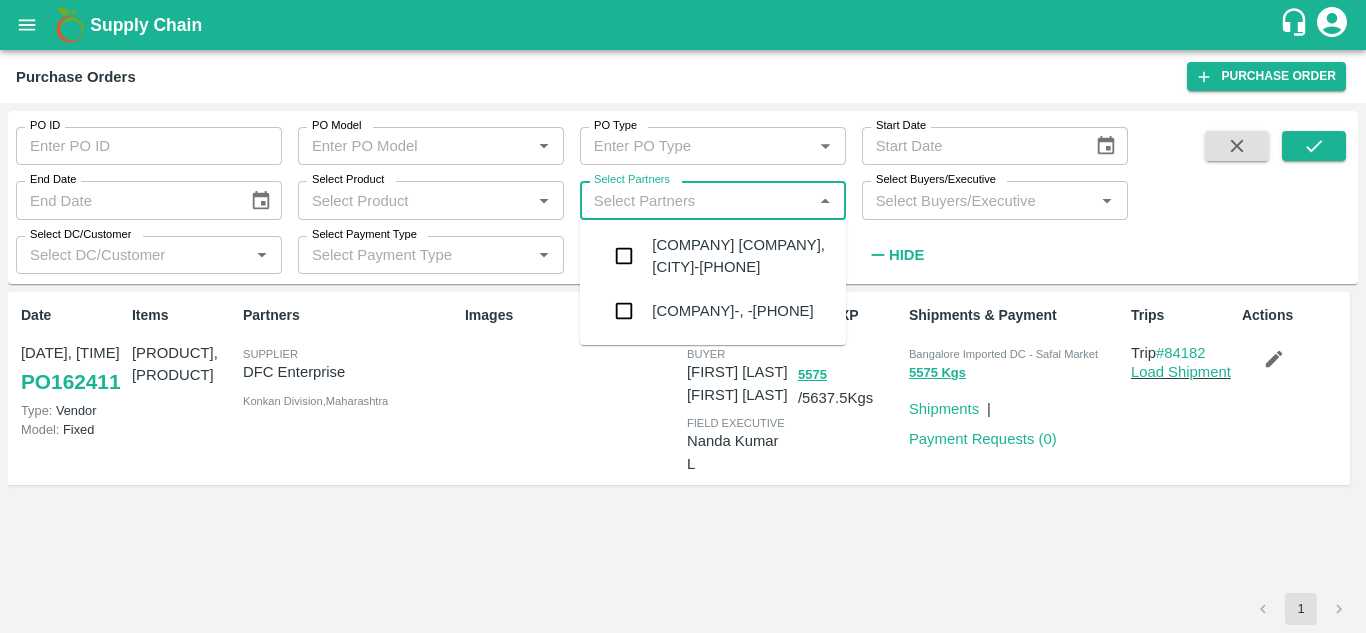 click on "Select Partners" at bounding box center [696, 200] 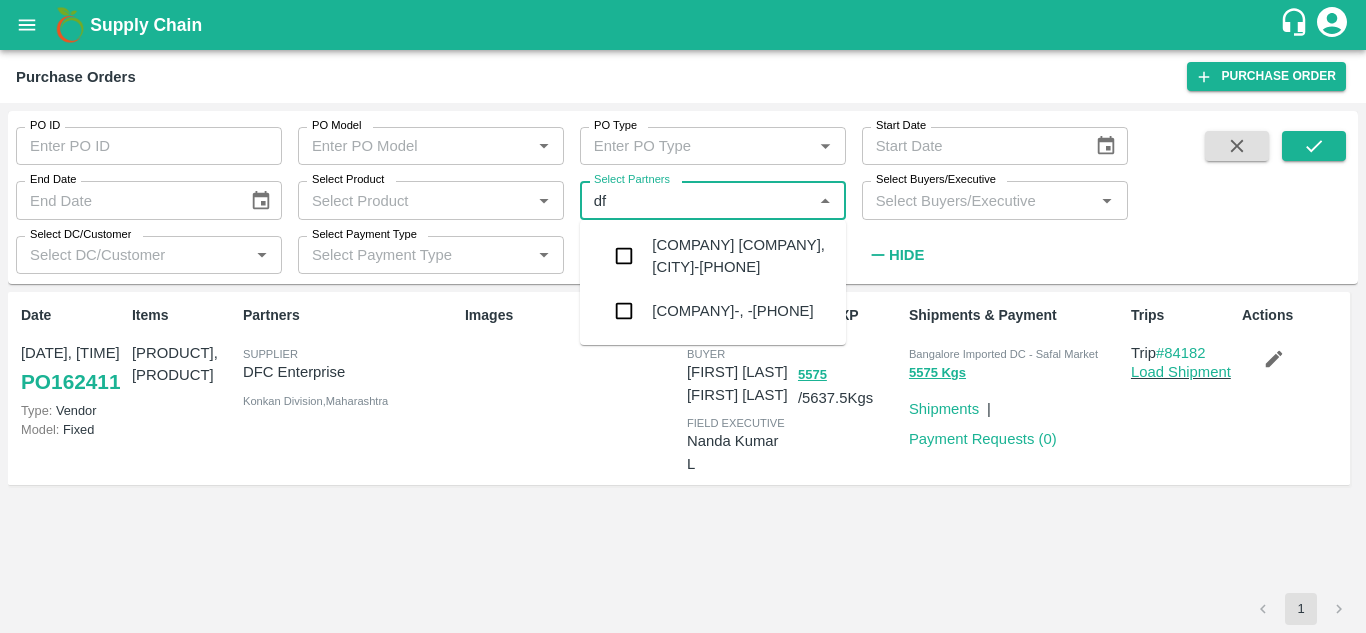 type on "dfc" 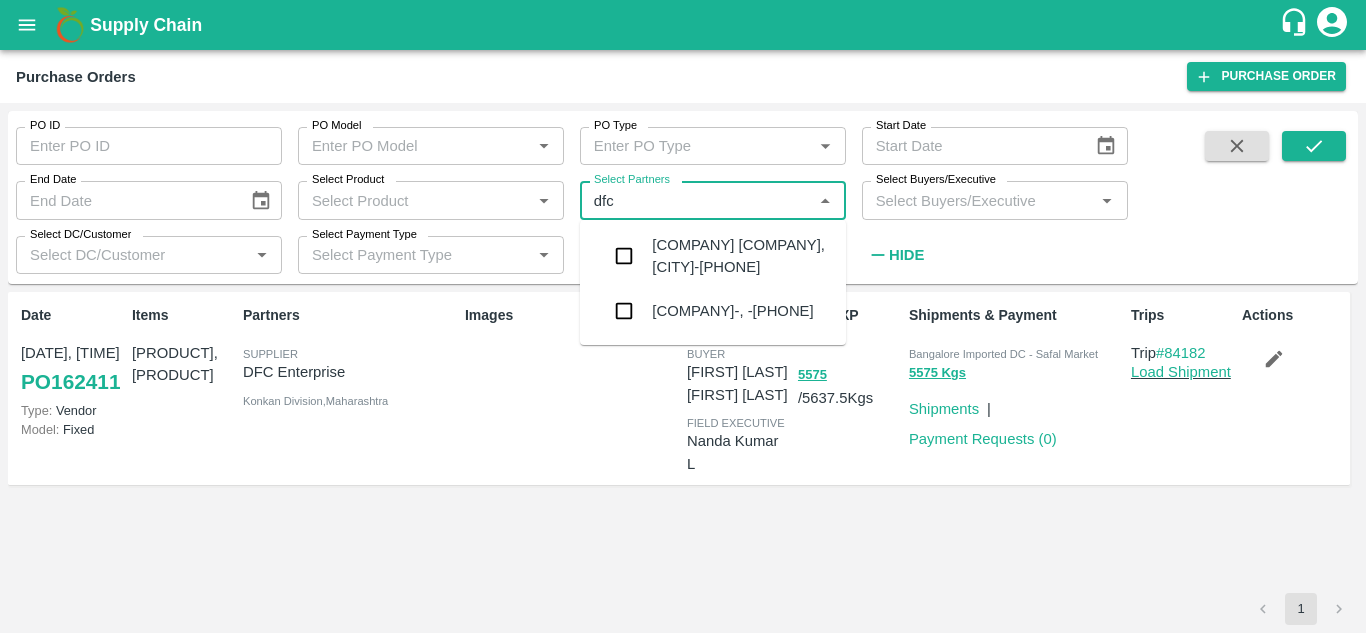 click on "DFC Enterprise-, Mumbai-9946972353" at bounding box center (741, 256) 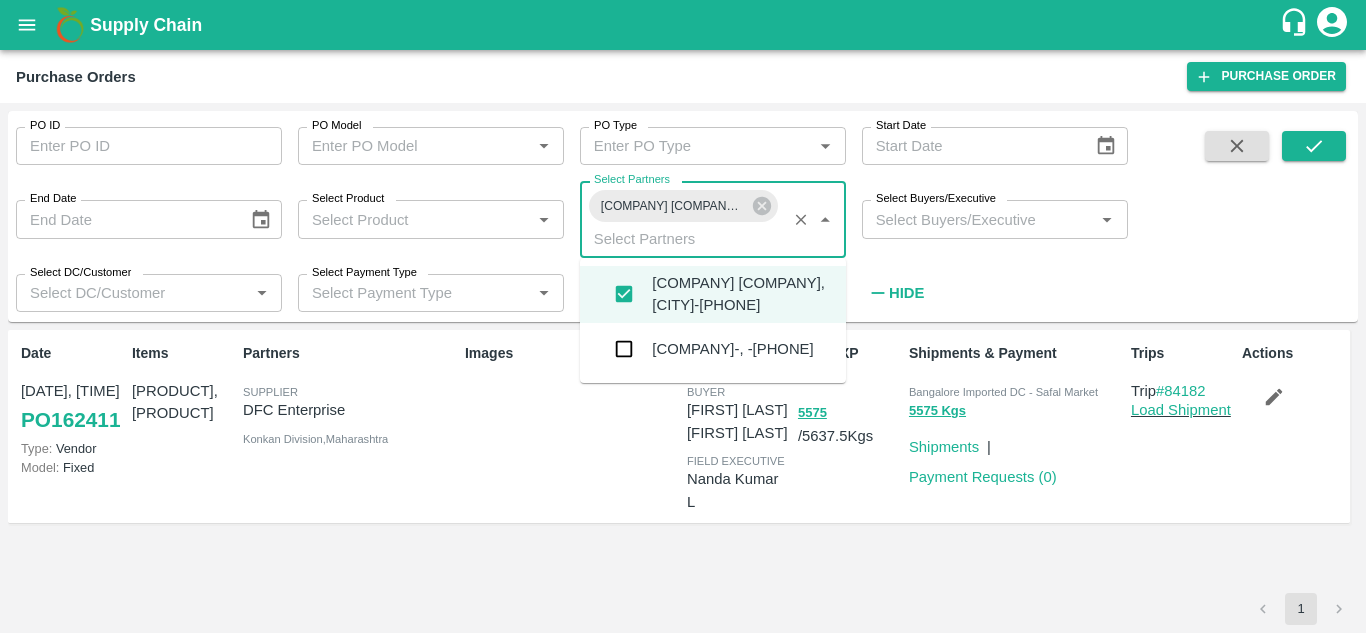 click on "Select Partners" at bounding box center (683, 238) 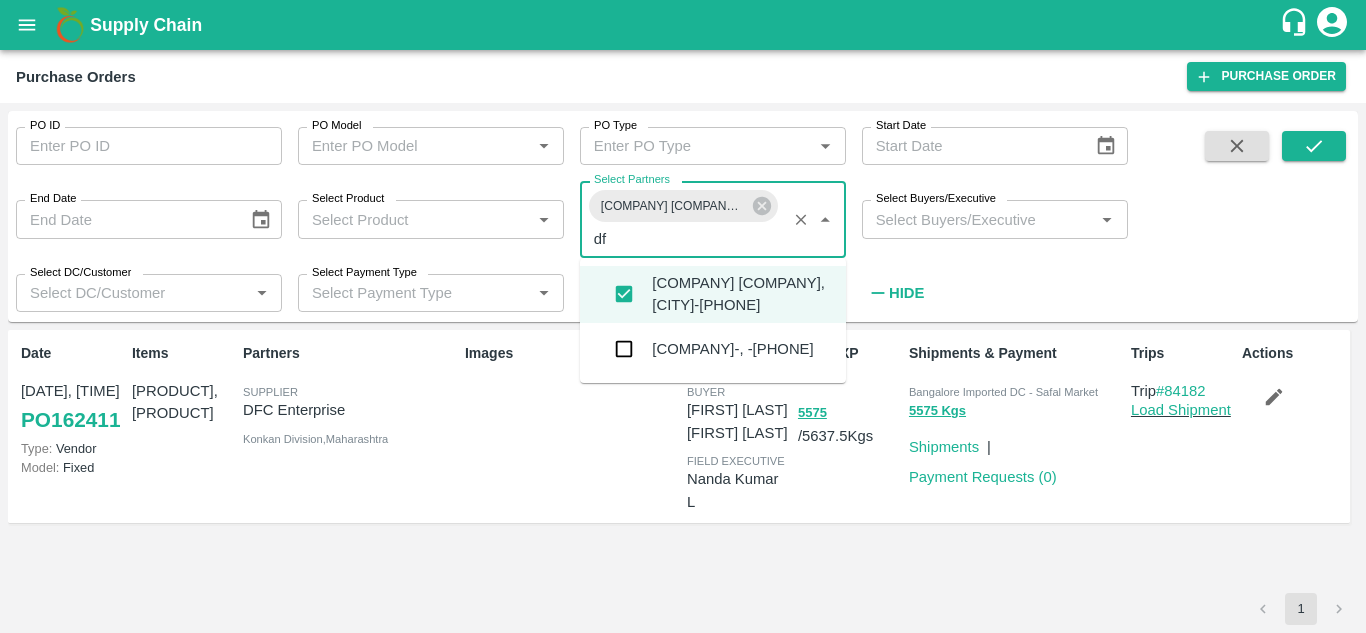 type on "dfc" 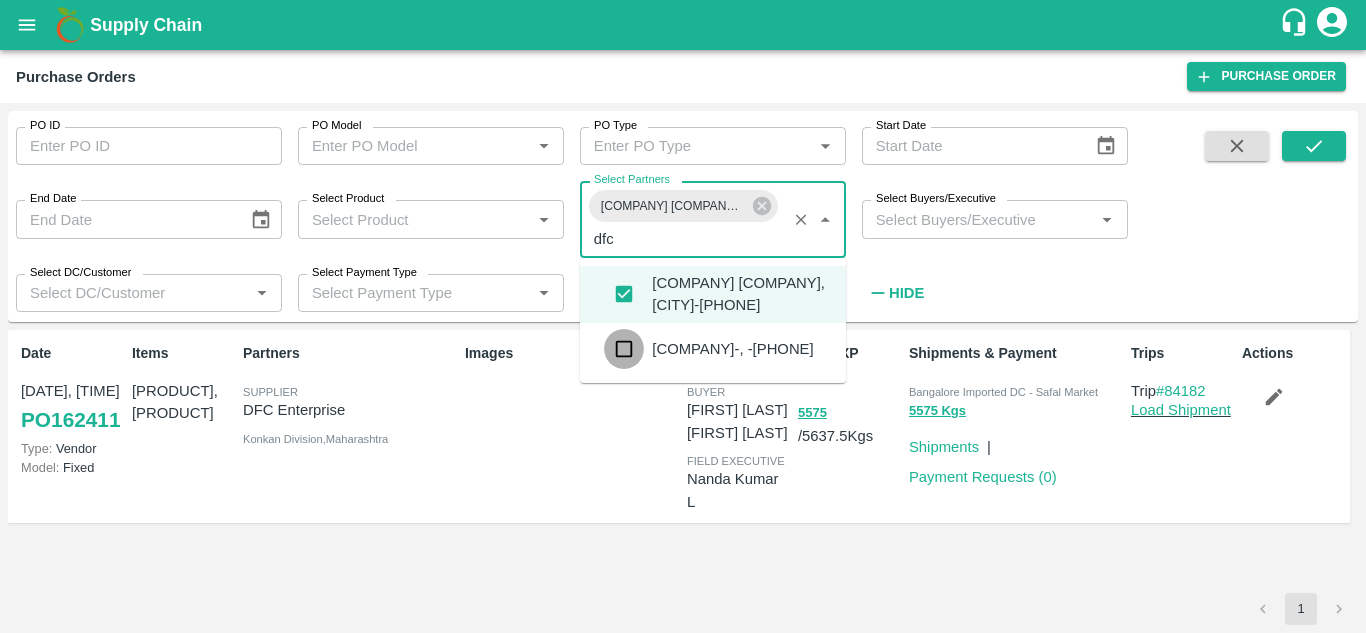 click at bounding box center [624, 349] 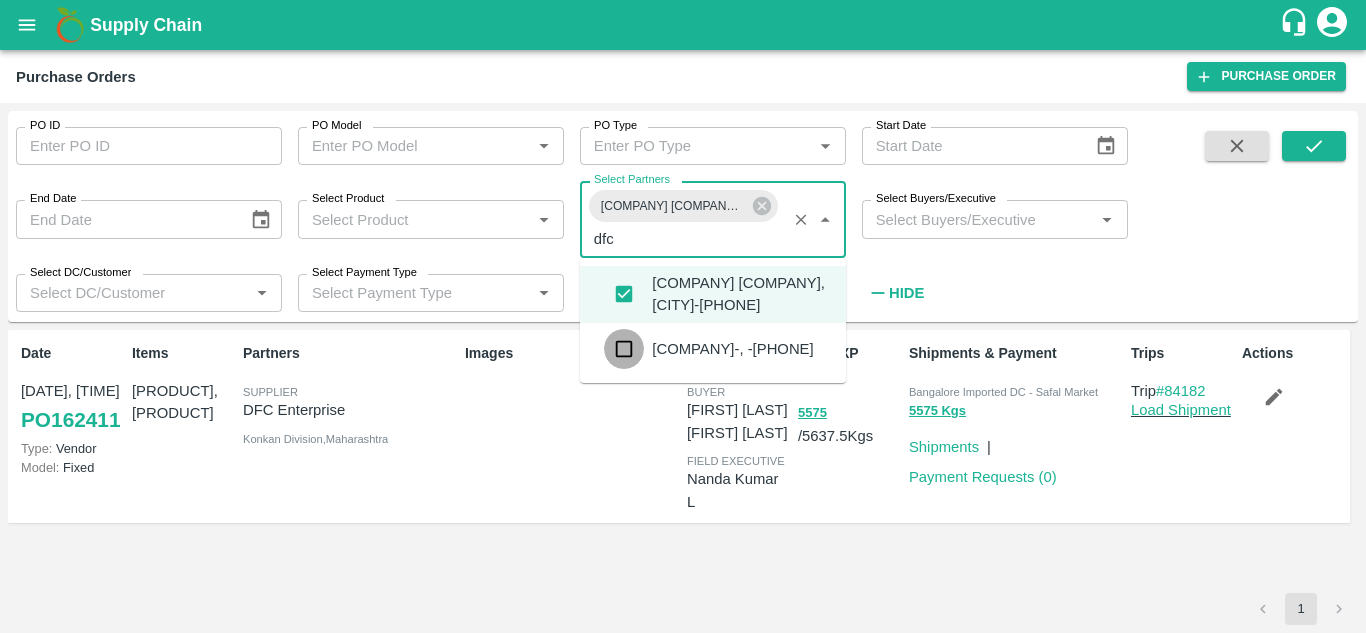 type 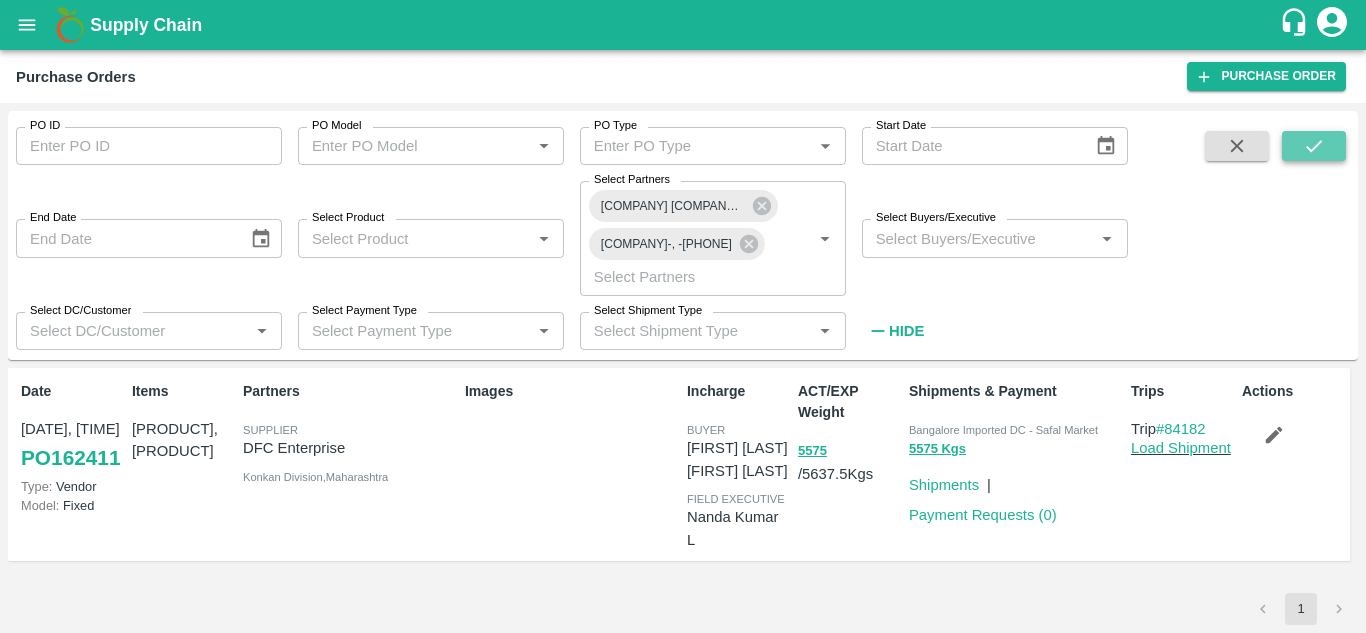 click 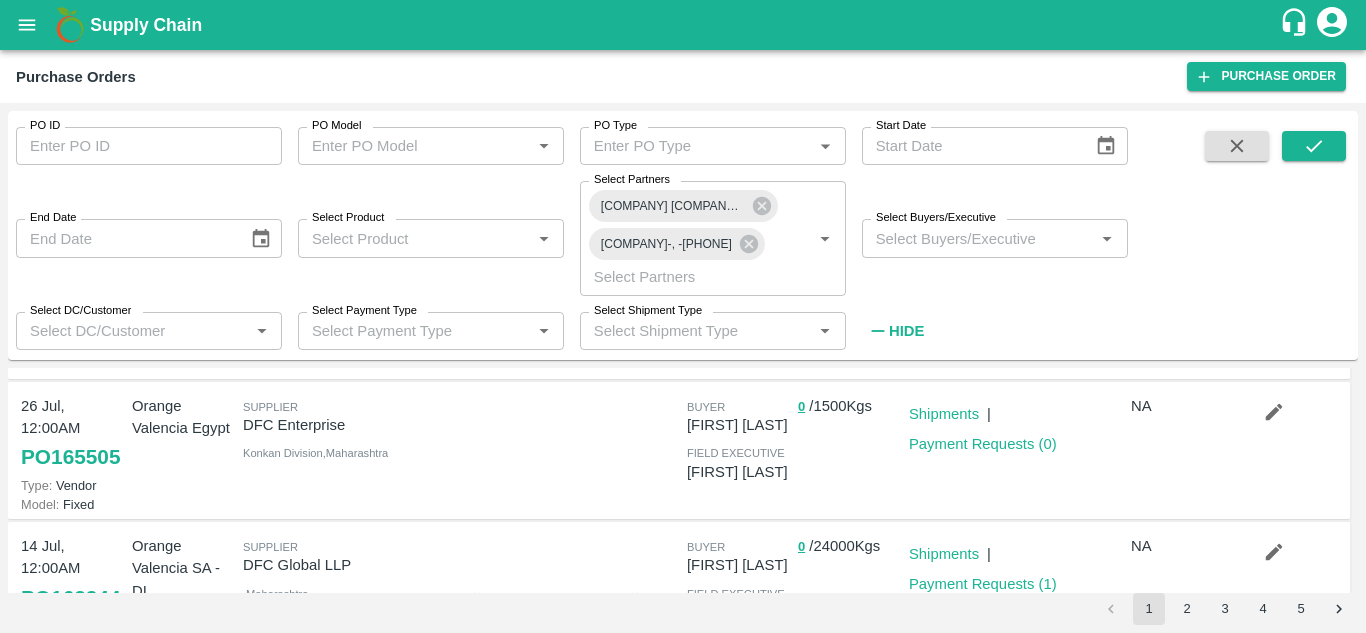 scroll, scrollTop: 201, scrollLeft: 0, axis: vertical 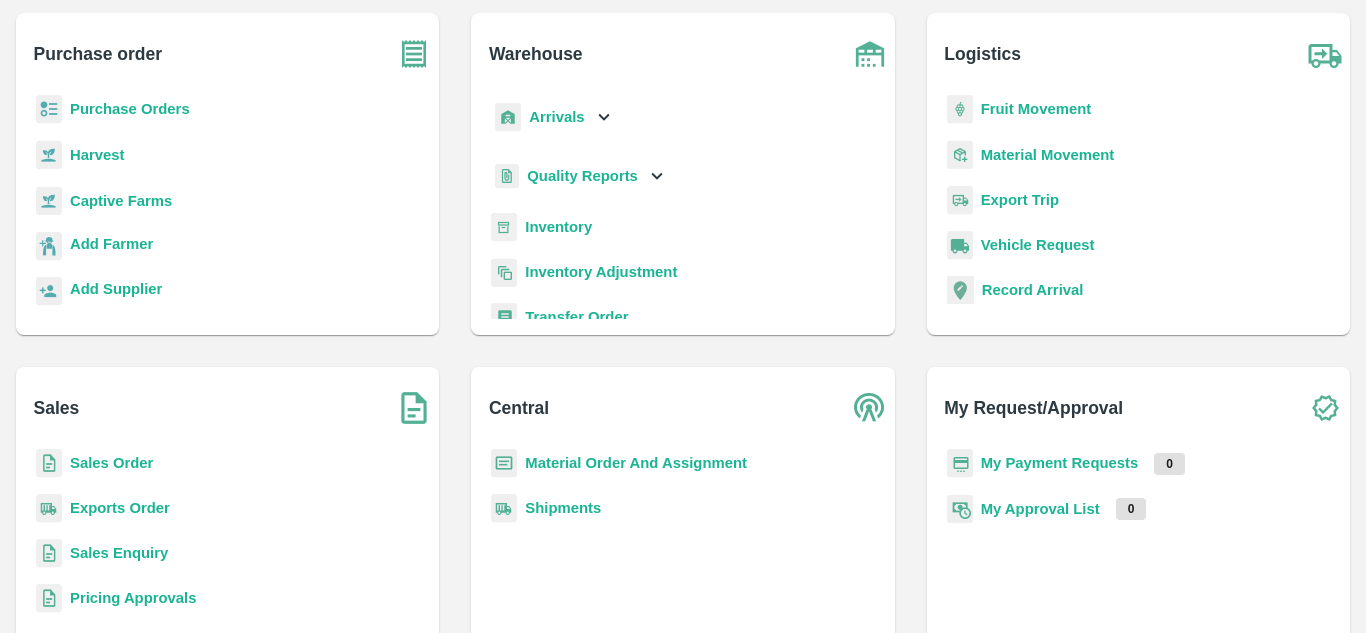 click on "Sales Order" at bounding box center (111, 463) 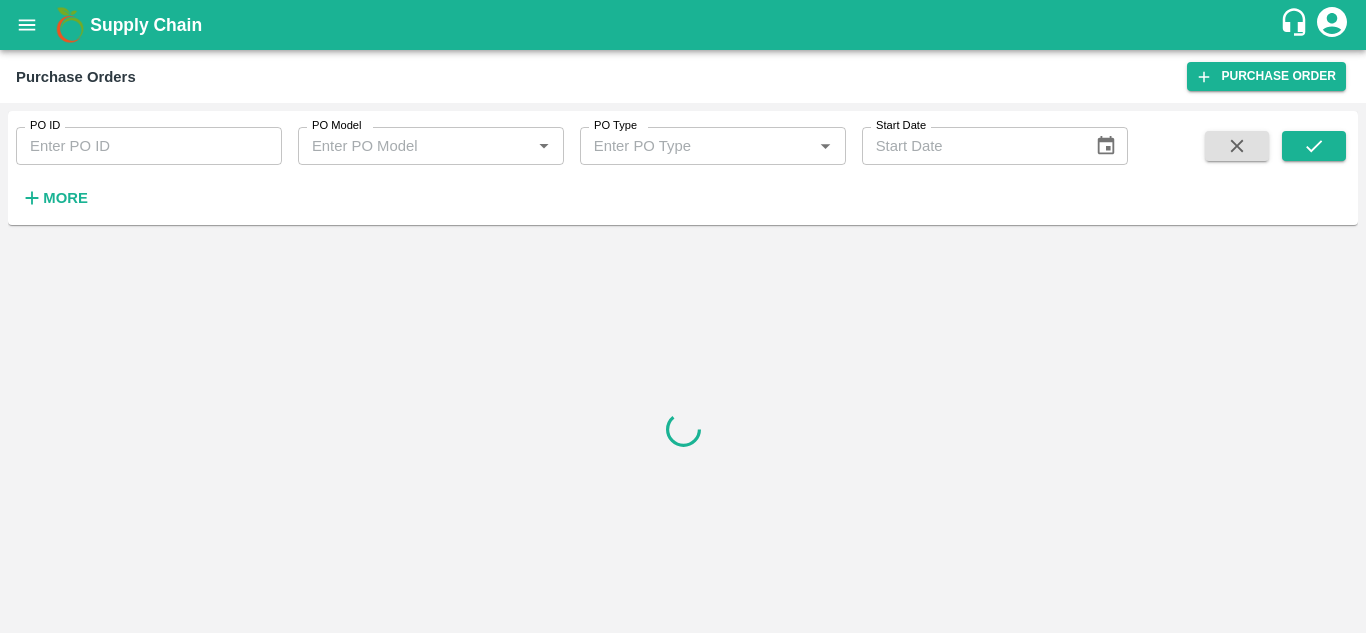 scroll, scrollTop: 0, scrollLeft: 0, axis: both 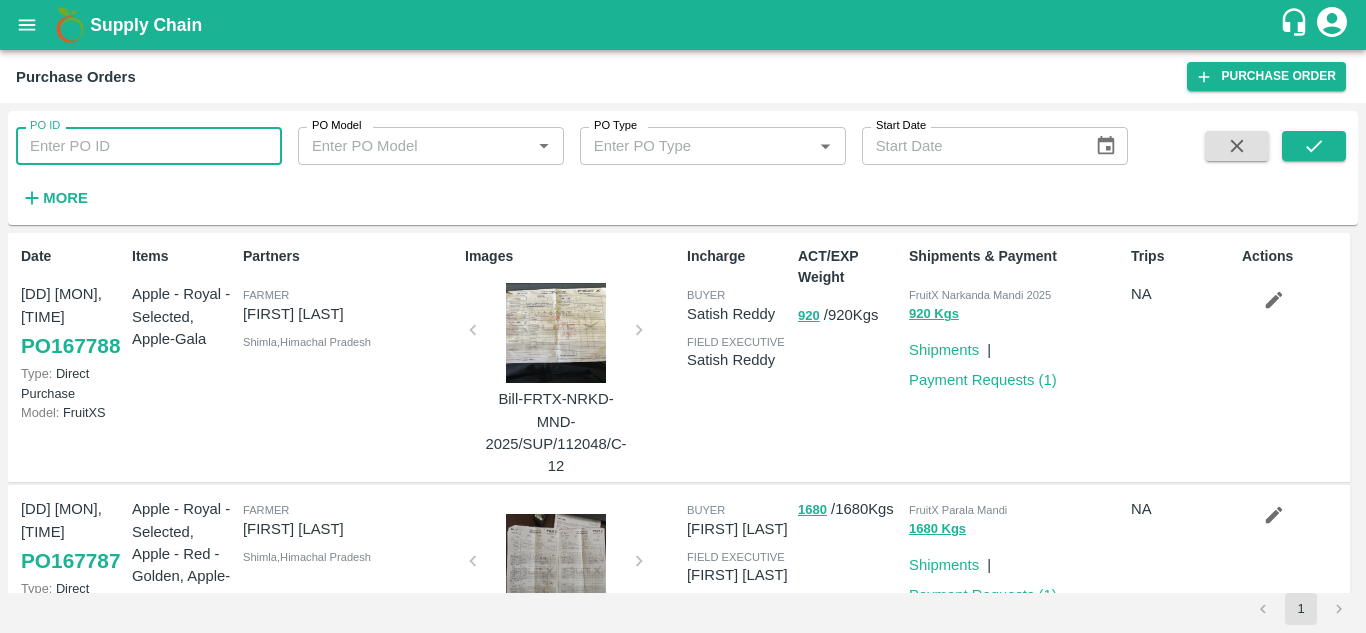 click on "PO ID" at bounding box center (149, 146) 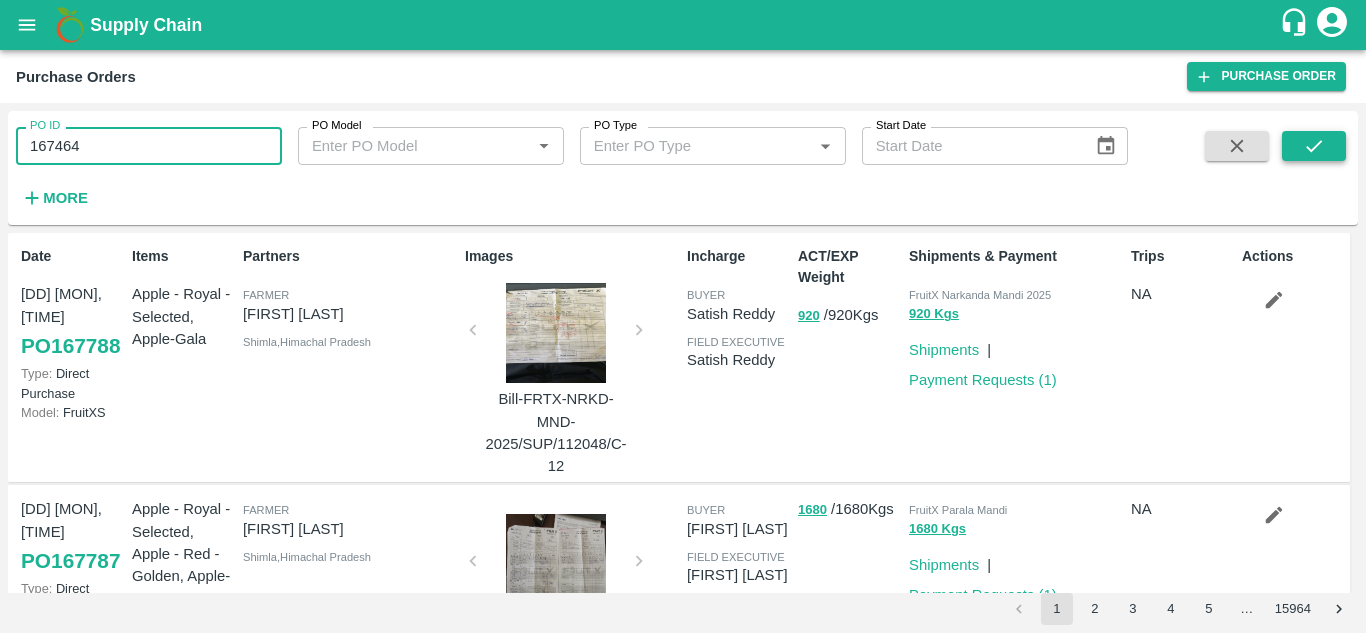 type on "167464" 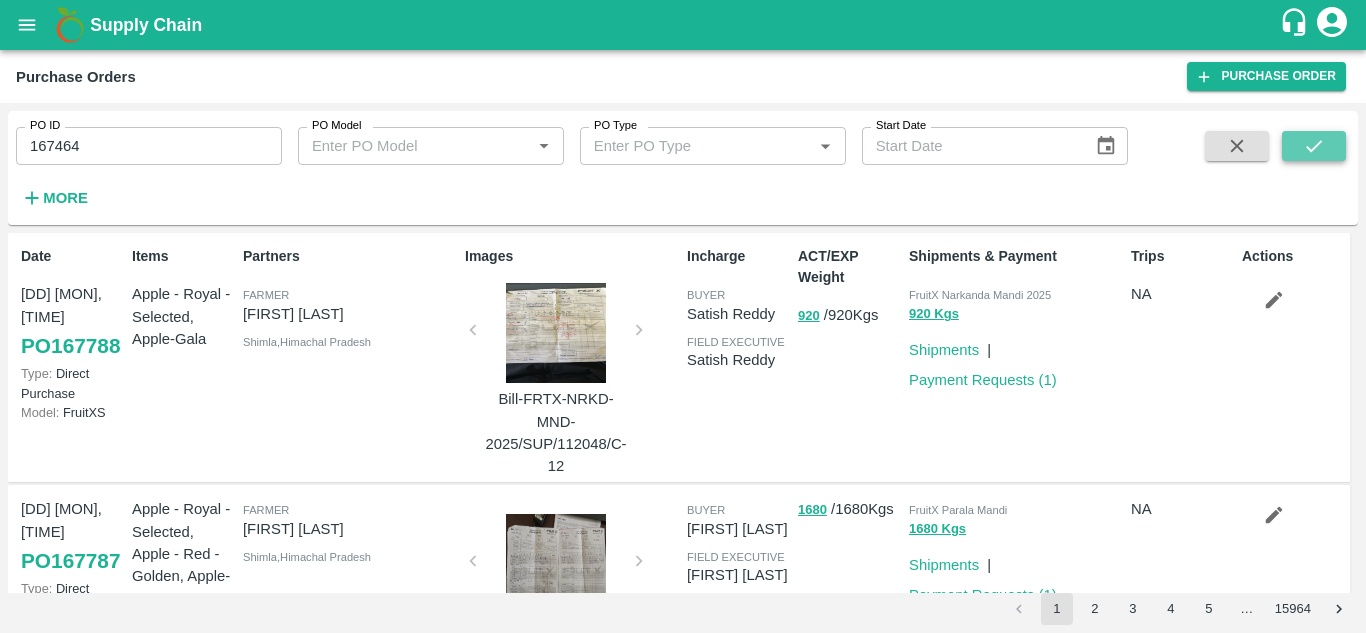 click at bounding box center (1314, 146) 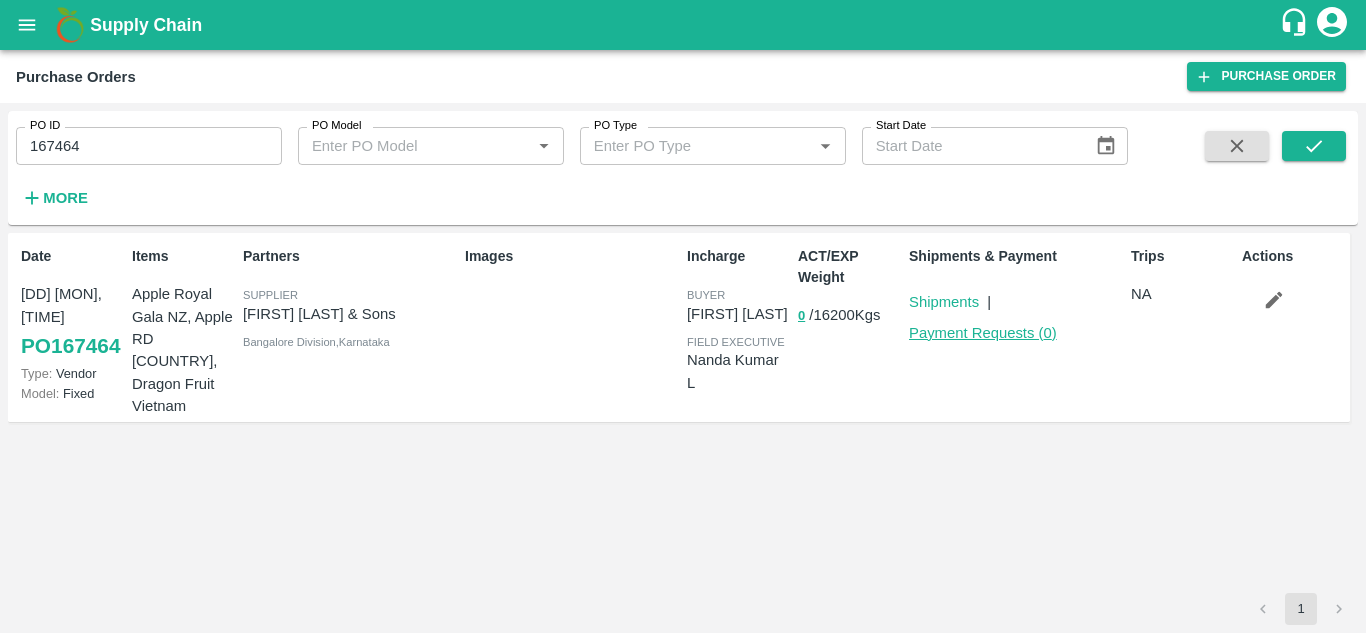 click on "Payment Requests ( 0 )" at bounding box center [983, 333] 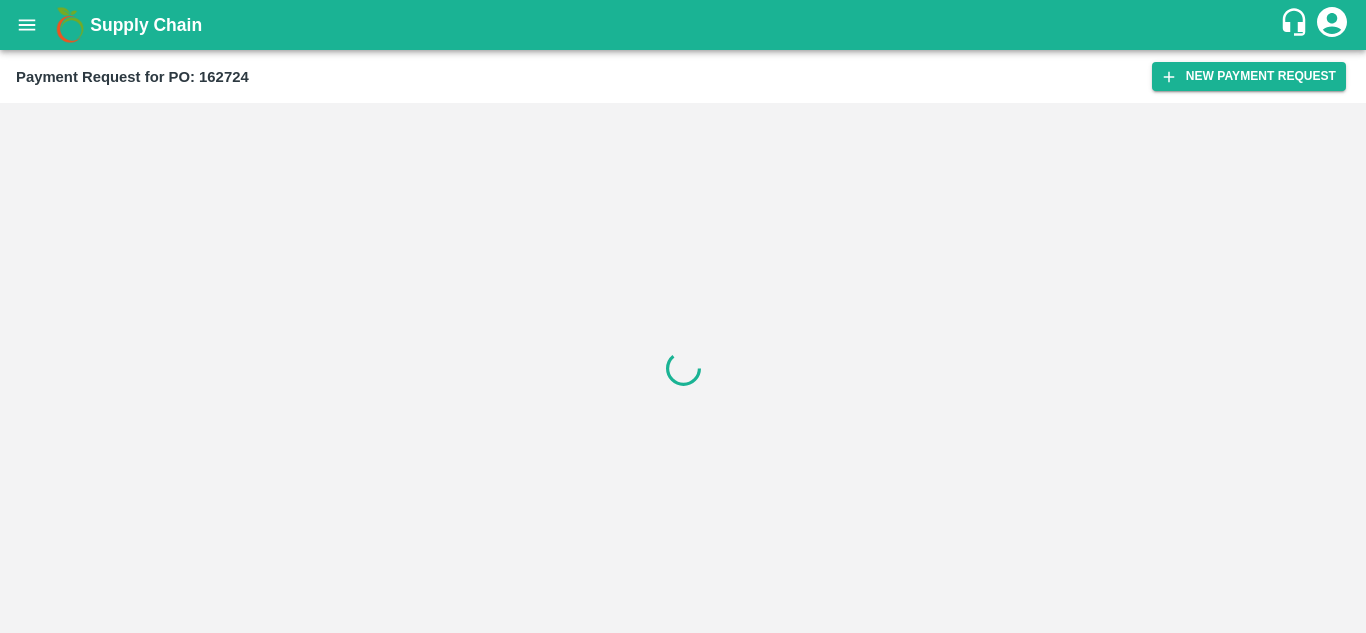 scroll, scrollTop: 0, scrollLeft: 0, axis: both 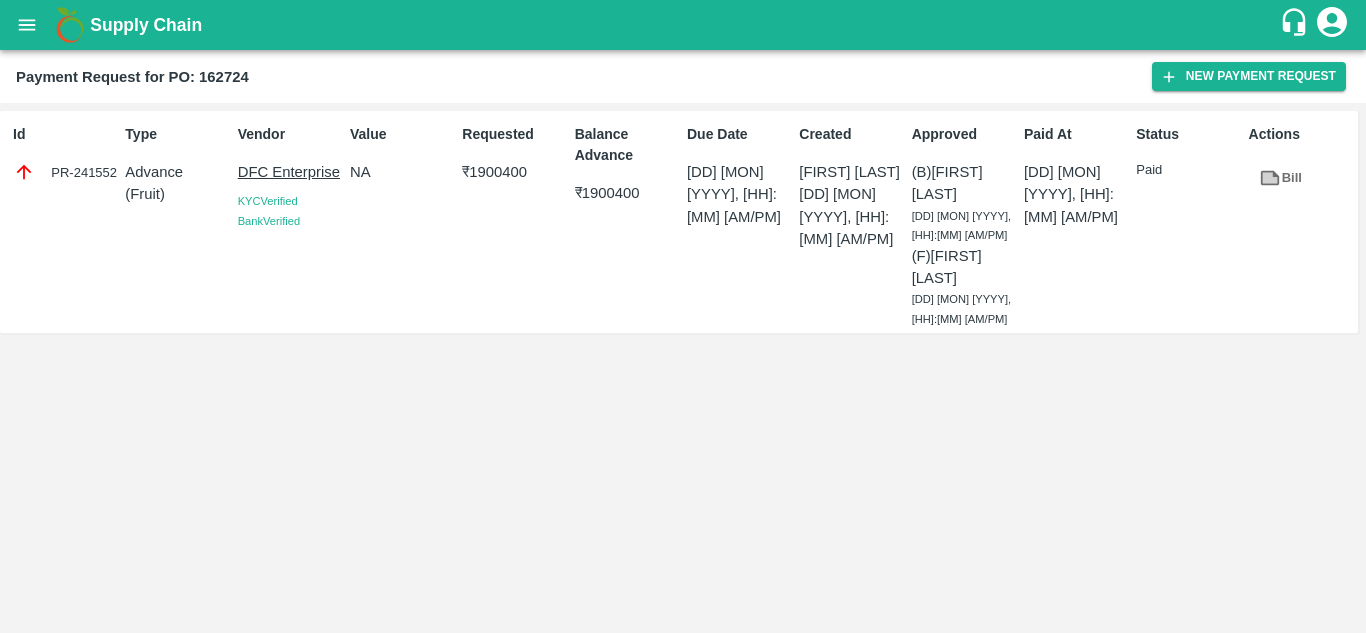 click on "Bill" at bounding box center (1281, 178) 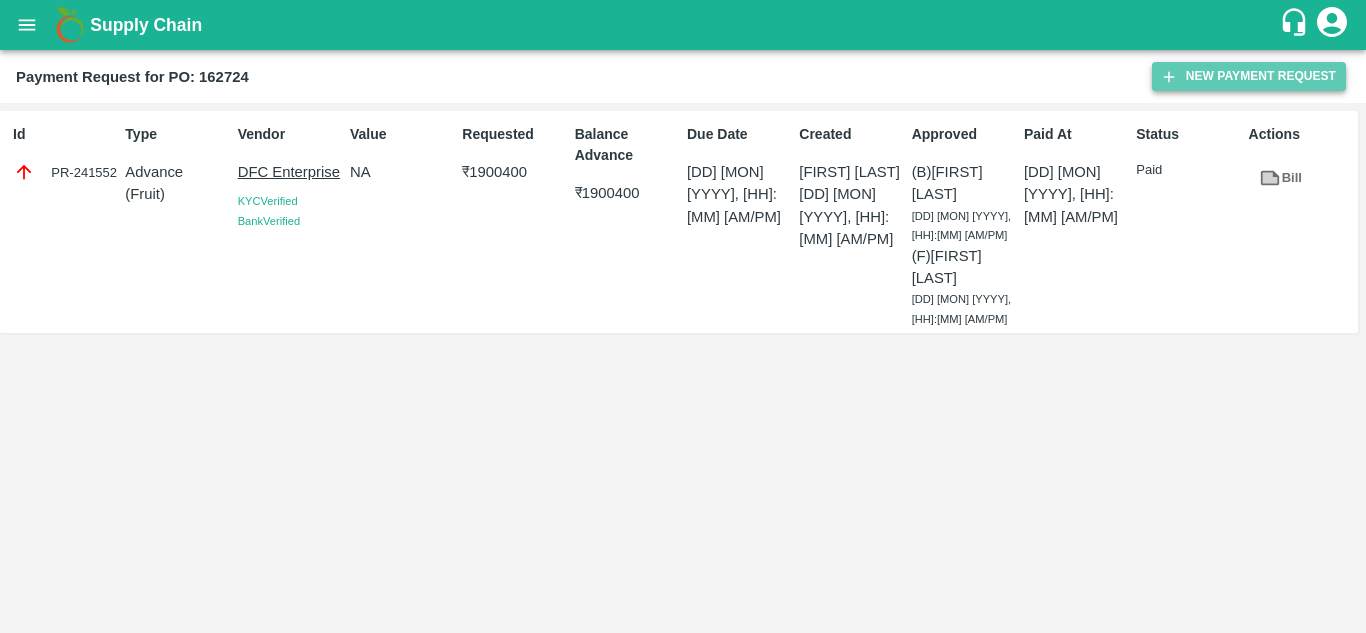 click on "New Payment Request" at bounding box center [1249, 76] 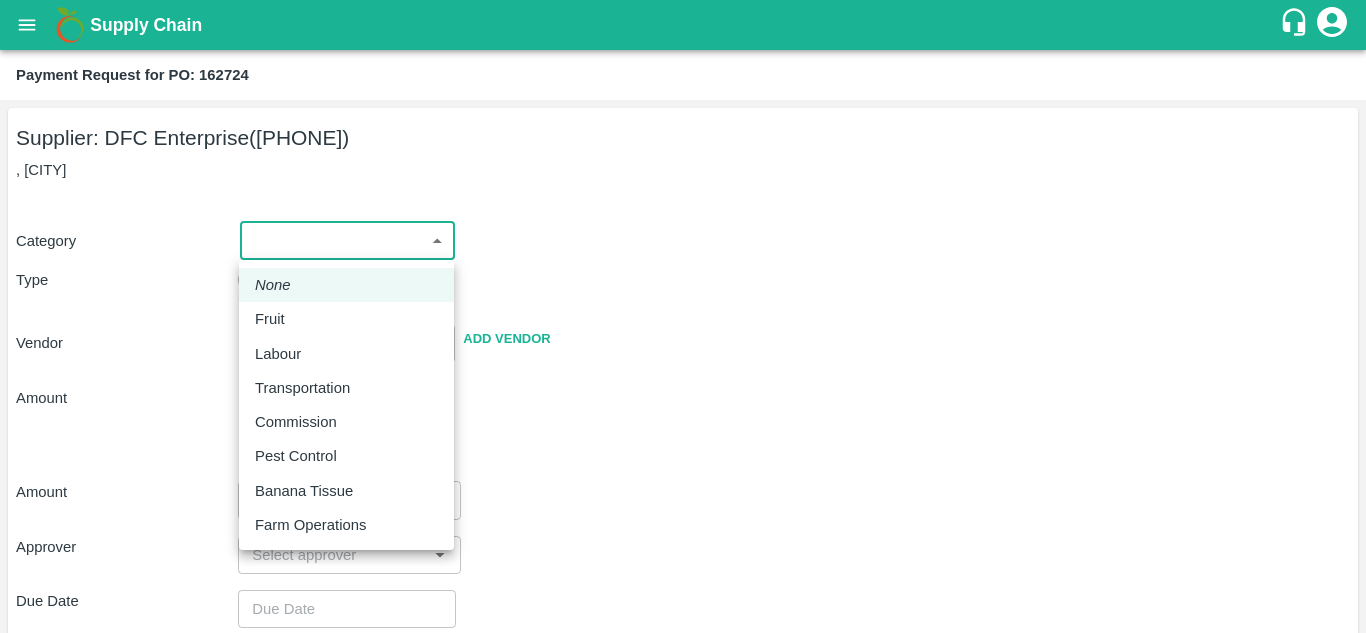 click on "Supply Chain Payment Request for PO: 162724 Supplier:    [COMPANY]  ([PHONE]) , [CITY] Category ​ ​ Type Advance Bill Vendor ​ Add Vendor Amount Total value Per Kg ​ Amount ​ Approver ​ Due Date ​  Priority  Low  High Comment x ​ Attach bill Cancel Save [CITY] Imported DC [CITY] DC MDC [CITY] [CITY] DC Ahmedabad virtual imported DC [CITY] DC Hyderabad DC B2R [CITY]  FruitX [CITY] Direct Customer [FIRST] [LAST] Logout None Fruit Labour Transportation Commission Pest Control Banana Tissue Farm Operations" at bounding box center (683, 316) 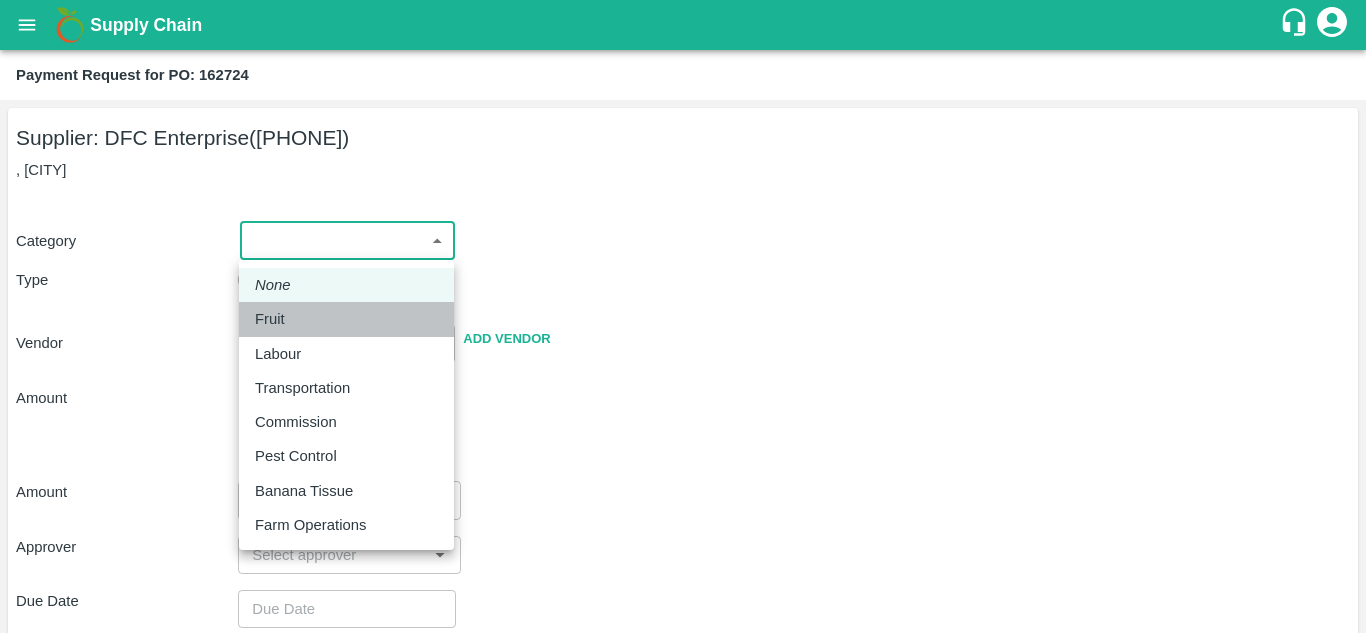 click on "Fruit" at bounding box center (270, 319) 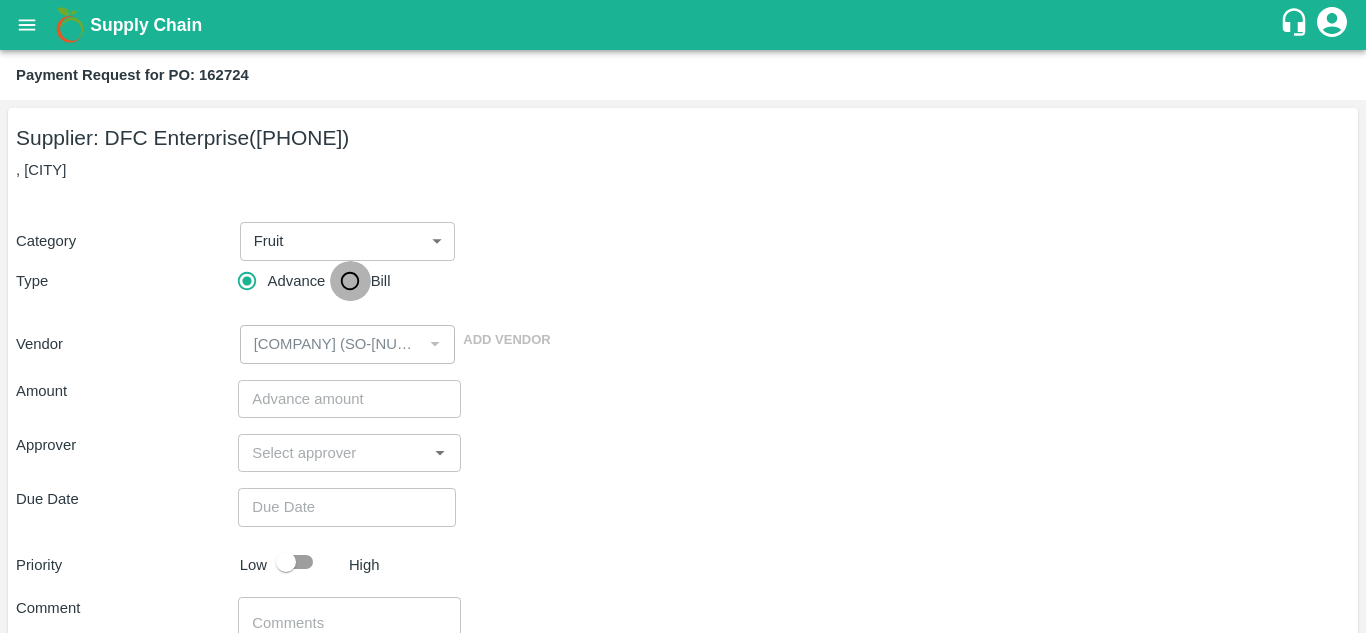 click on "Bill" at bounding box center [350, 281] 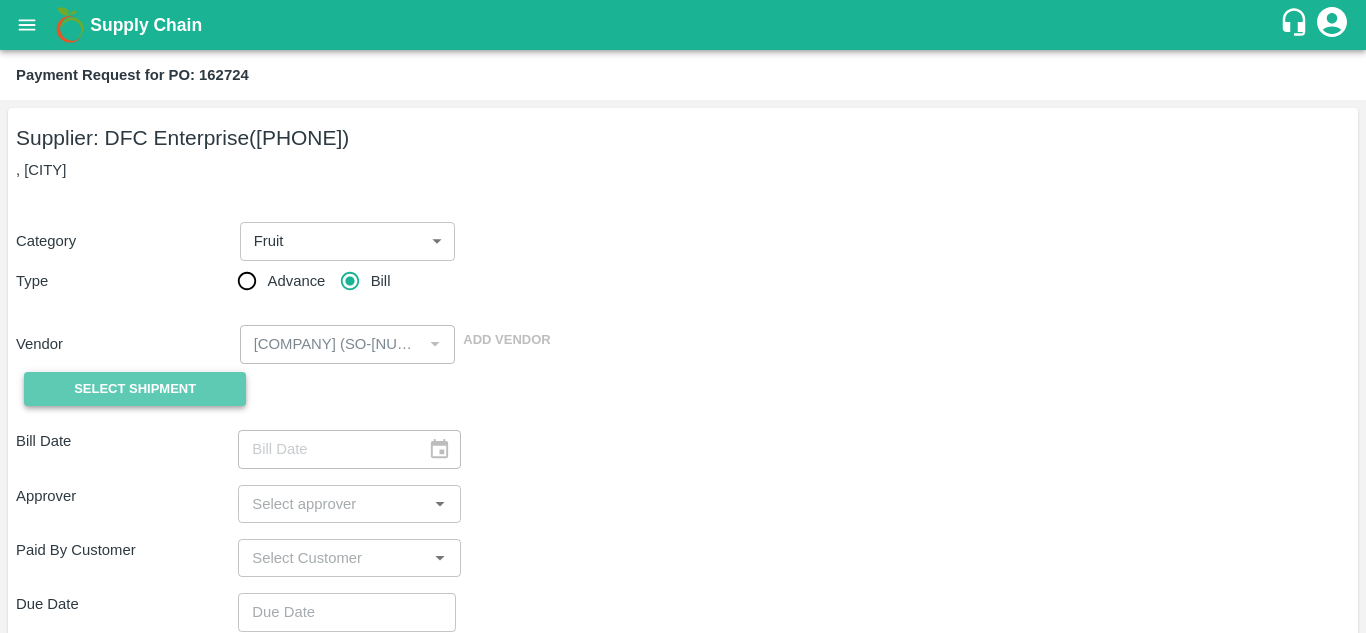 click on "Select Shipment" at bounding box center (135, 389) 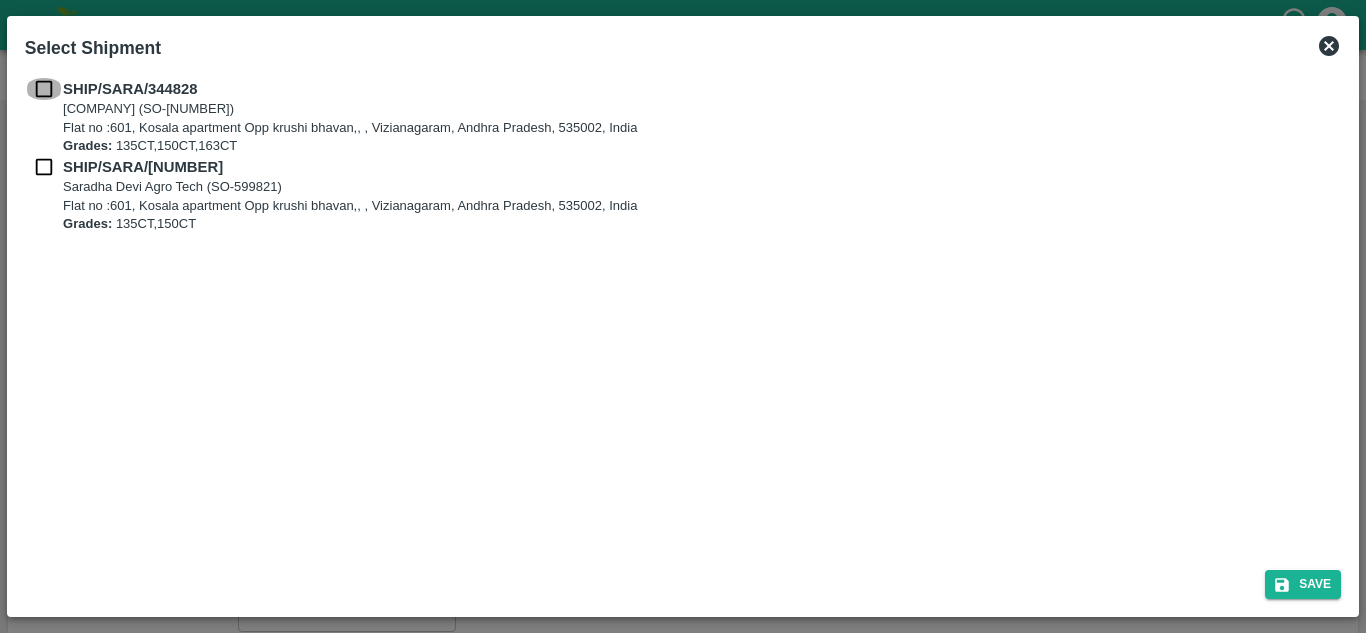 click at bounding box center [44, 89] 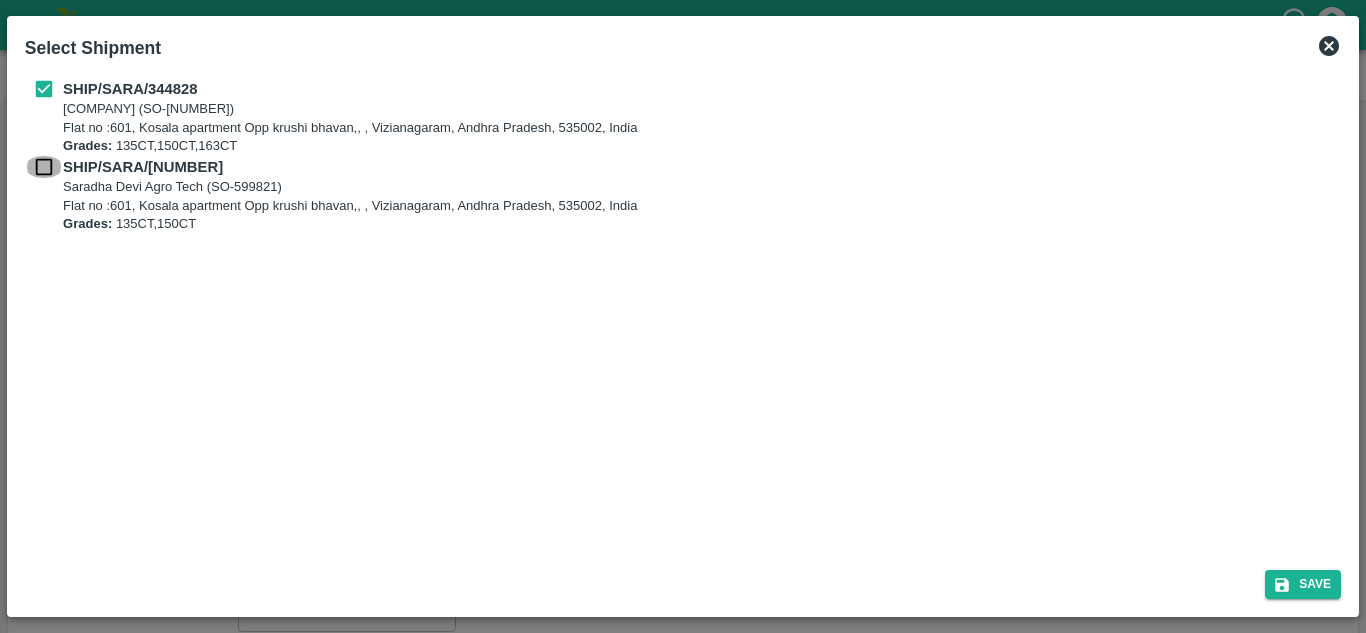 click at bounding box center [44, 167] 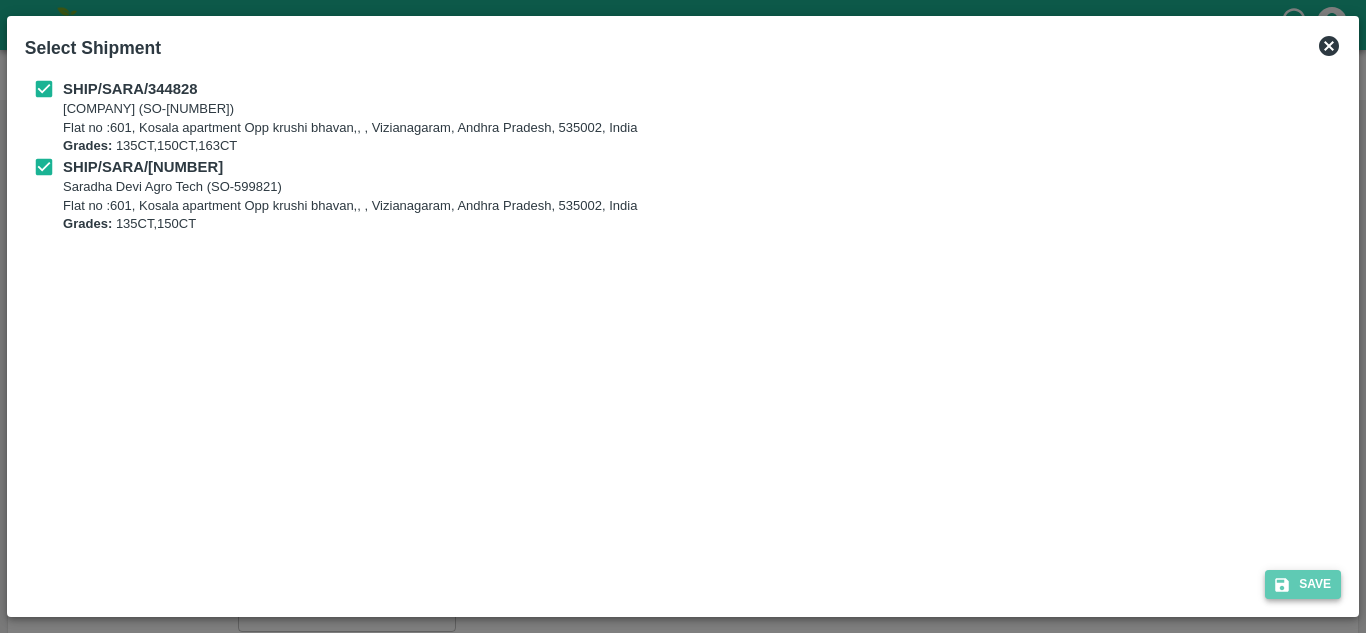 click on "Save" at bounding box center [1303, 584] 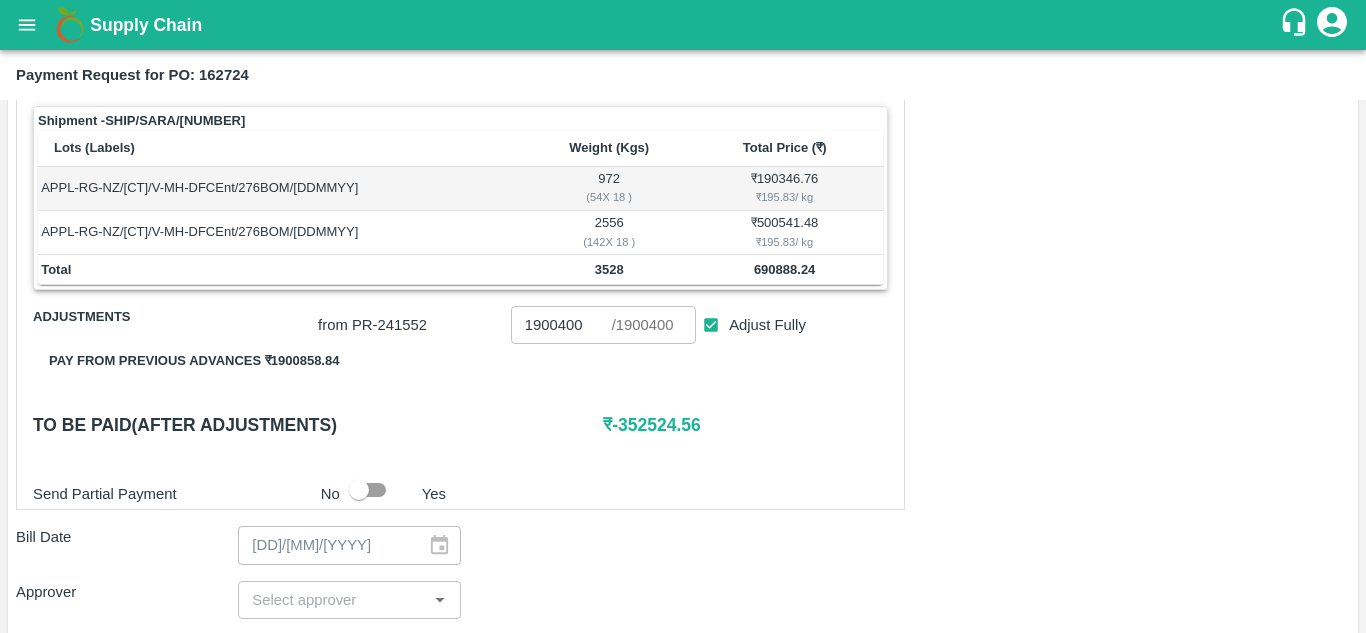 scroll, scrollTop: 563, scrollLeft: 0, axis: vertical 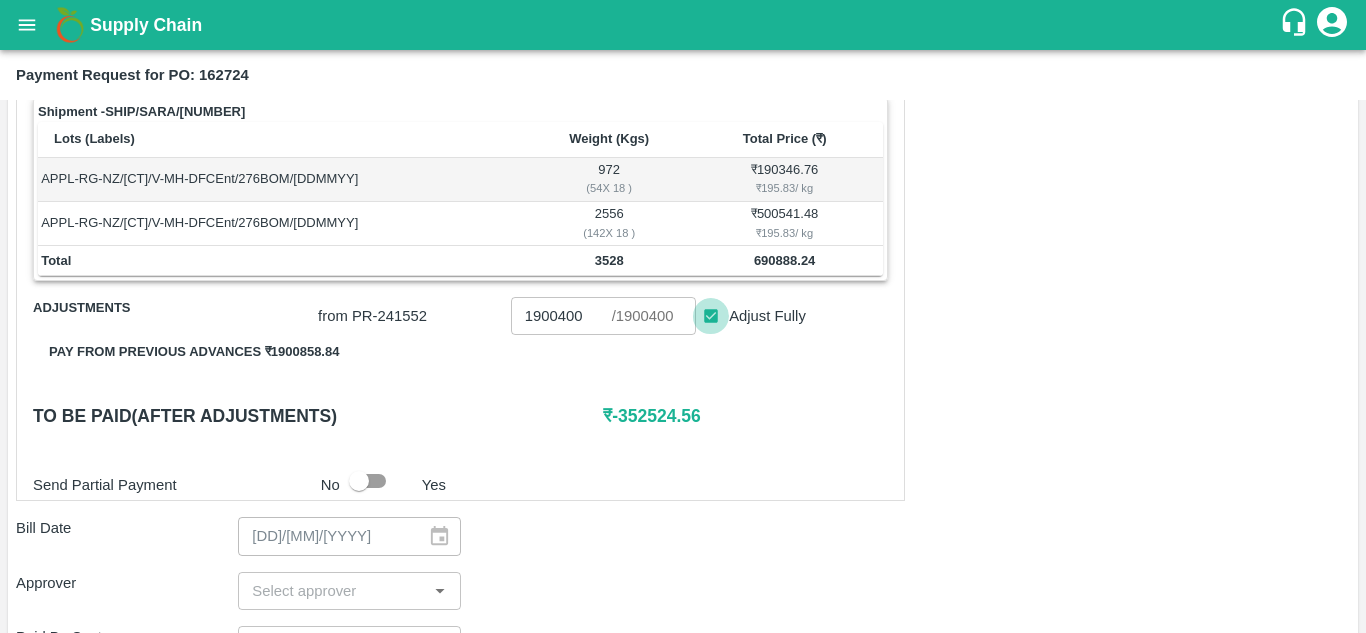 click on "Adjust Fully" at bounding box center (711, 316) 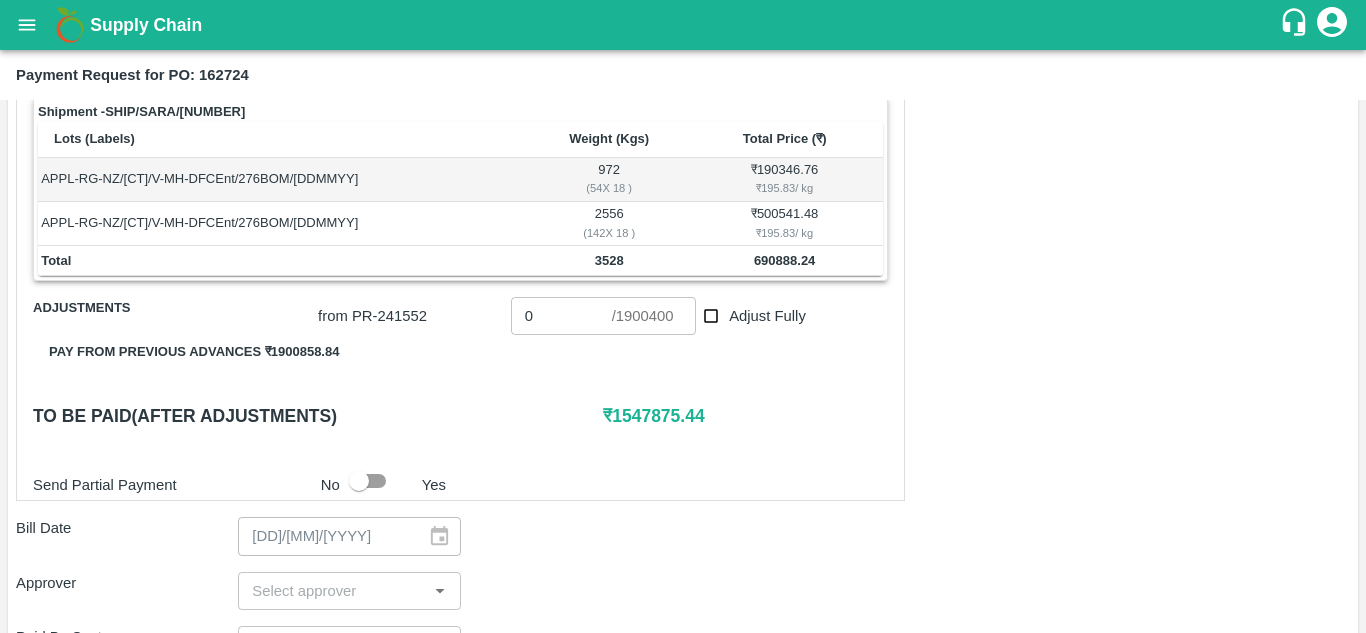 click on "₹  1547875.44" at bounding box center [745, 416] 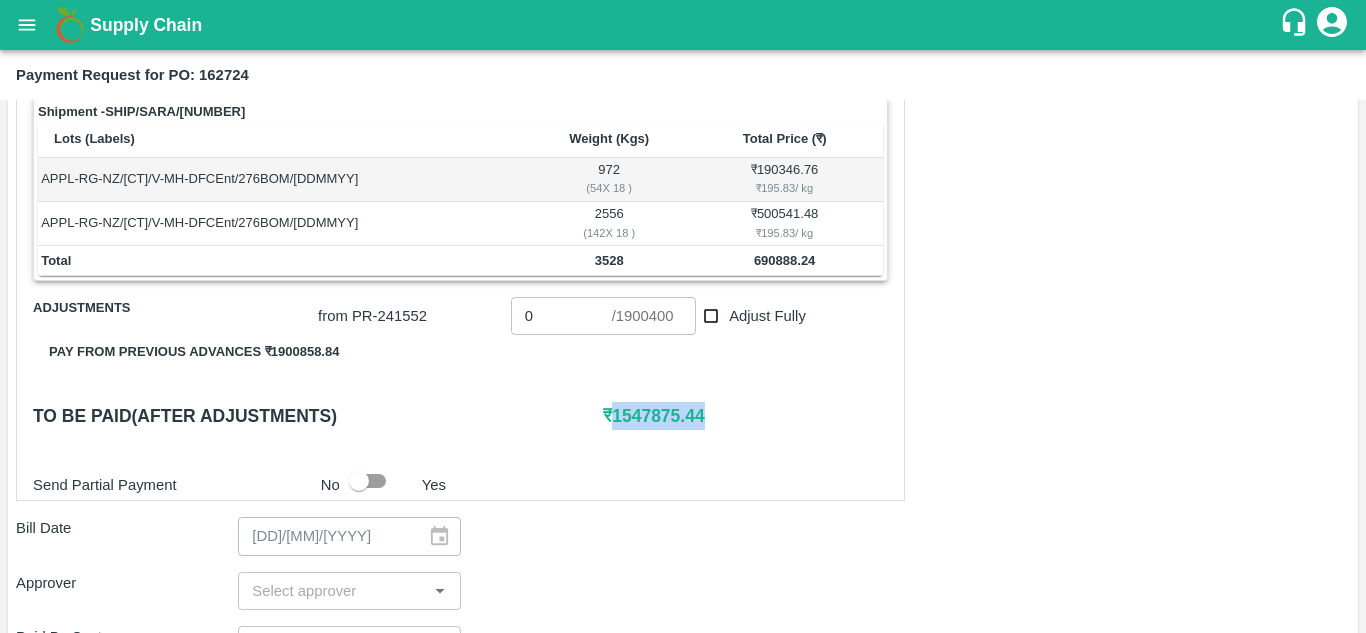 click on "₹  1547875.44" at bounding box center (745, 416) 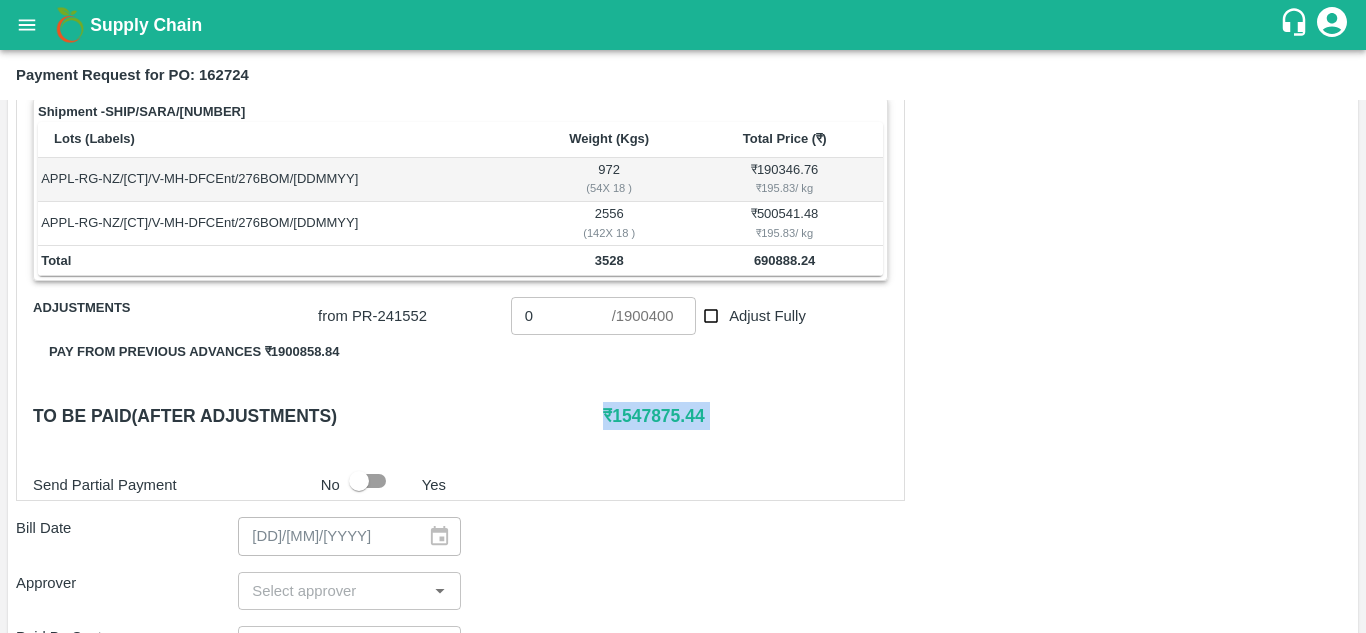 click on "₹  1547875.44" at bounding box center (745, 416) 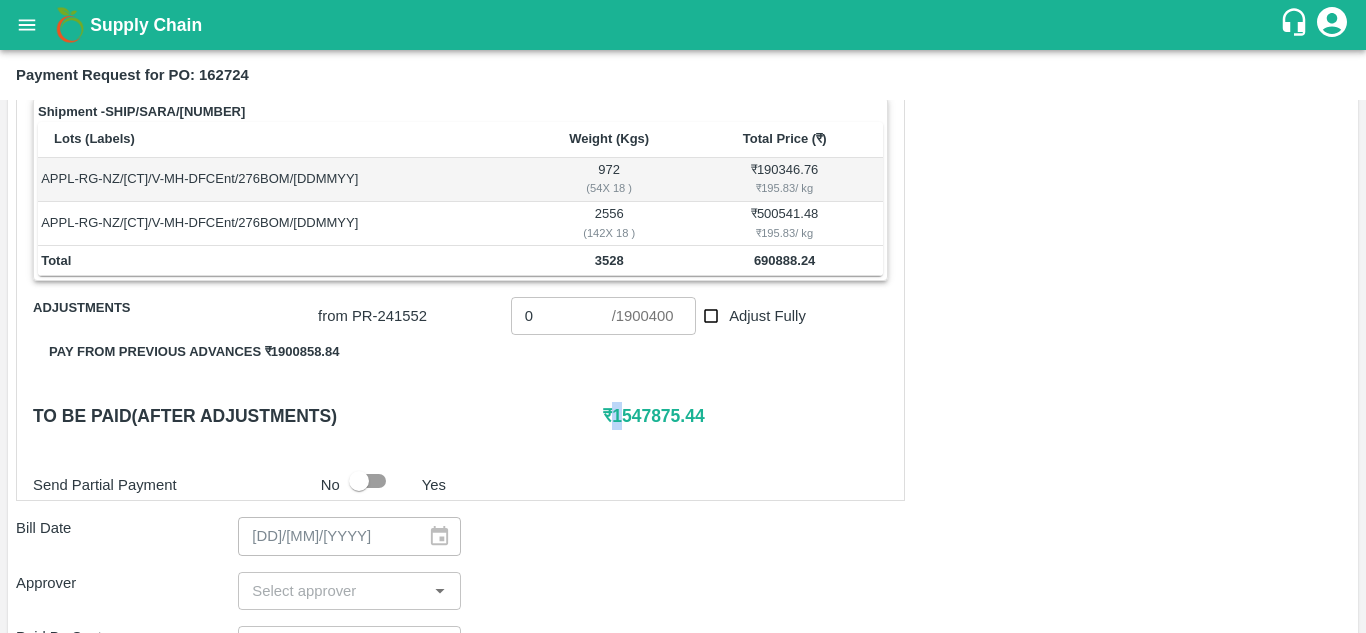 click on "₹  1547875.44" at bounding box center [745, 416] 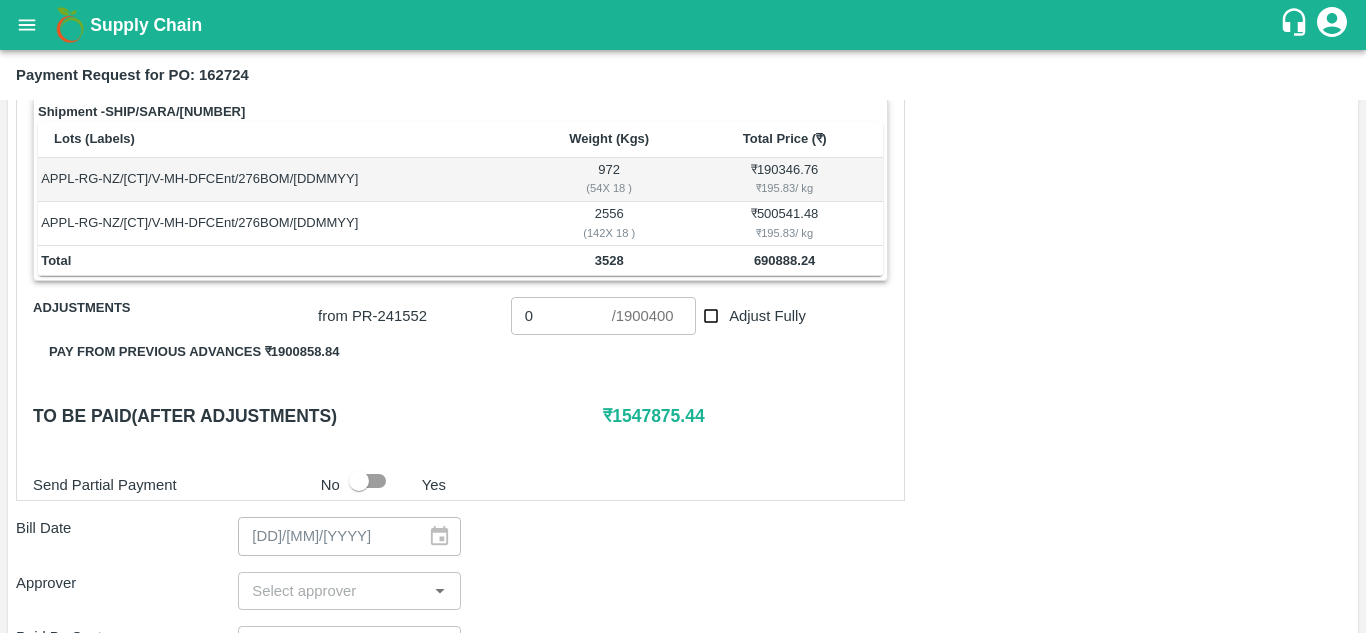 click on "₹  1547875.44" at bounding box center [745, 416] 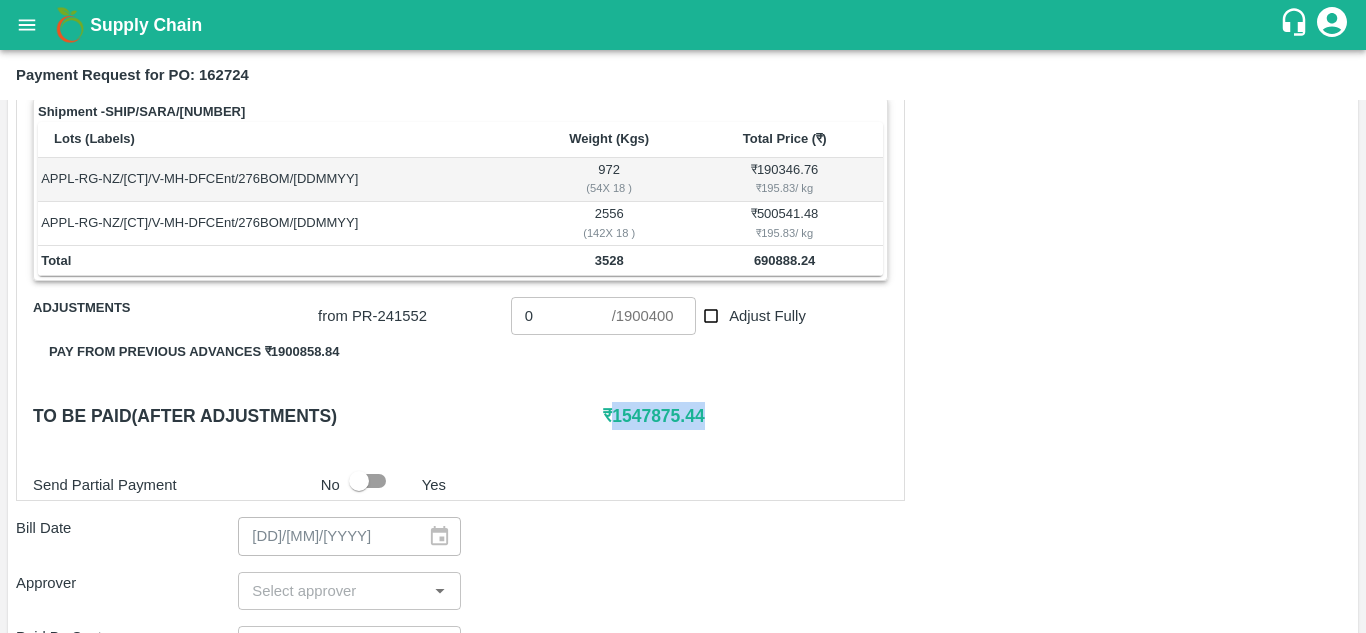 click on "₹  1547875.44" at bounding box center [745, 416] 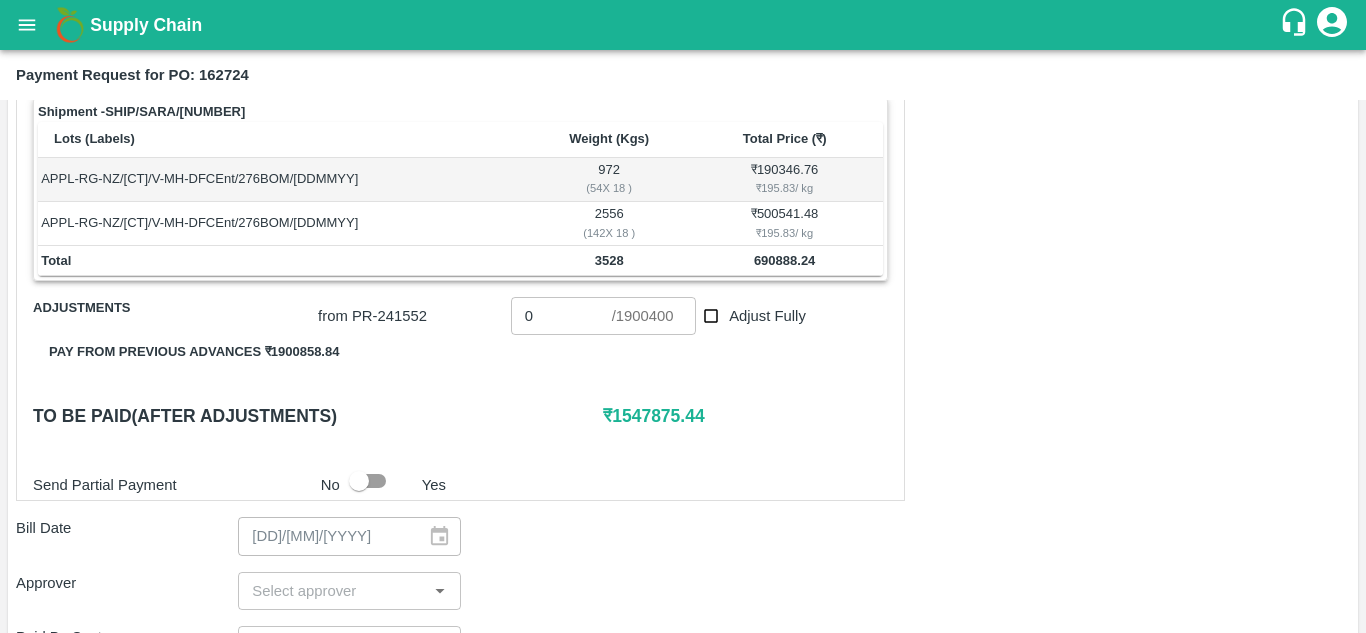 click on "0" at bounding box center [561, 316] 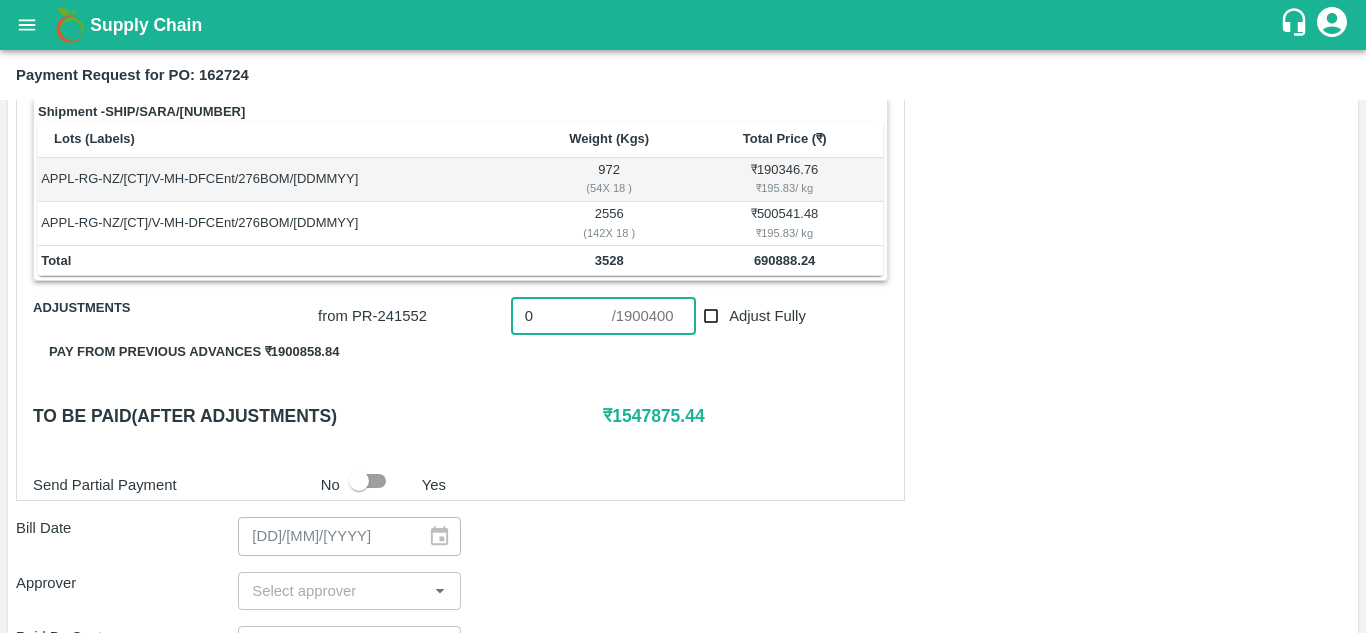 paste on "1547875.44" 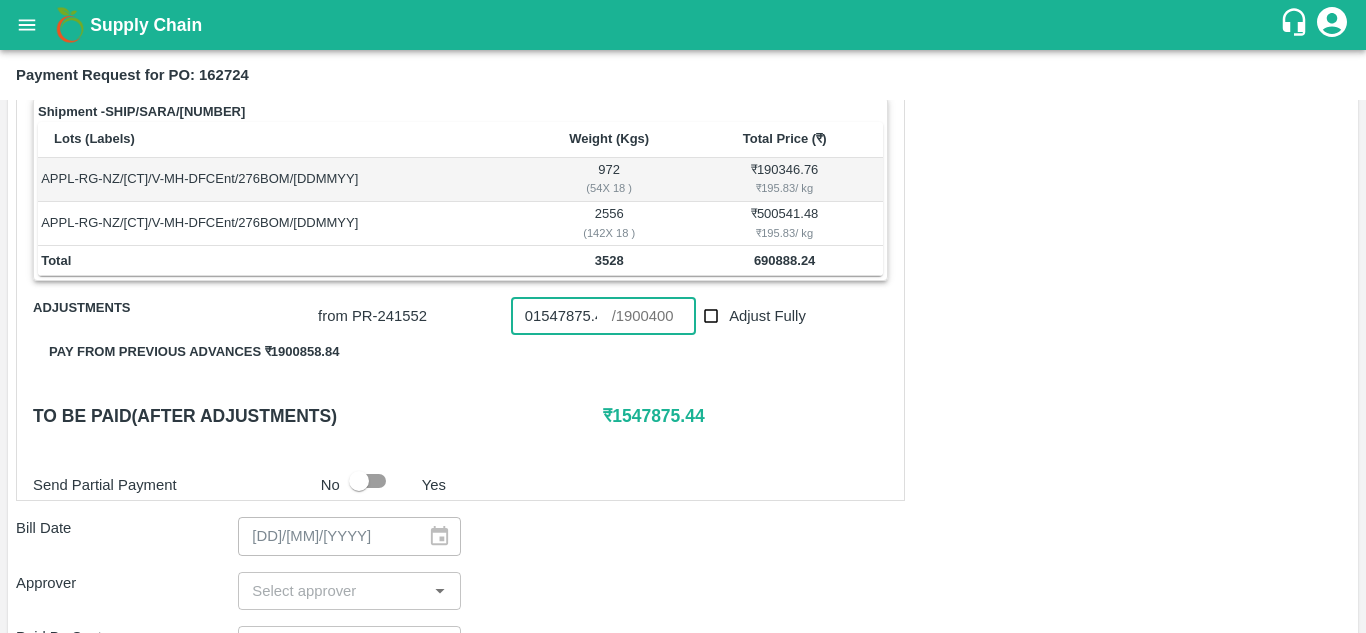 scroll, scrollTop: 0, scrollLeft: 15, axis: horizontal 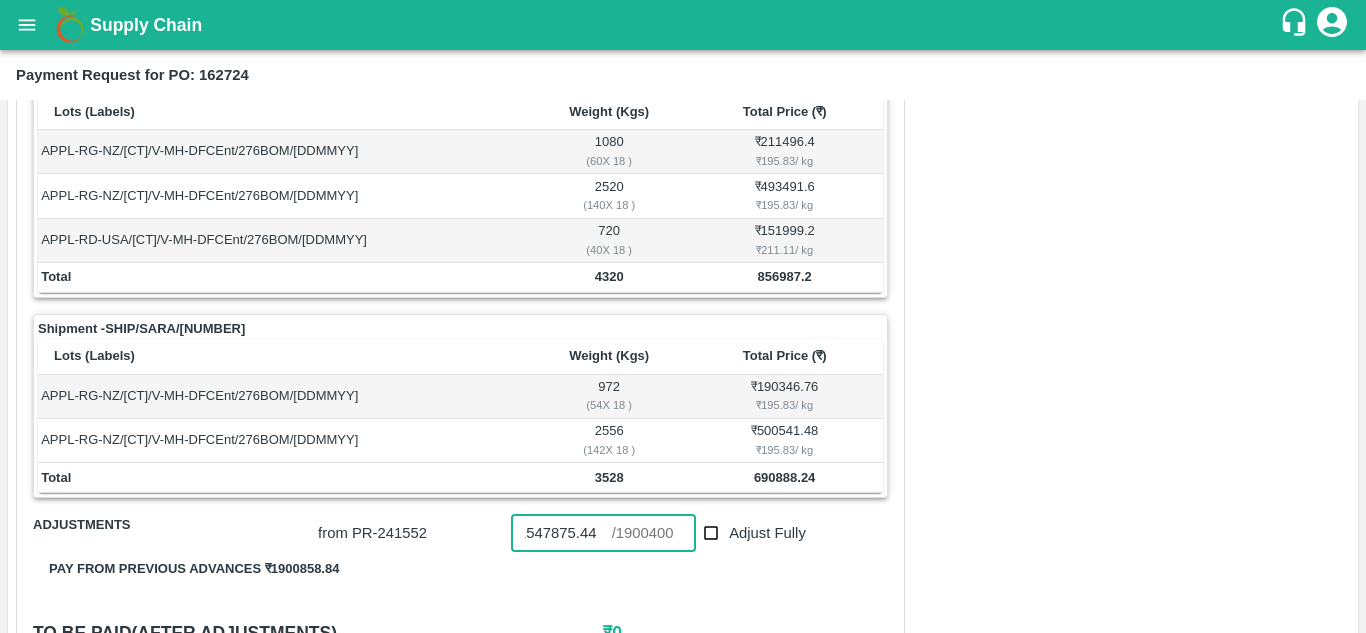 type on "01547875.44" 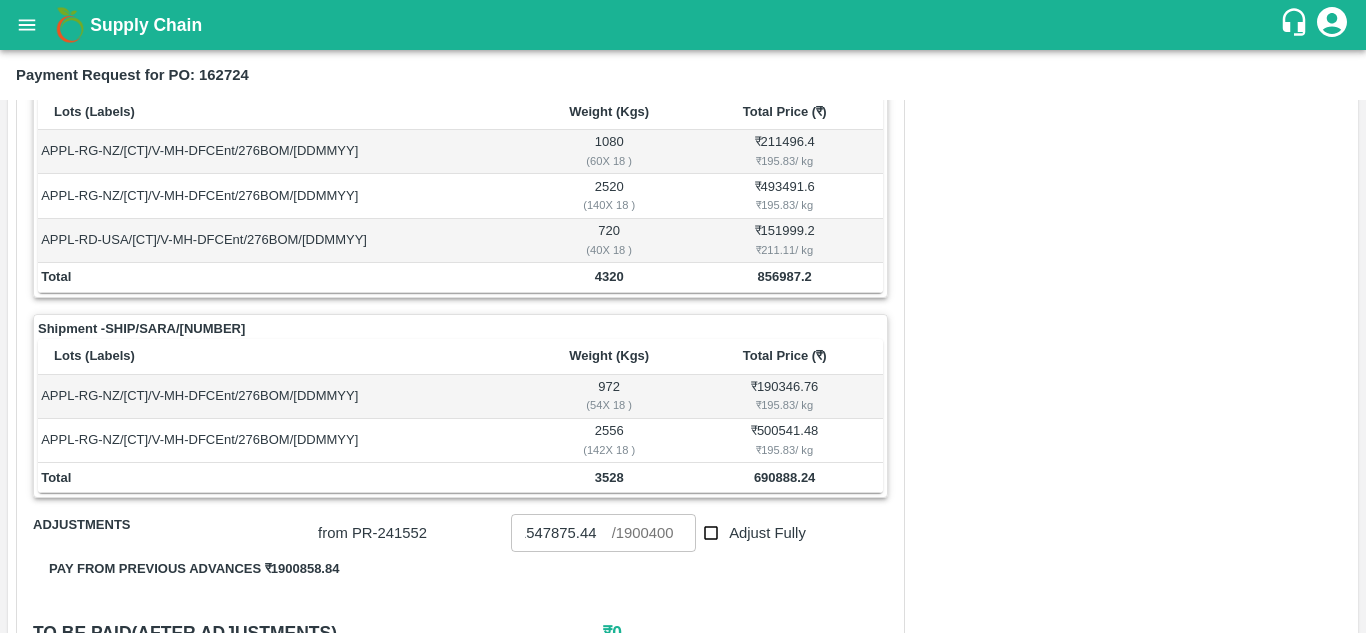 scroll, scrollTop: 0, scrollLeft: 0, axis: both 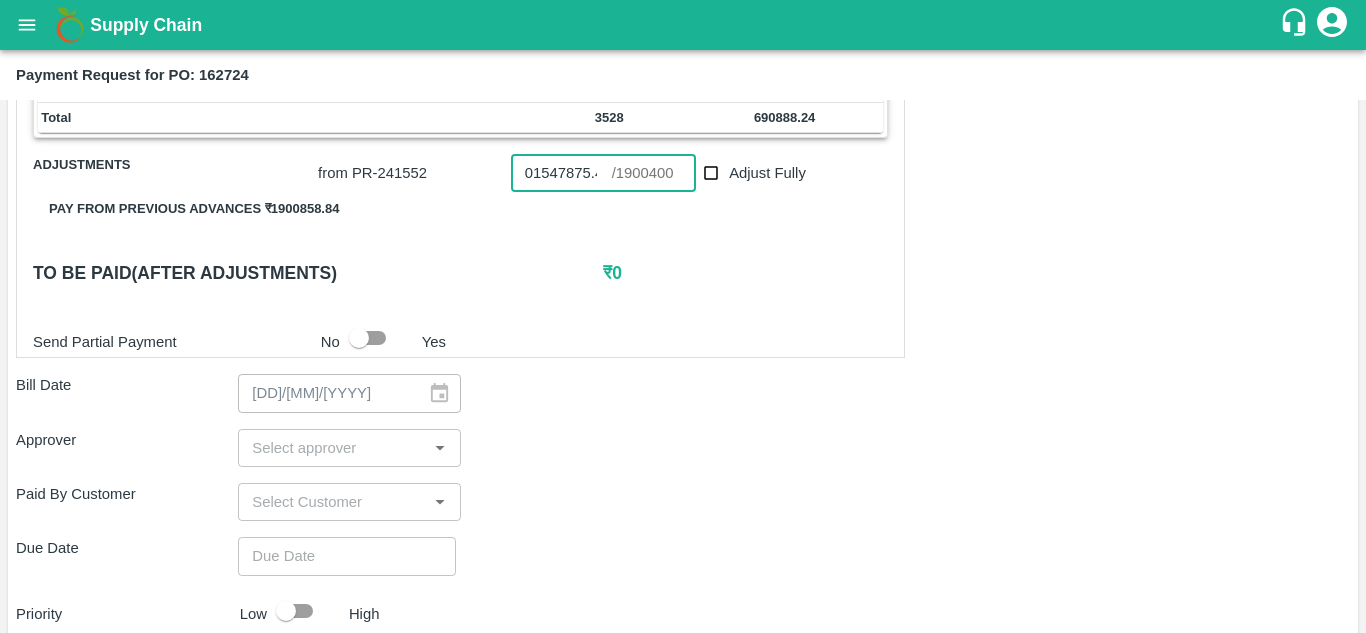 click at bounding box center [332, 448] 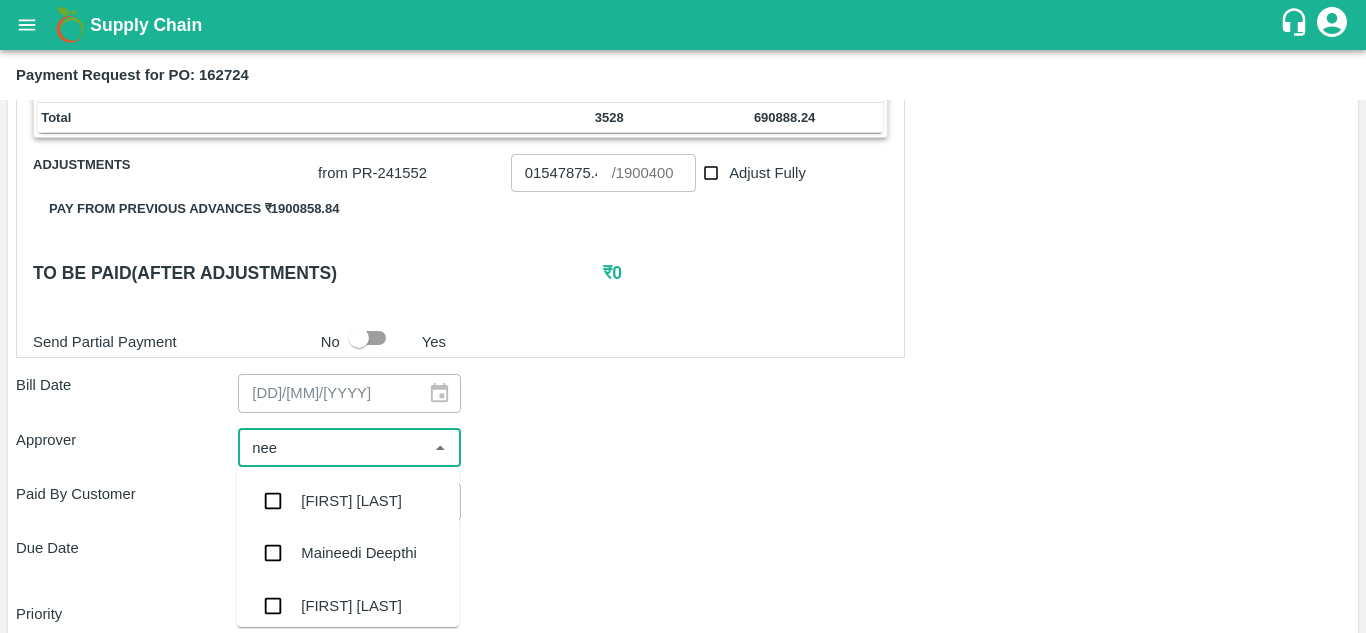 type on "neet" 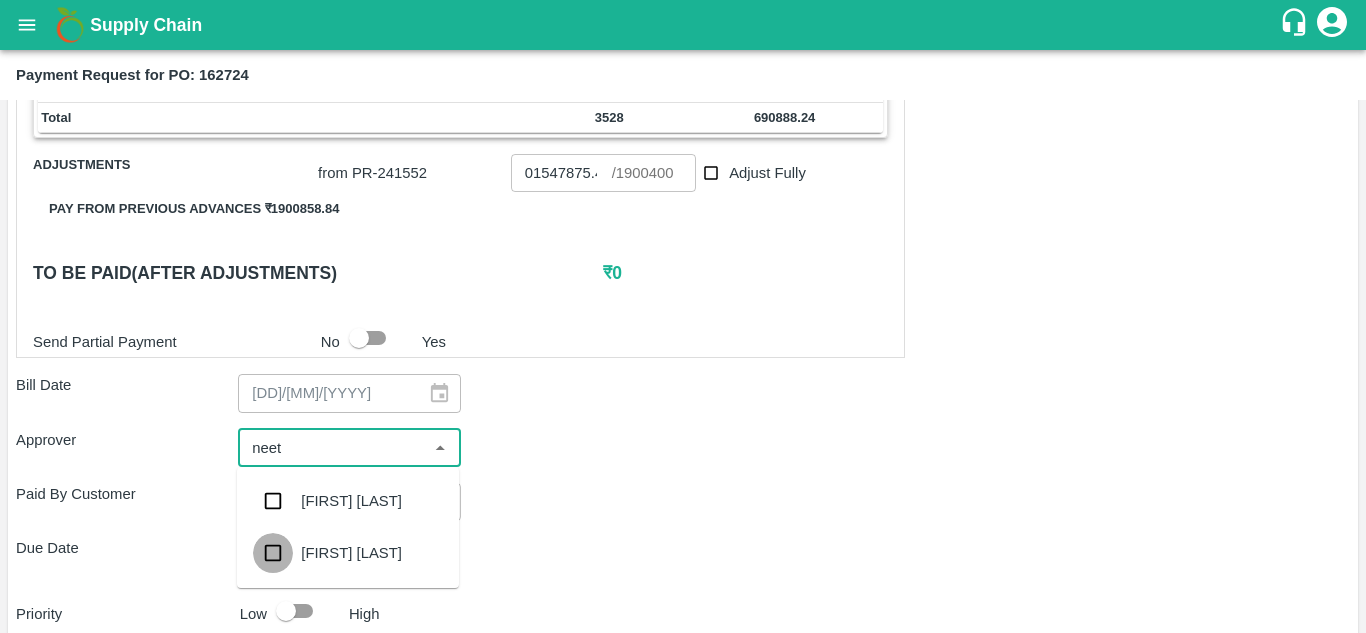 click at bounding box center [273, 553] 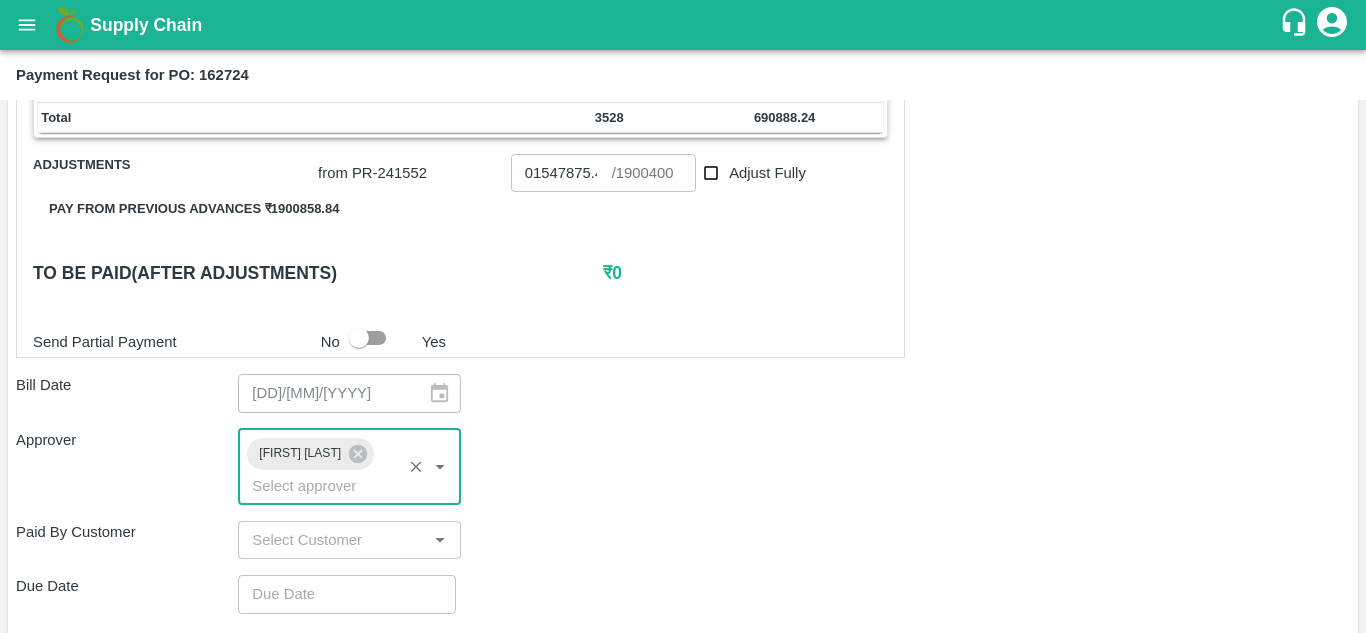 type on "DD/MM/YYYY hh:mm aa" 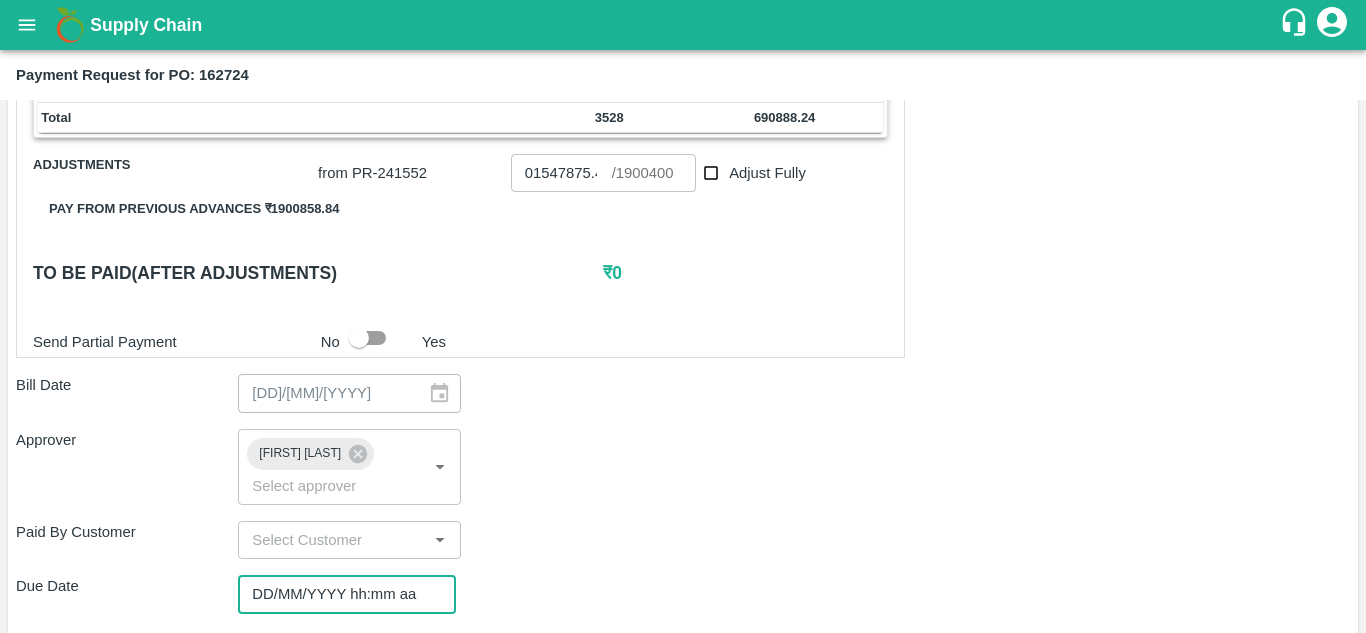 click on "DD/MM/YYYY hh:mm aa" at bounding box center (340, 594) 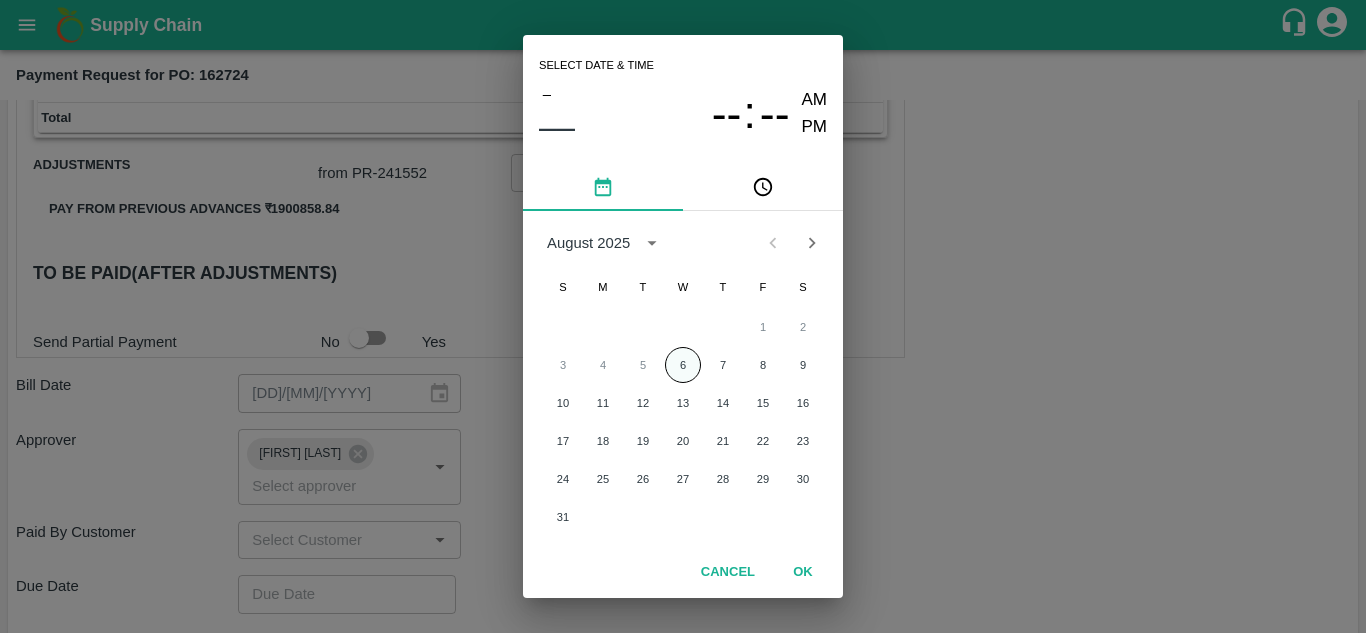 drag, startPoint x: 674, startPoint y: 383, endPoint x: 682, endPoint y: 361, distance: 23.409399 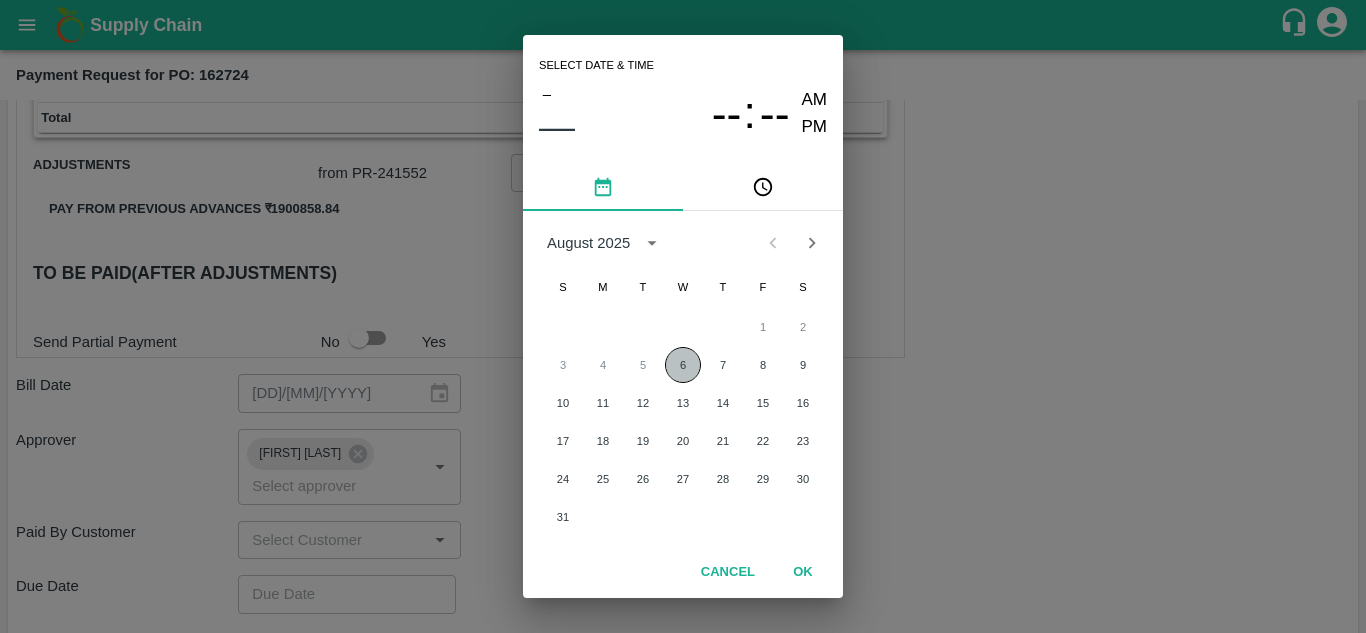 click on "6" at bounding box center [683, 365] 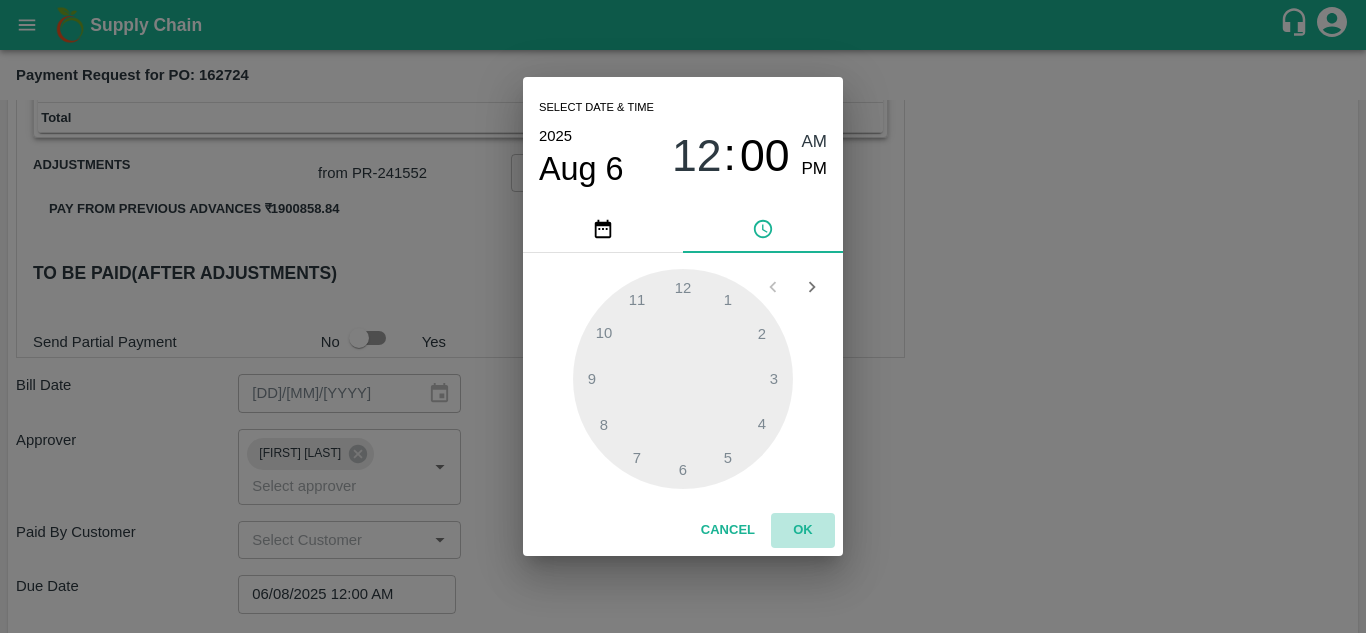 click on "OK" at bounding box center (803, 530) 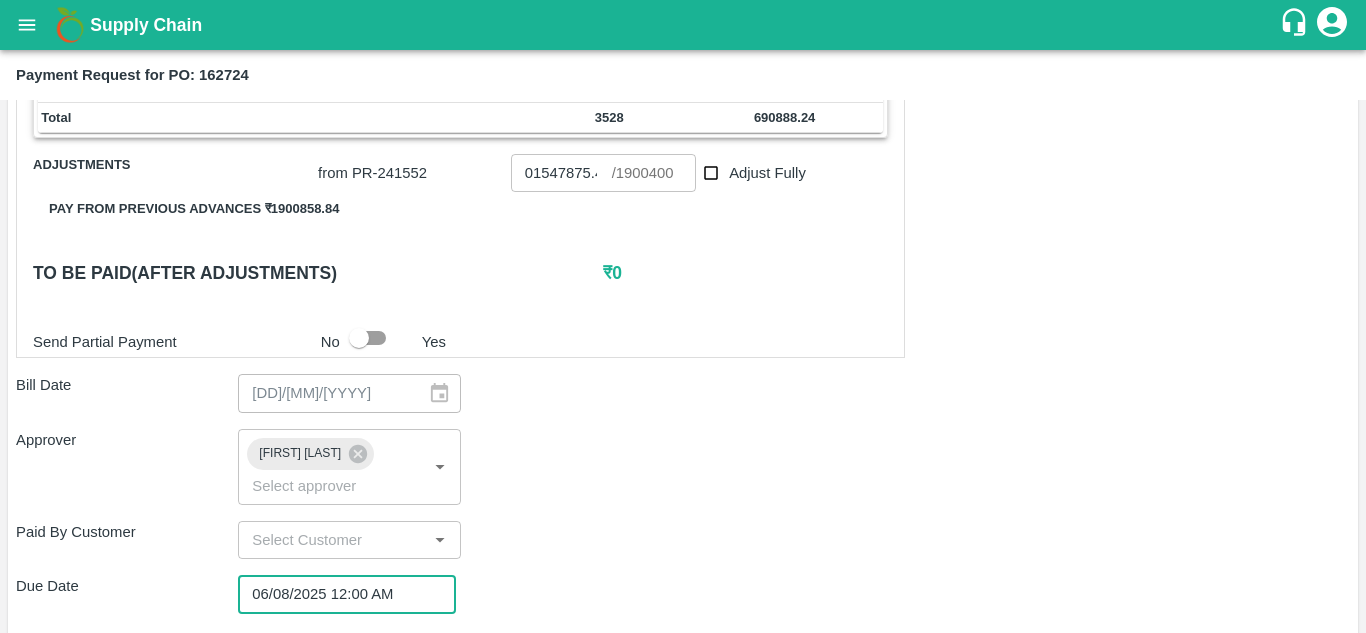 scroll, scrollTop: 931, scrollLeft: 0, axis: vertical 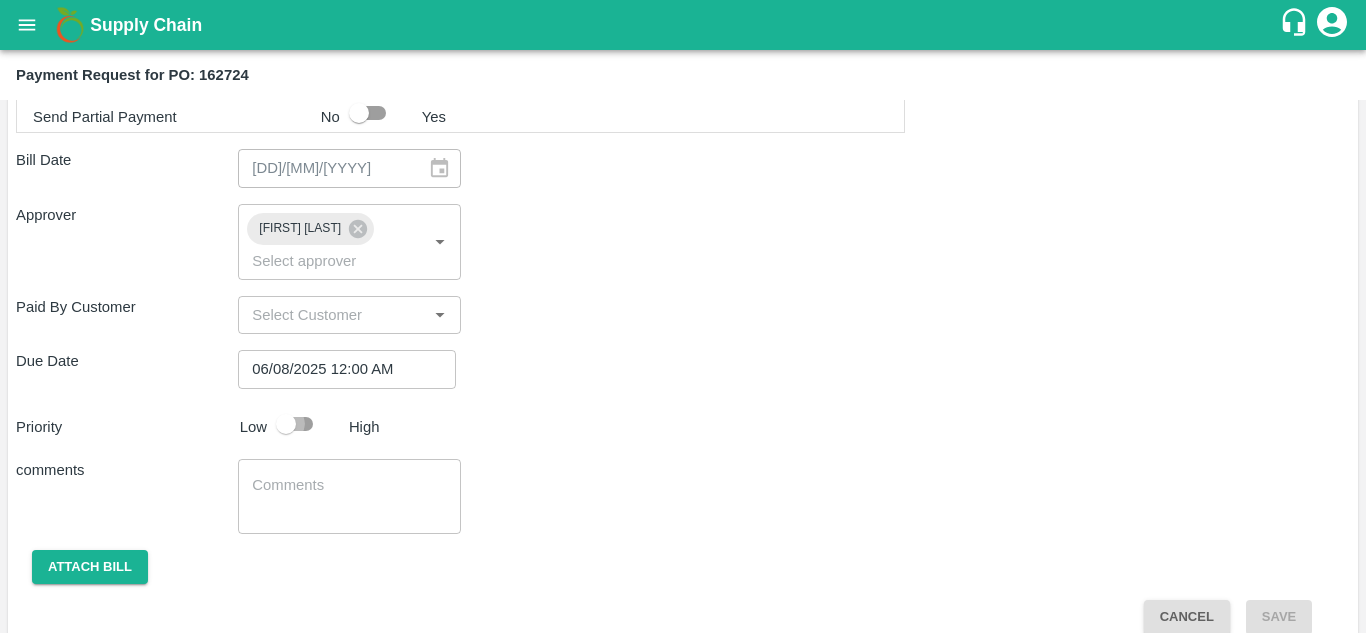click at bounding box center [286, 424] 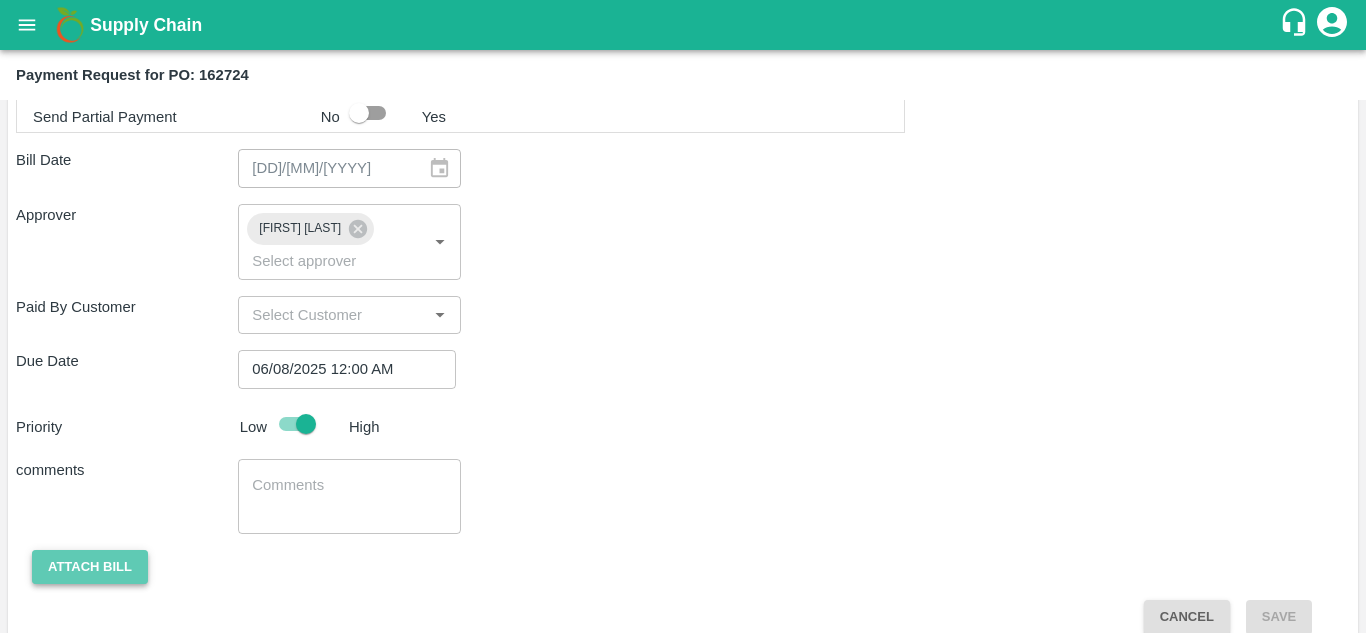 click on "Attach bill" at bounding box center (90, 567) 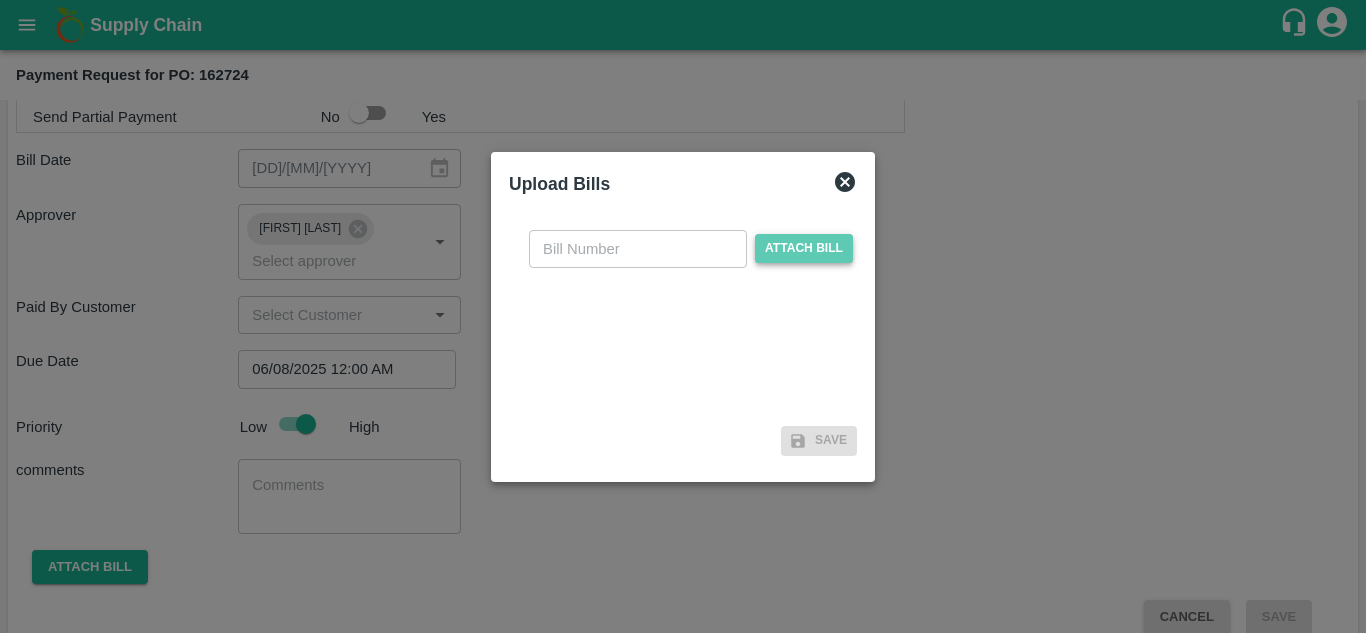 click on "Attach bill" at bounding box center (804, 248) 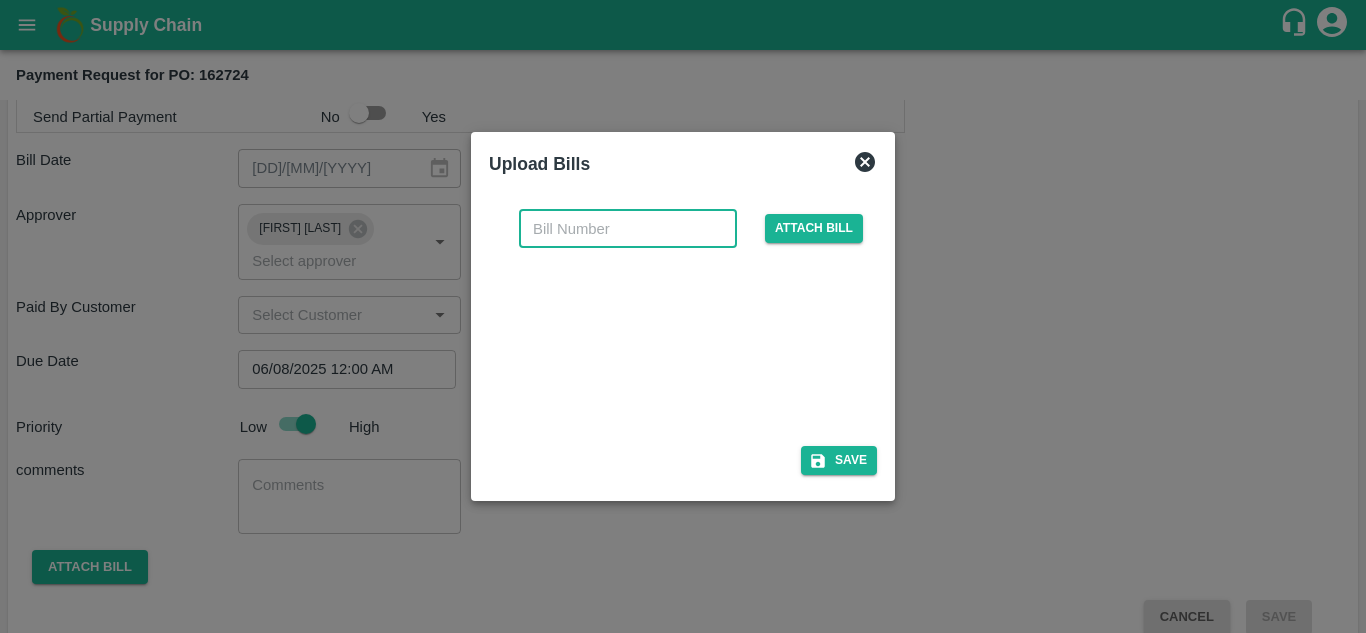 click at bounding box center [628, 229] 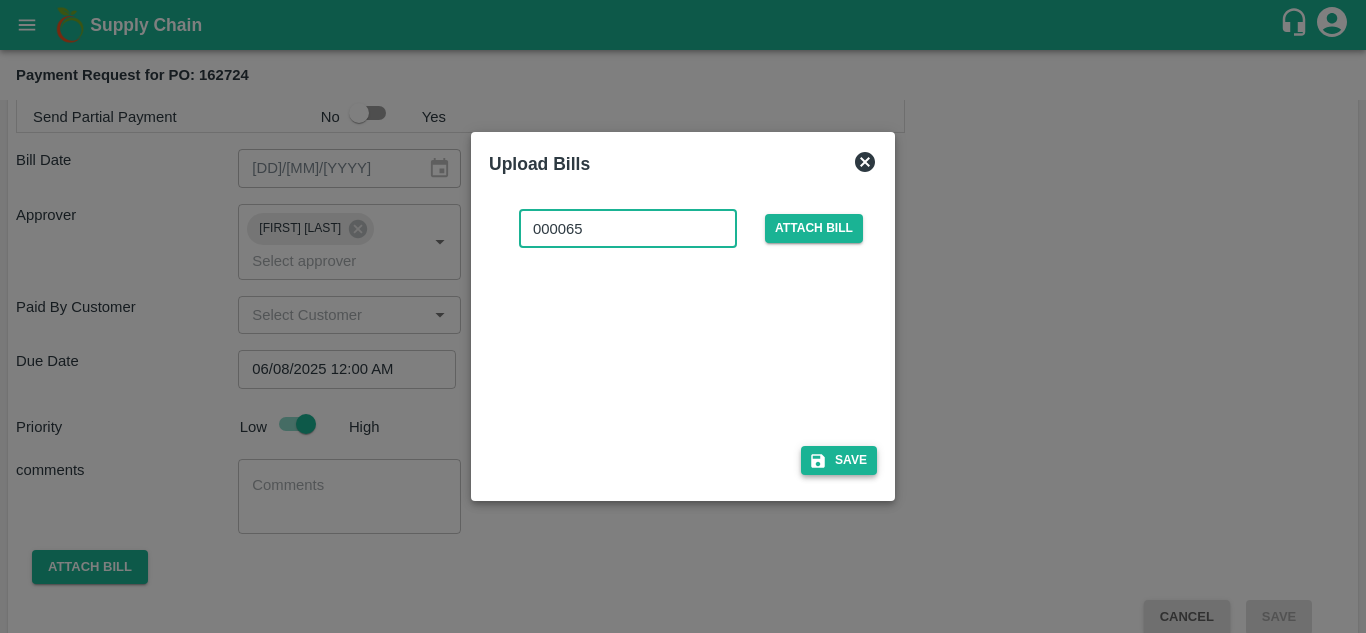 type on "000065" 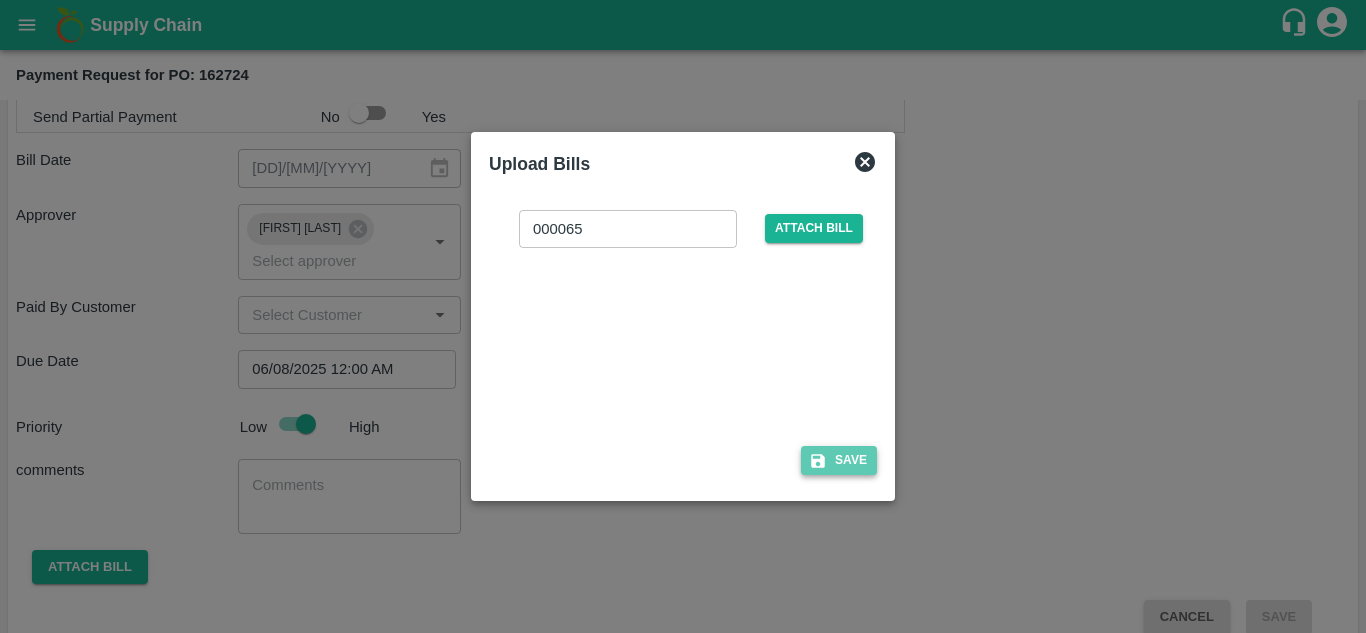 click on "Save" at bounding box center (839, 460) 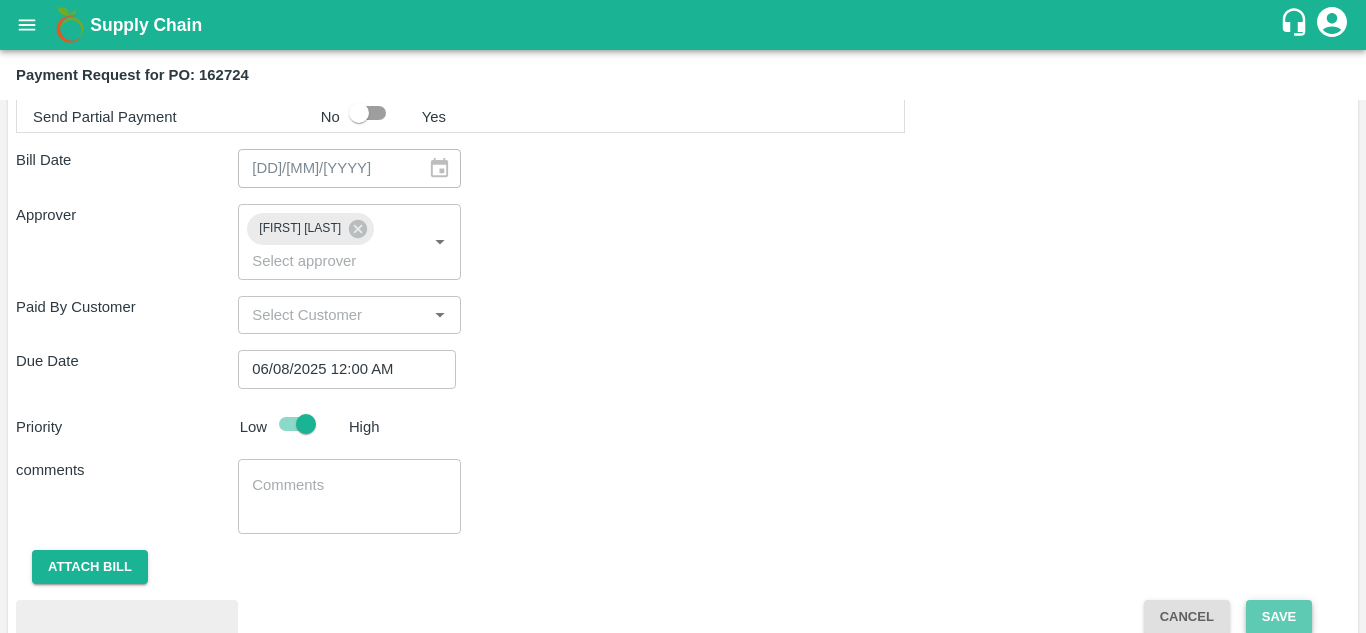 click on "Save" at bounding box center (1279, 617) 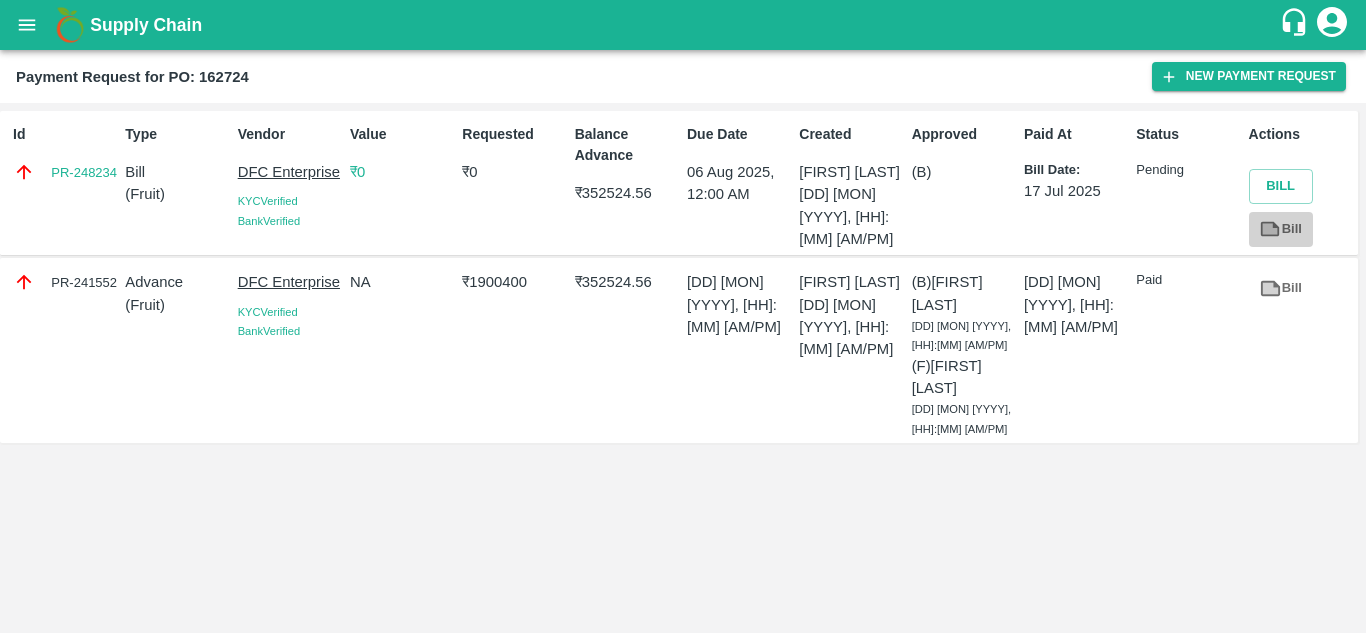 click 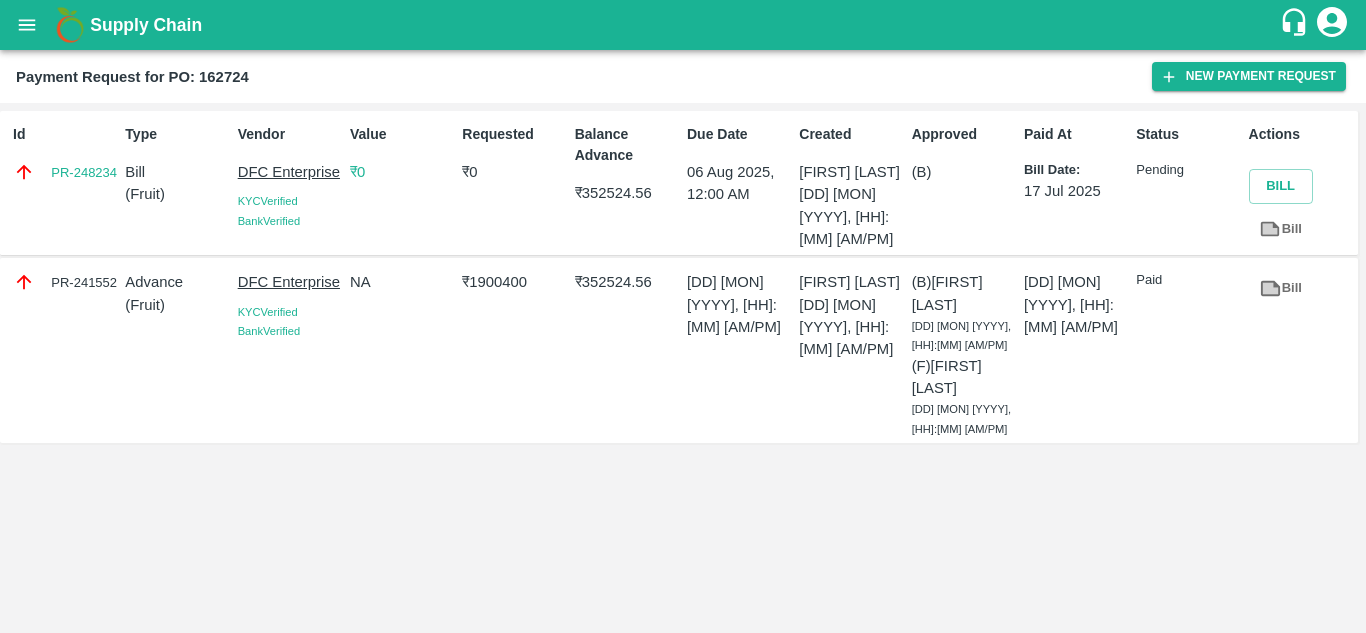 click on "₹  0" at bounding box center (402, 172) 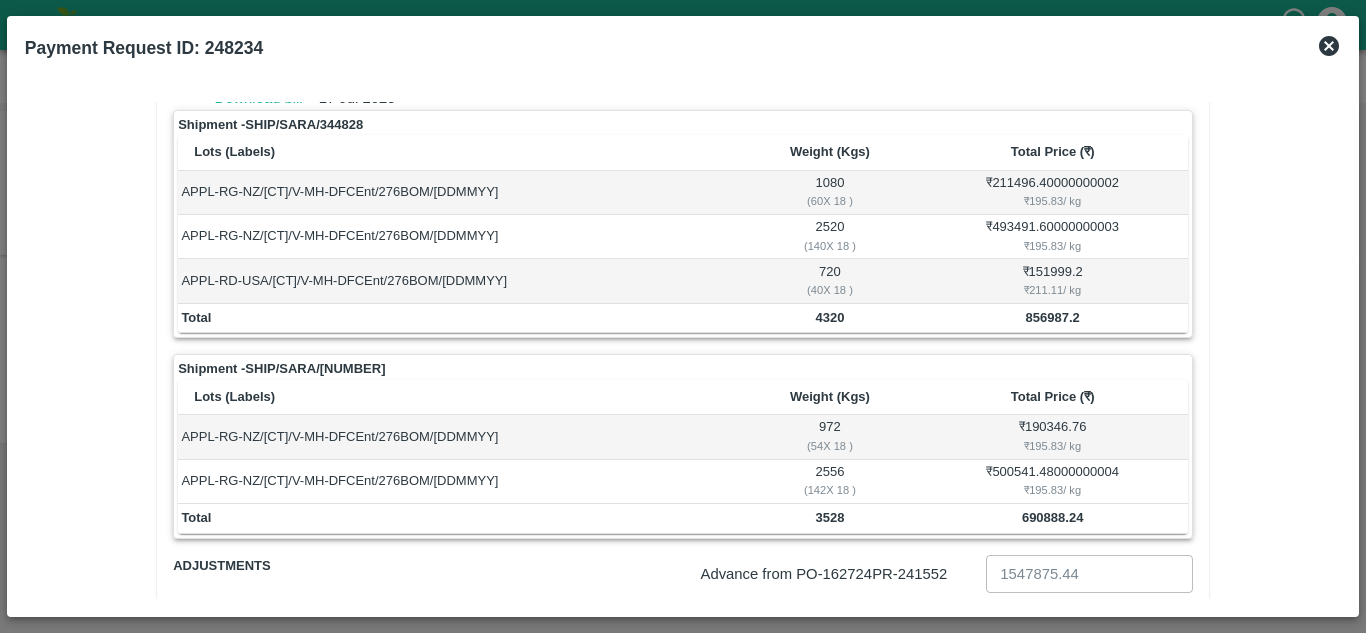 scroll, scrollTop: 289, scrollLeft: 0, axis: vertical 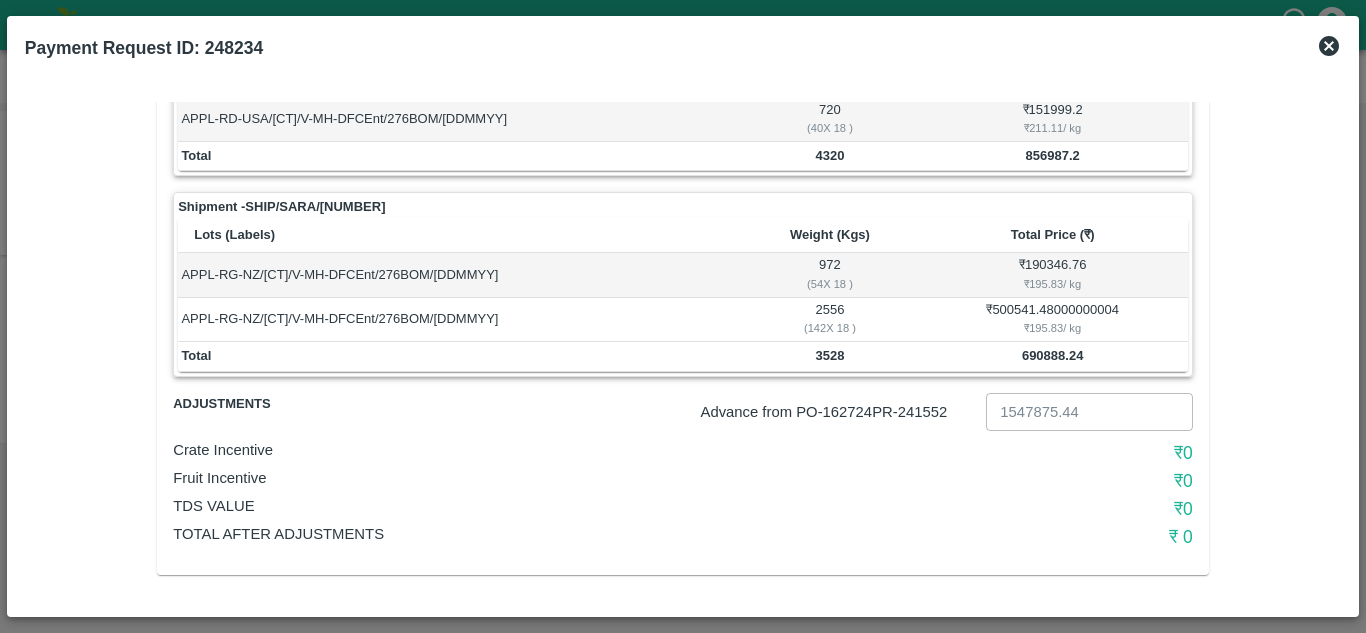 click 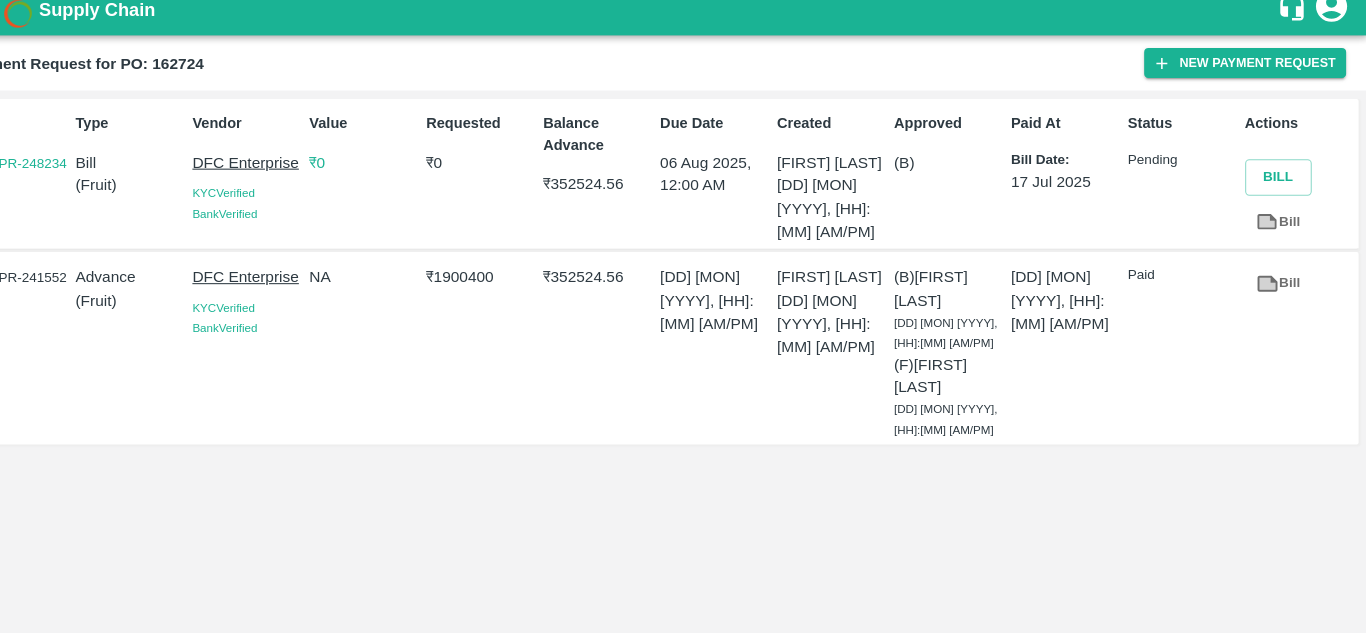 scroll, scrollTop: 0, scrollLeft: 0, axis: both 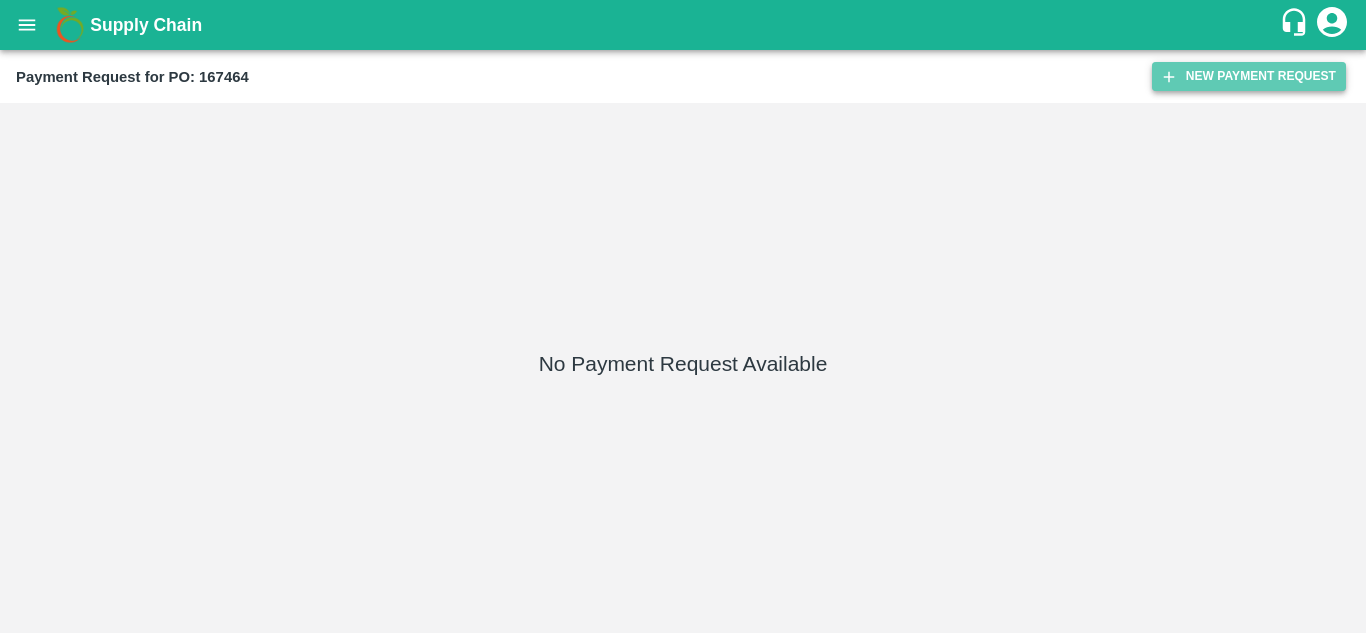 click on "New Payment Request" at bounding box center [1249, 76] 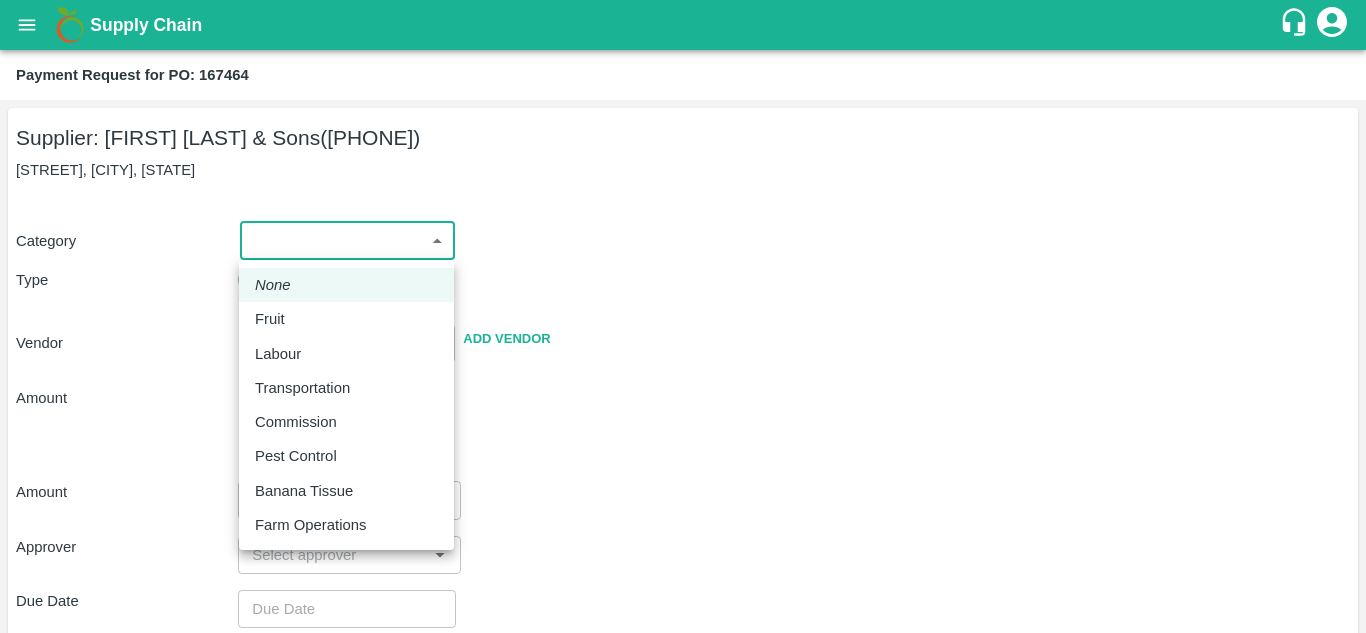 click on "Supply Chain Payment Request for PO: 167464 Supplier:    [FIRST] [LAST]  ([PHONE]) [STREET], [CITY], [STATE] Category ​ ​ Type Advance Bill Vendor ​ Add Vendor Amount Total value Per Kg ​ Amount ​ Approver ​ Due Date ​  Priority  Low  High Comment x ​ Attach bill Cancel Save Mumbai Imported DC Bangalore Imported DC - Safal Market Delhi Imported DC MDC Bhubaneswar Bangalore DC MDC Cochin Modern Trade Bangalore DC Ahmedabad virtual imported DC Chennai DC Hyderabad DC B2R Bangalore  FruitX Delhi Direct Customer [FIRST] [LAST] Logout None Fruit Labour Transportation Commission Pest Control Banana Tissue Farm Operations" at bounding box center (683, 316) 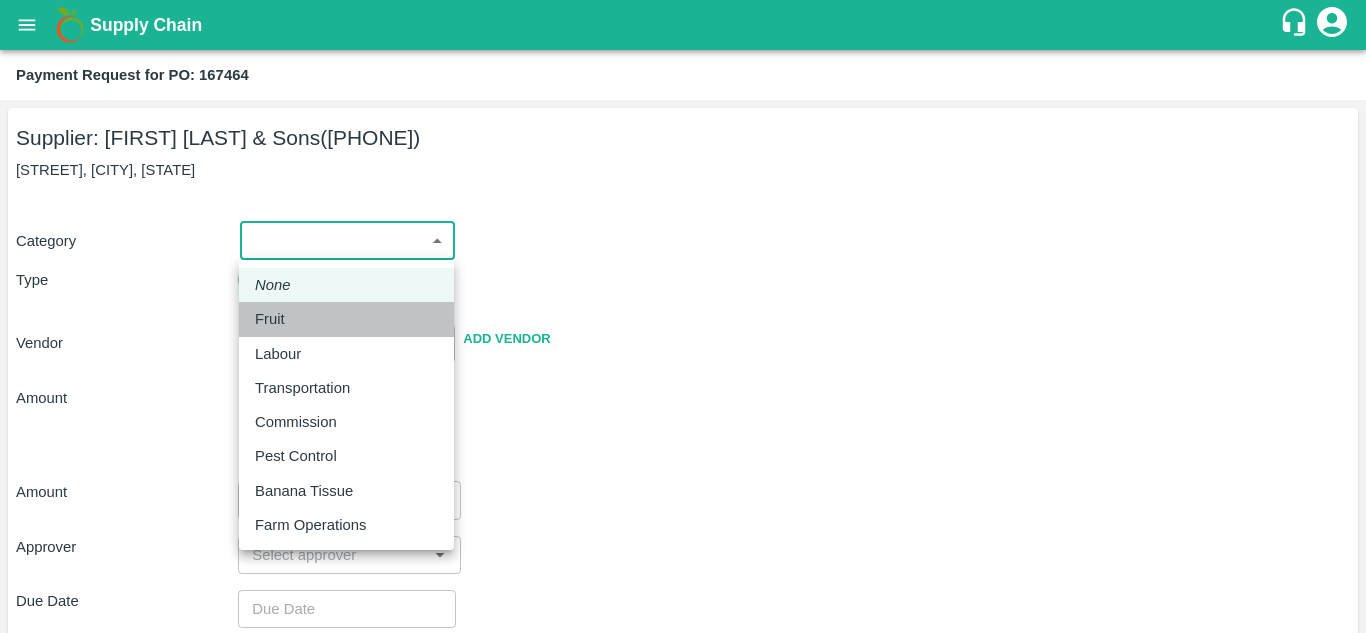 click on "Fruit" at bounding box center [270, 319] 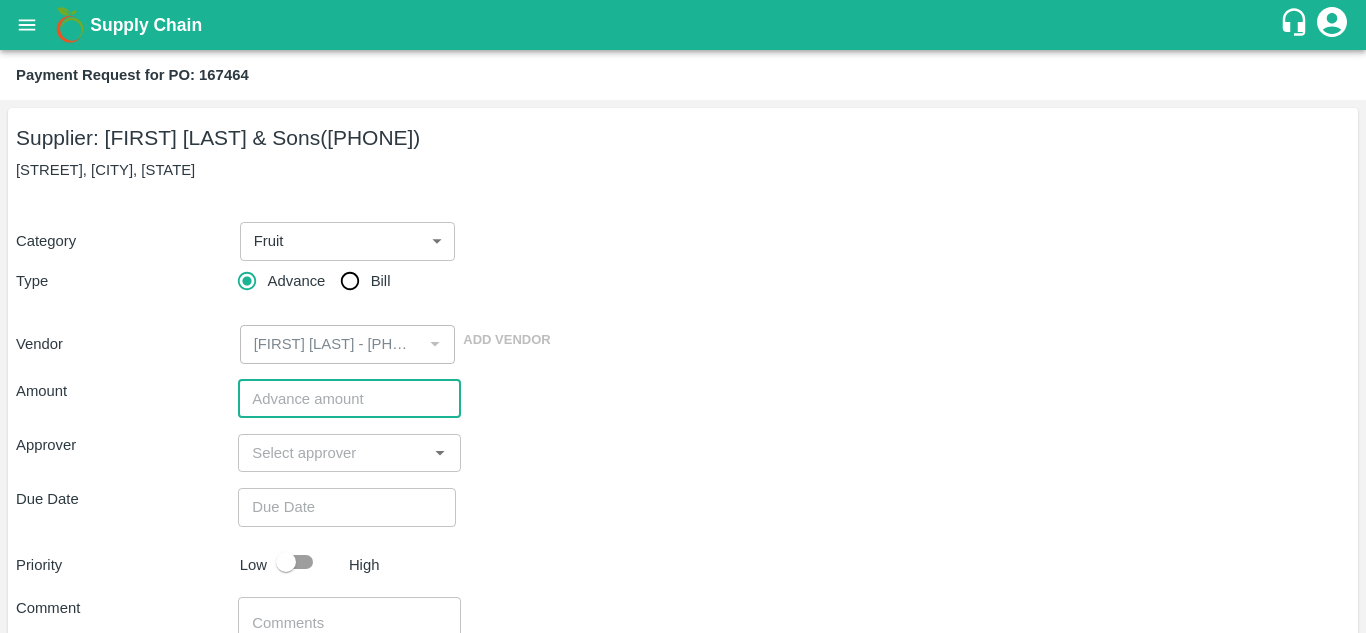 click at bounding box center (349, 399) 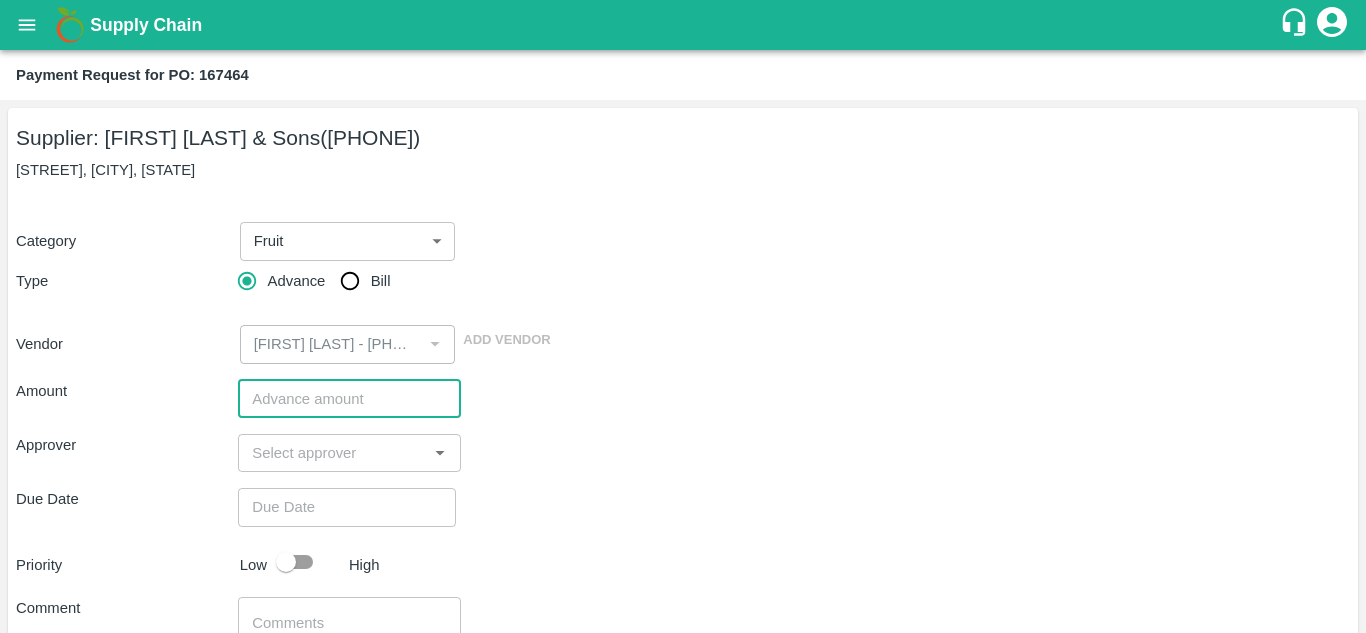 click at bounding box center (349, 399) 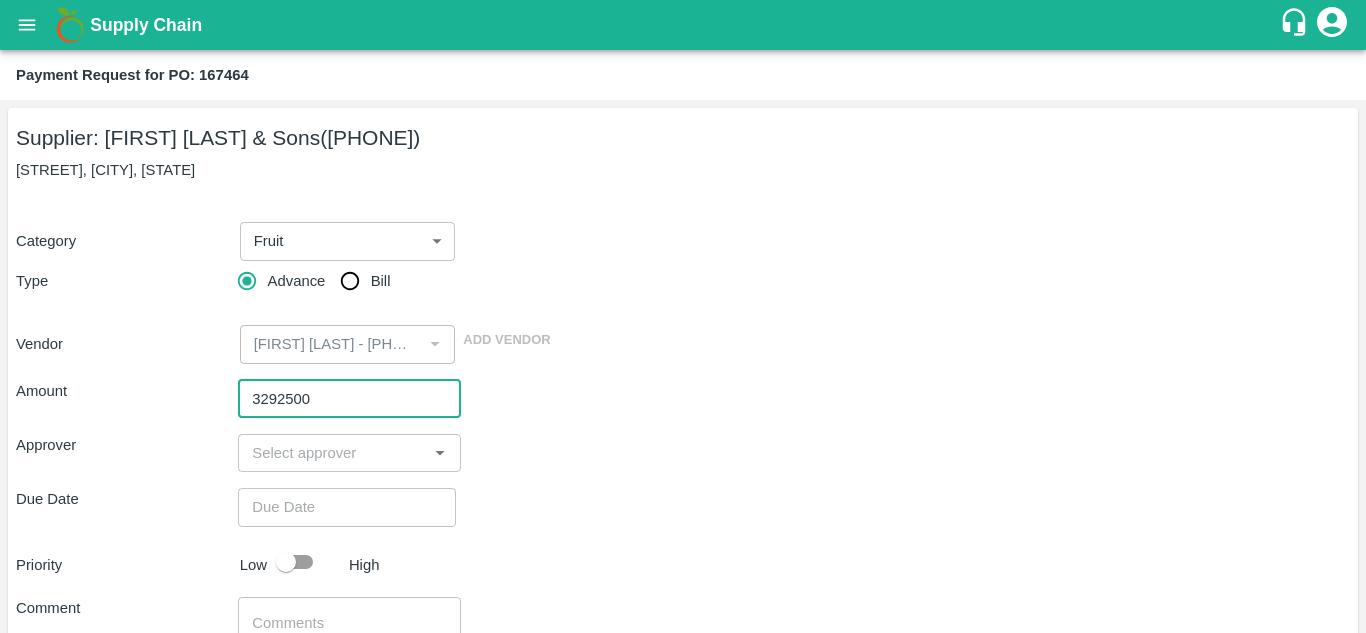 type on "3292500" 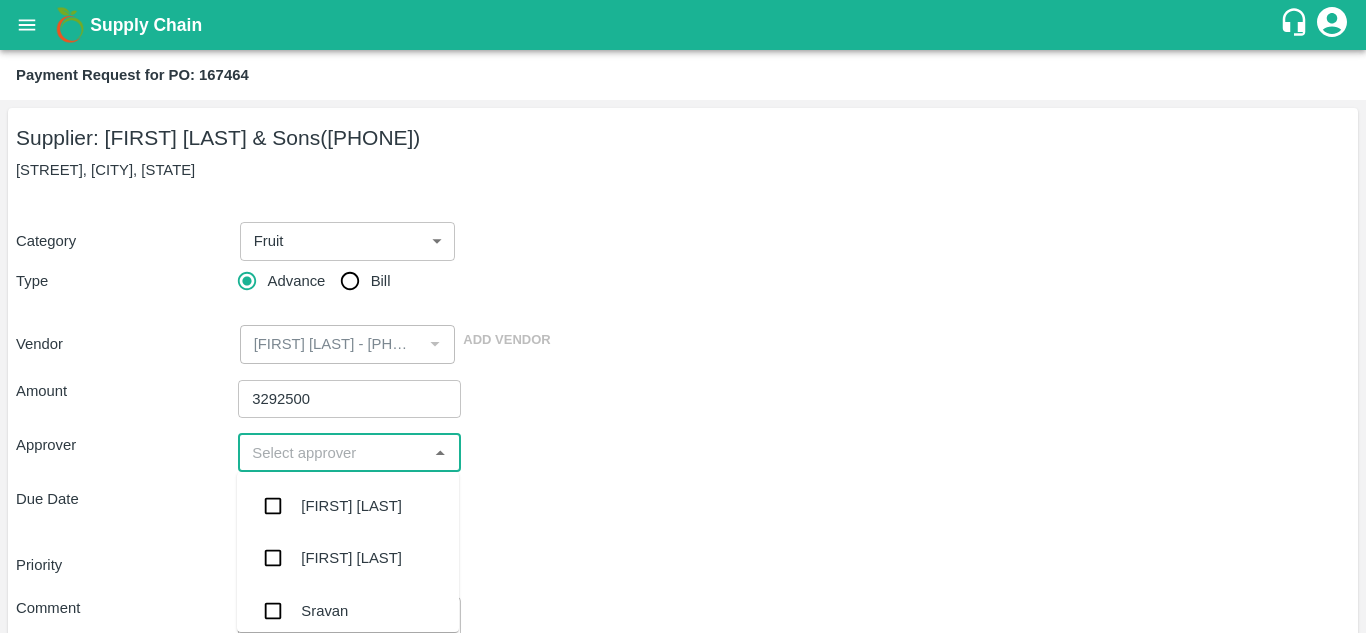 click at bounding box center (332, 453) 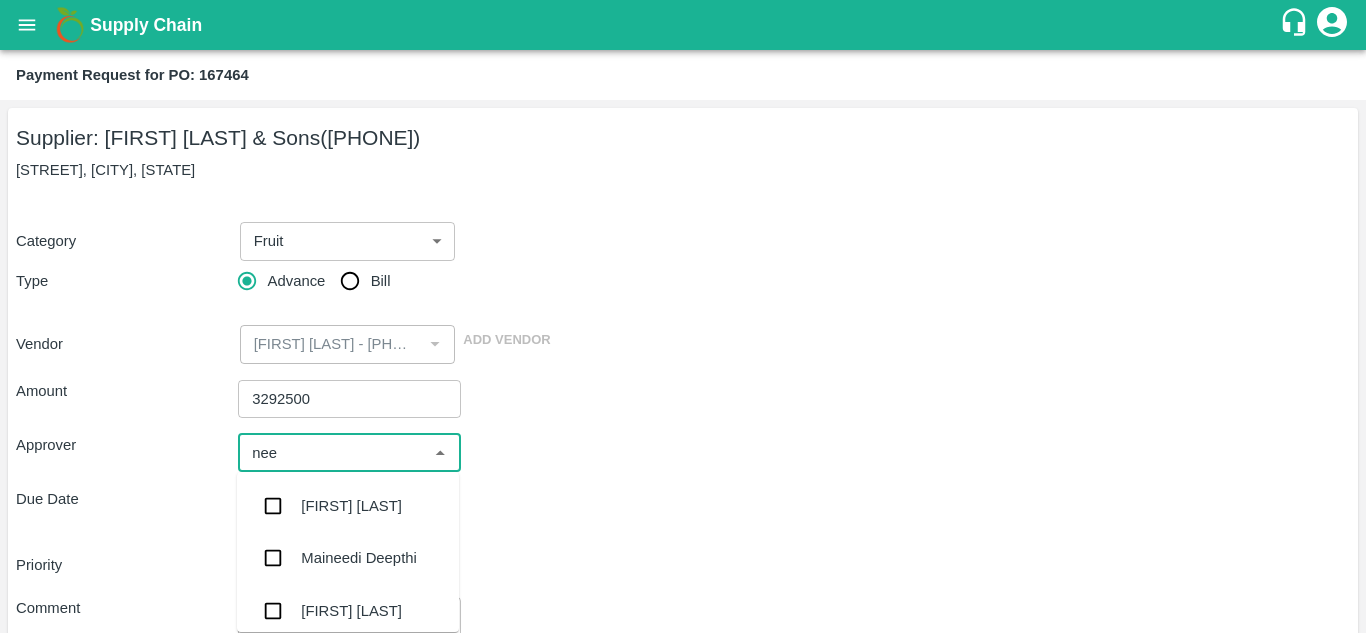 type on "neet" 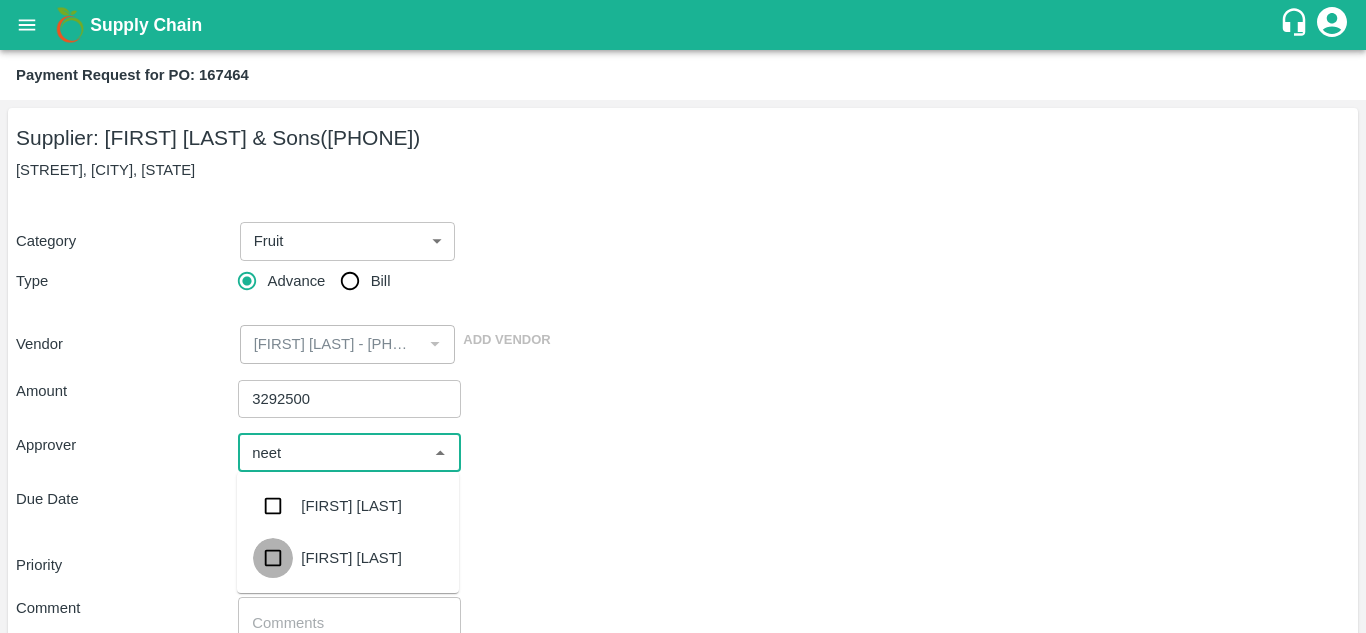 click at bounding box center (273, 558) 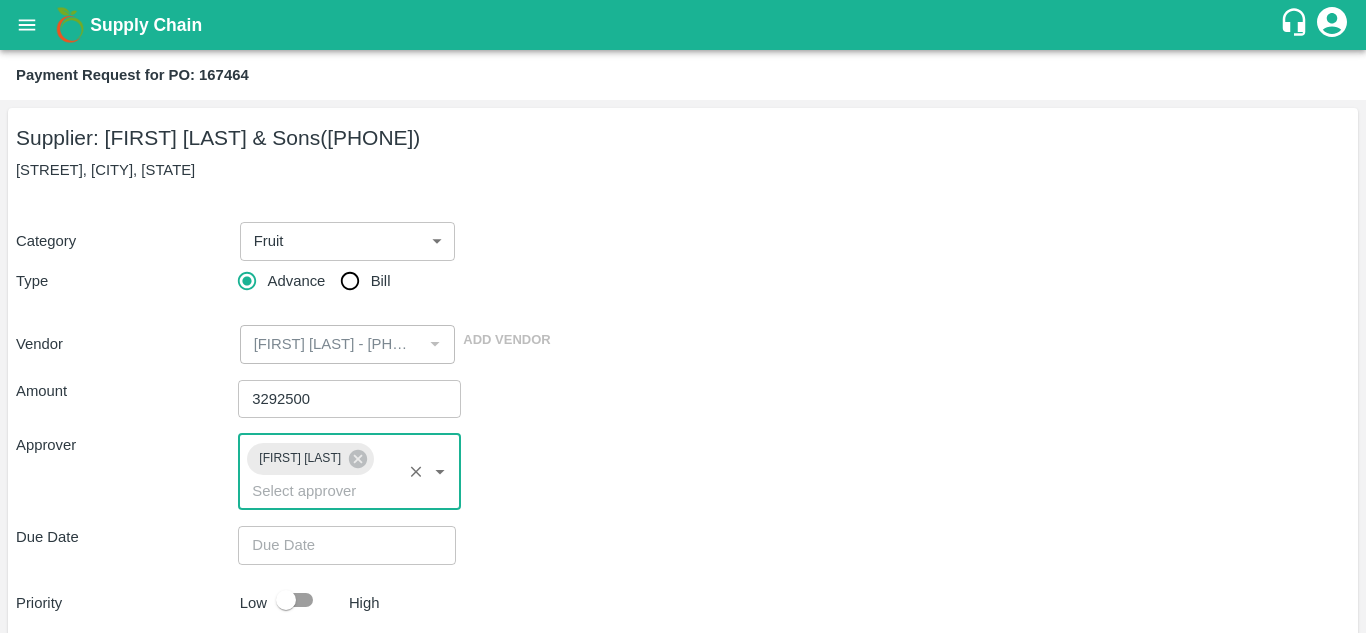 type on "DD/MM/YYYY hh:mm aa" 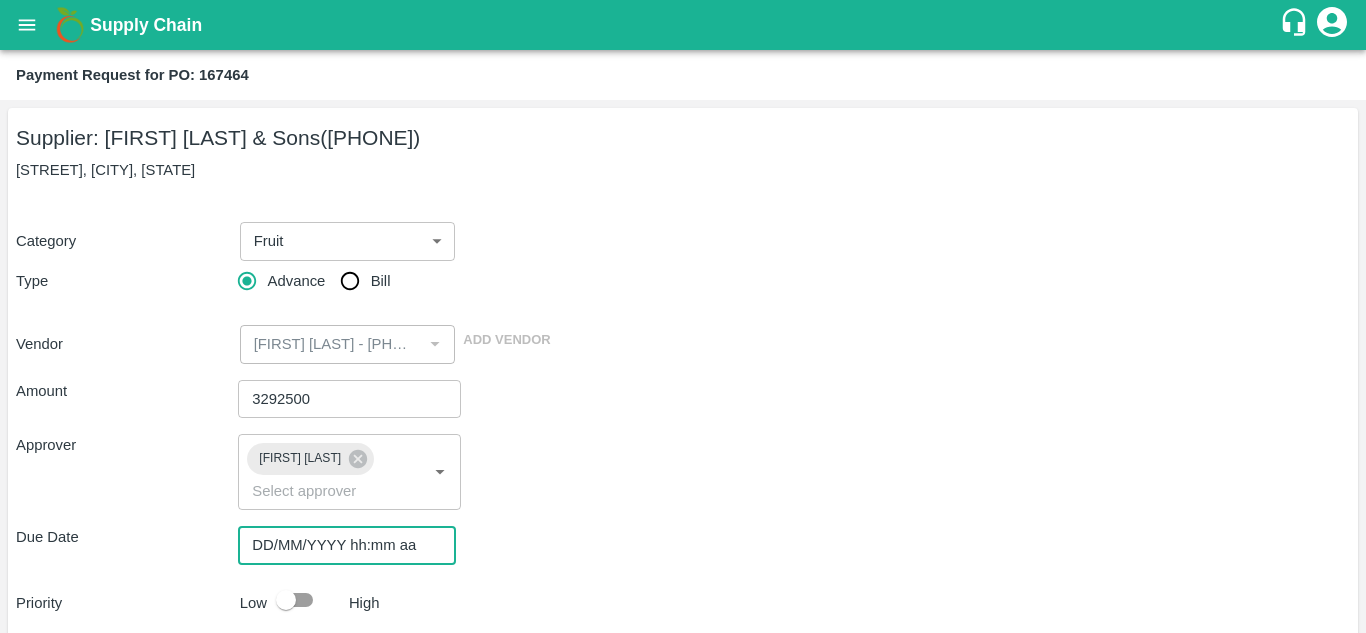 click on "DD/MM/YYYY hh:mm aa" at bounding box center [340, 545] 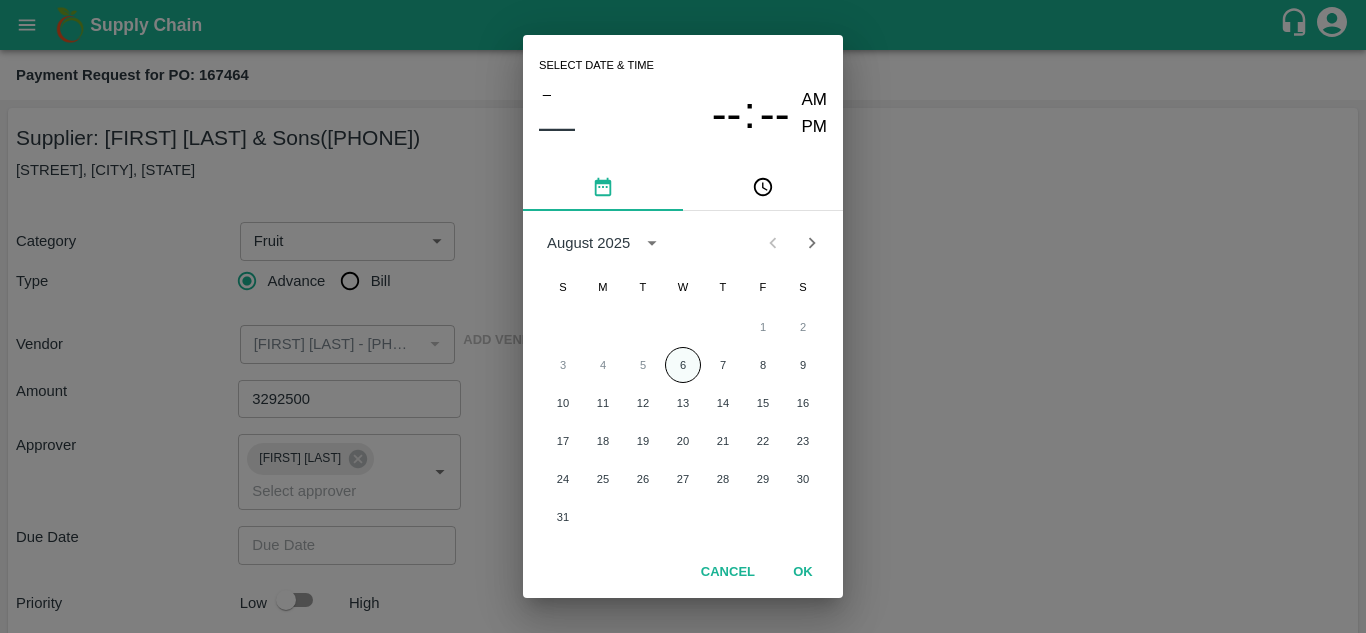 click on "6" at bounding box center [683, 365] 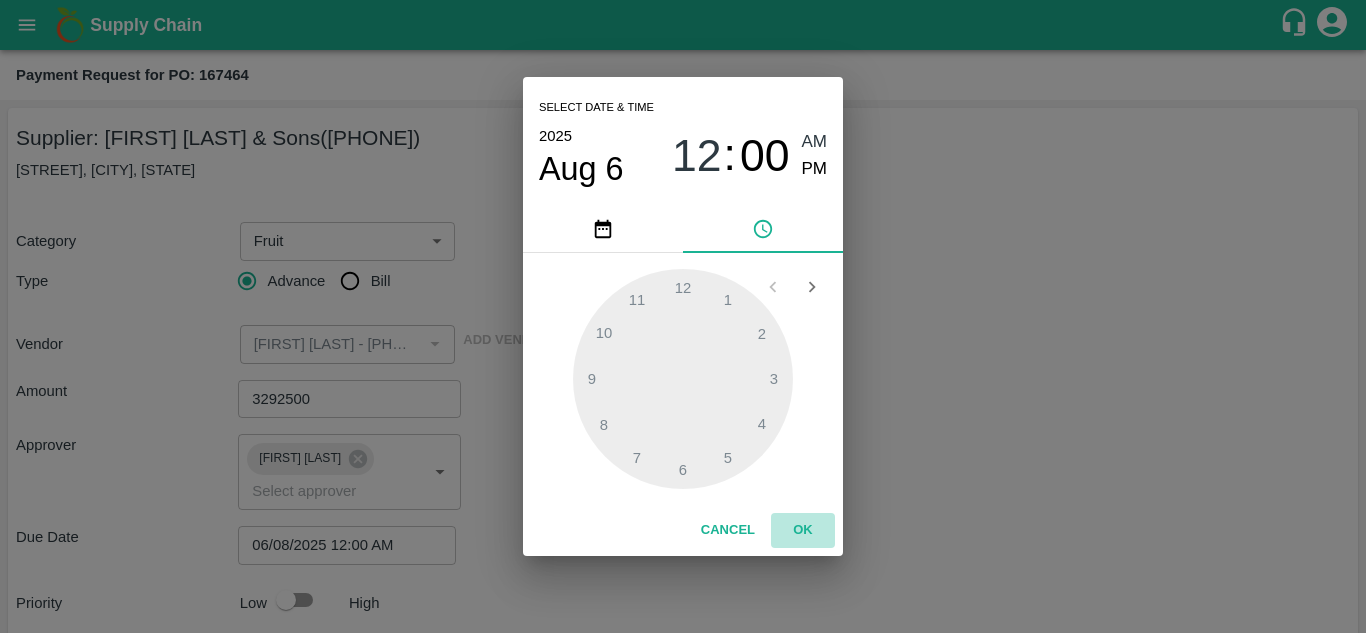 click on "OK" at bounding box center [803, 530] 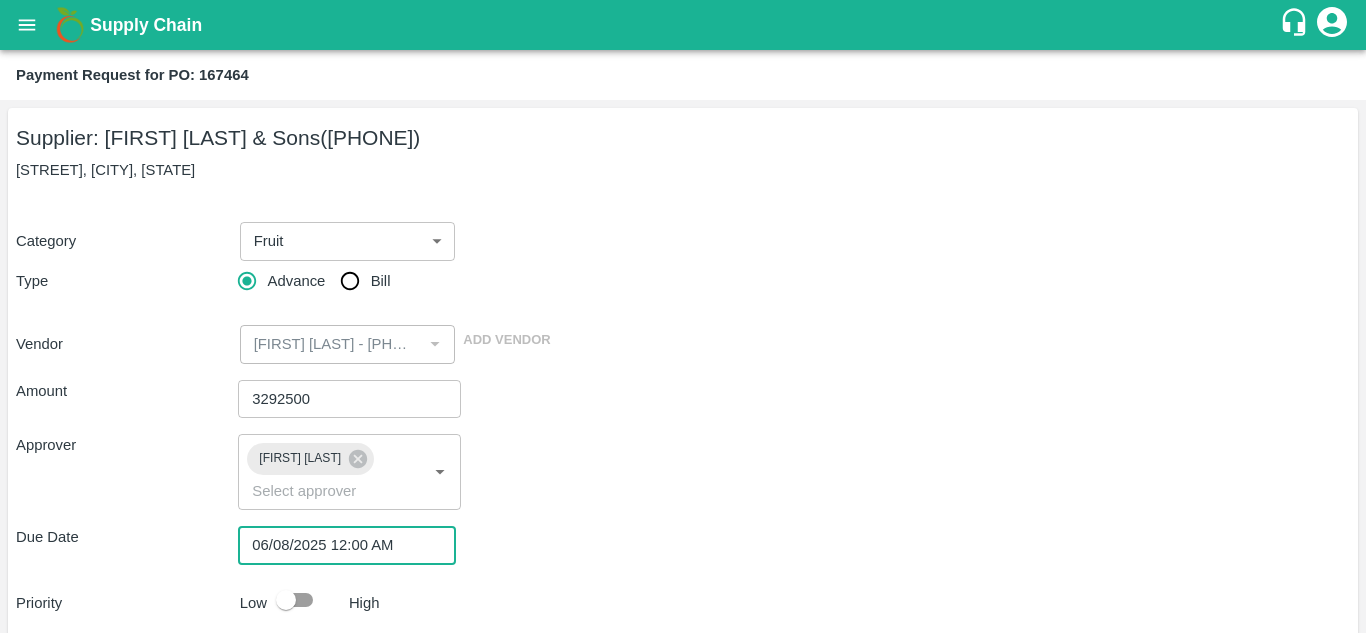 scroll, scrollTop: 176, scrollLeft: 0, axis: vertical 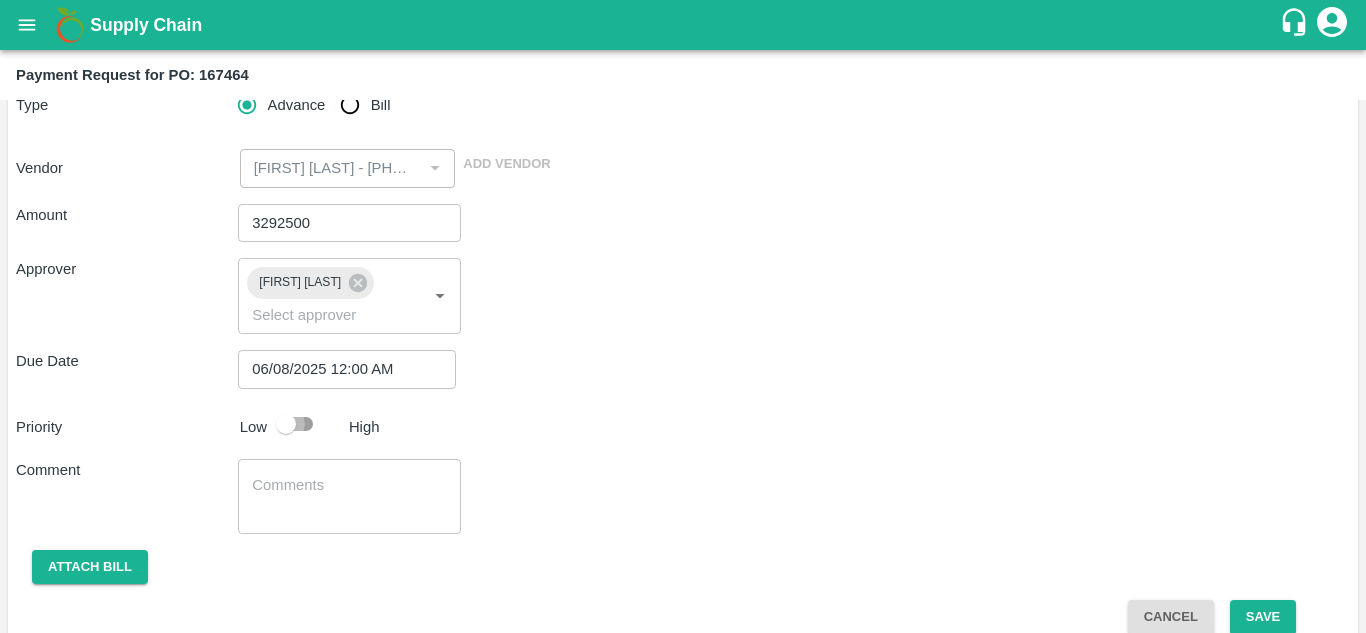 click at bounding box center (286, 424) 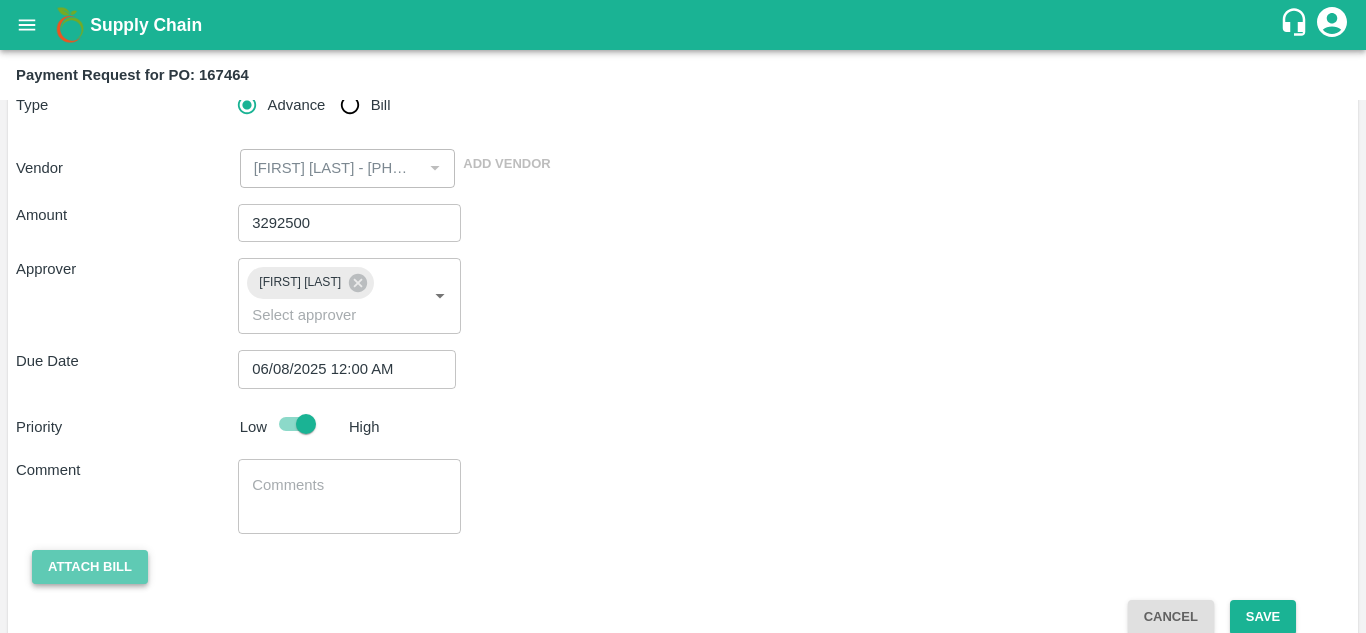 click on "Attach bill" at bounding box center (90, 567) 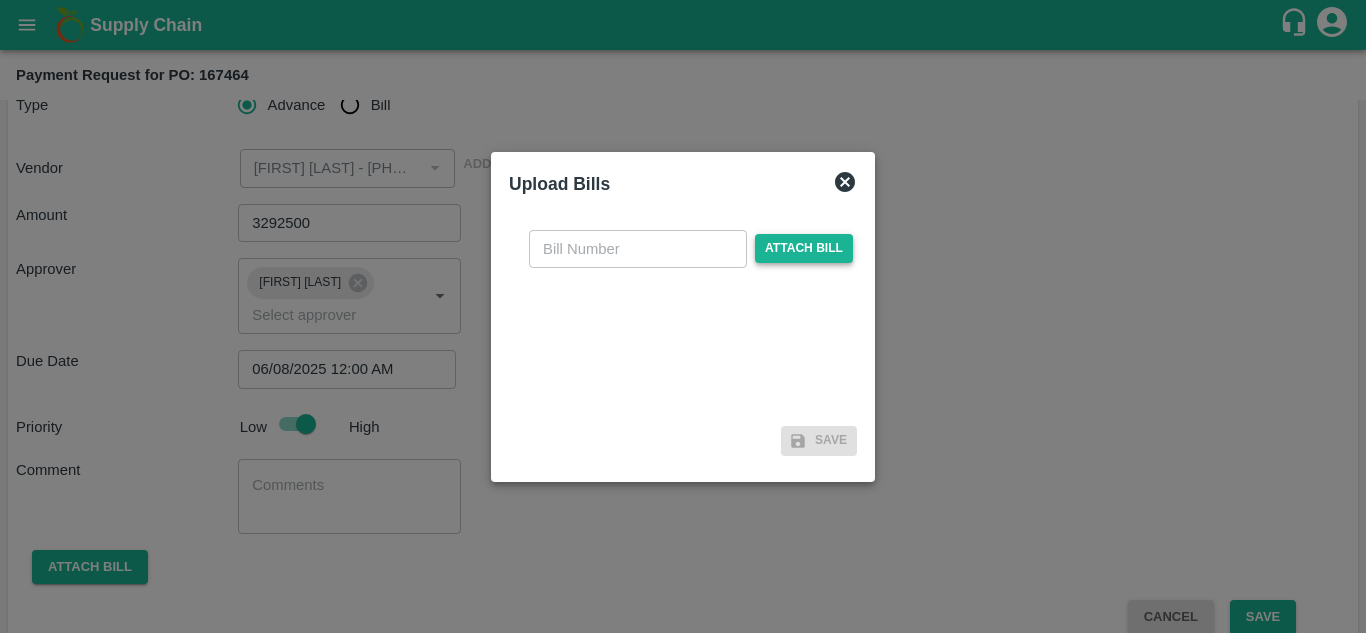 click on "Attach bill" at bounding box center (804, 248) 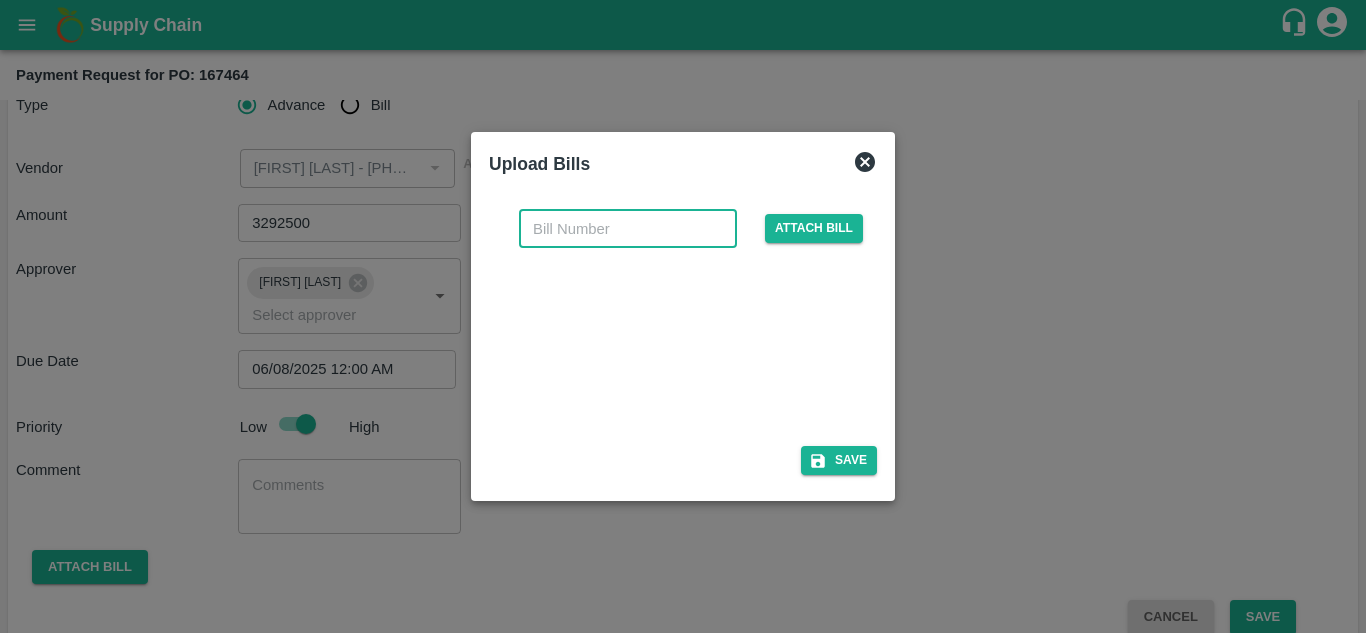 click at bounding box center [628, 229] 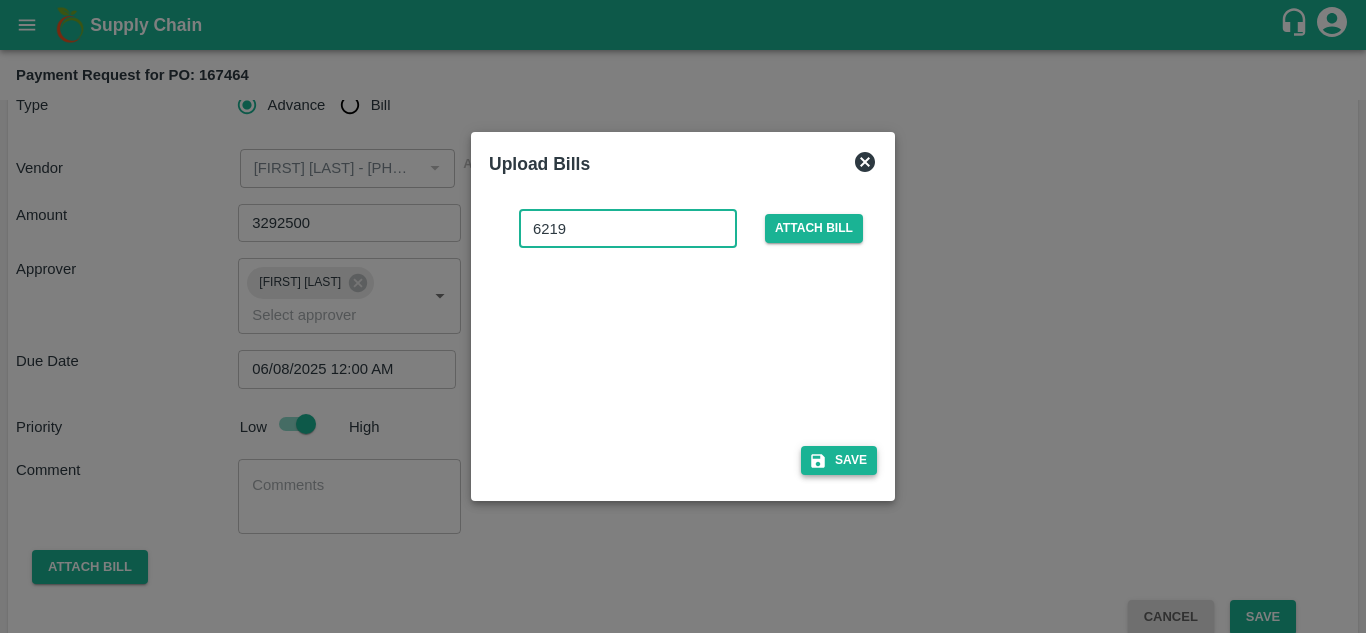 type on "6219" 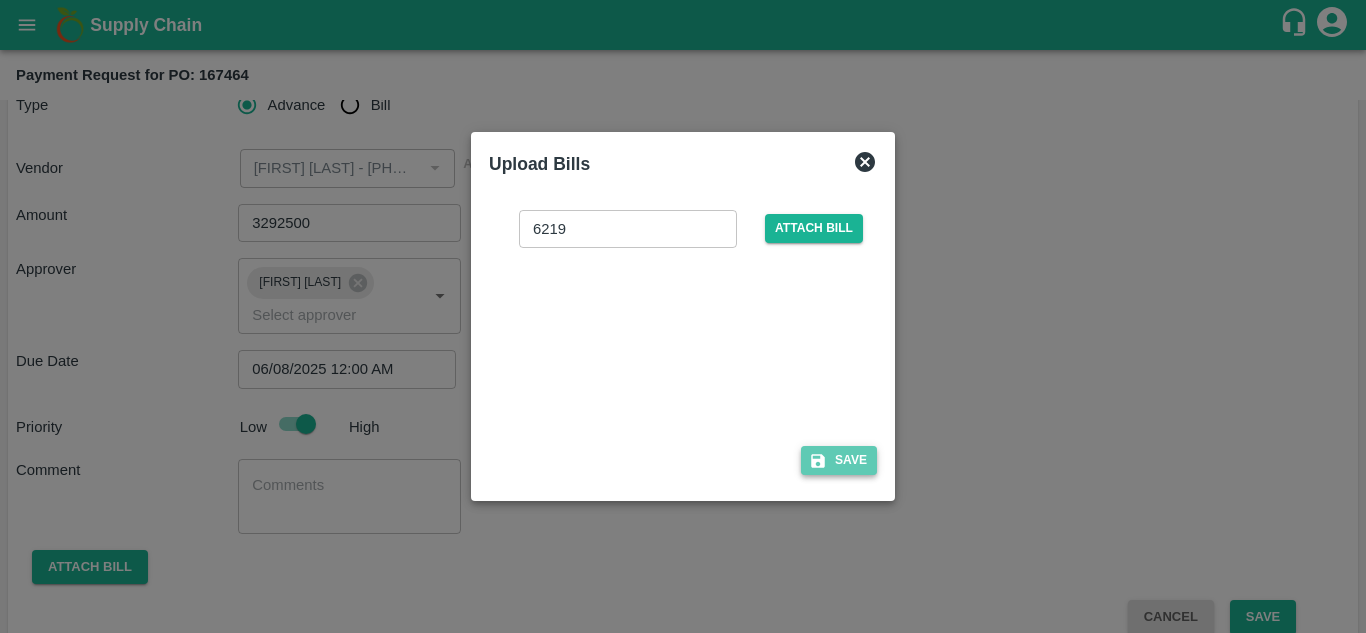 click on "Save" at bounding box center (839, 460) 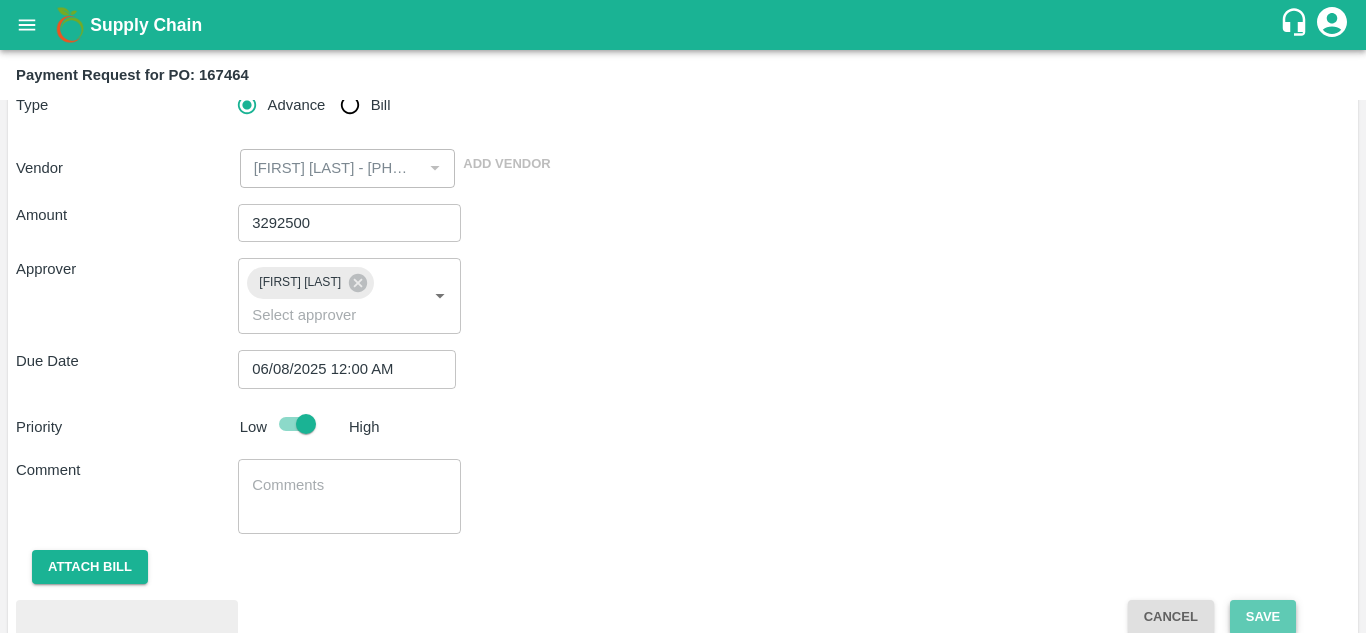 click on "Save" at bounding box center [1263, 617] 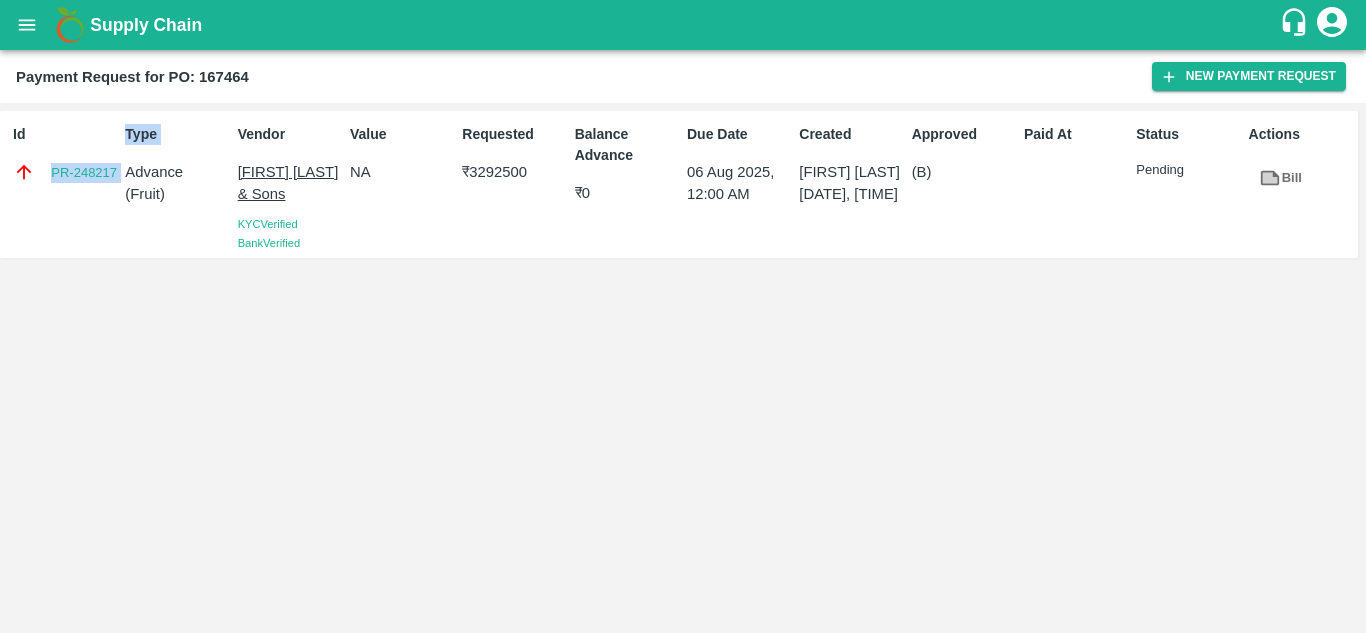 drag, startPoint x: 43, startPoint y: 158, endPoint x: 117, endPoint y: 177, distance: 76.40026 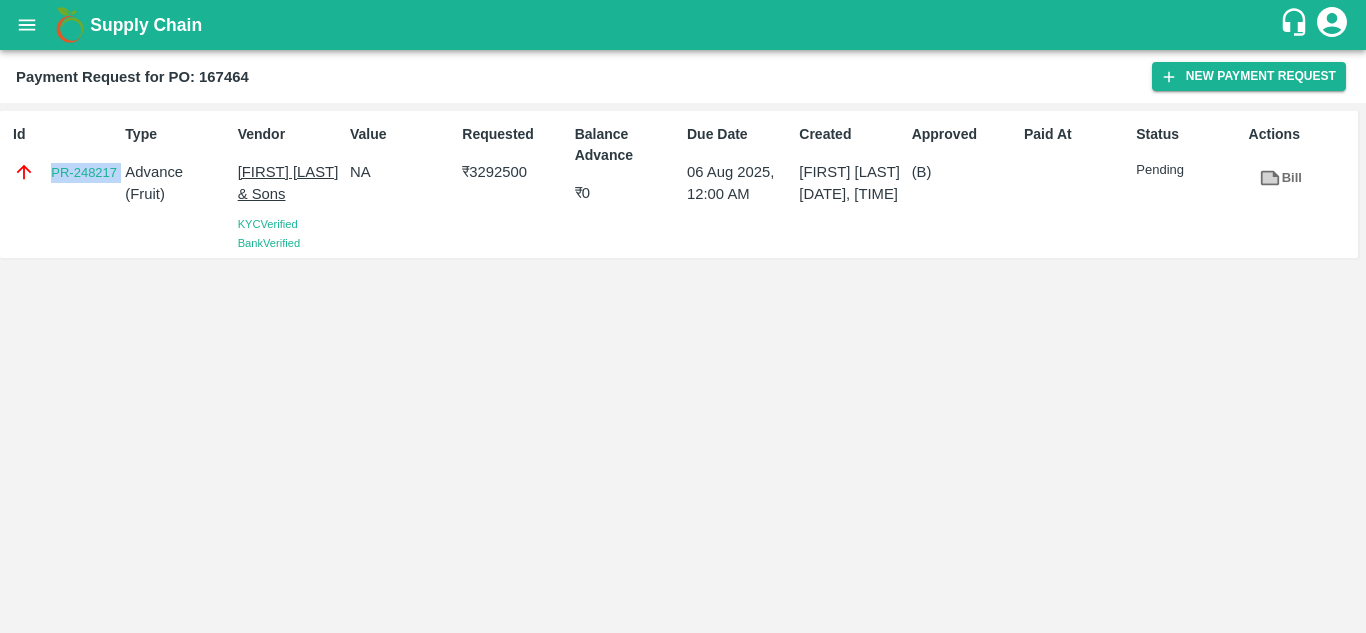 copy on "PR-248217" 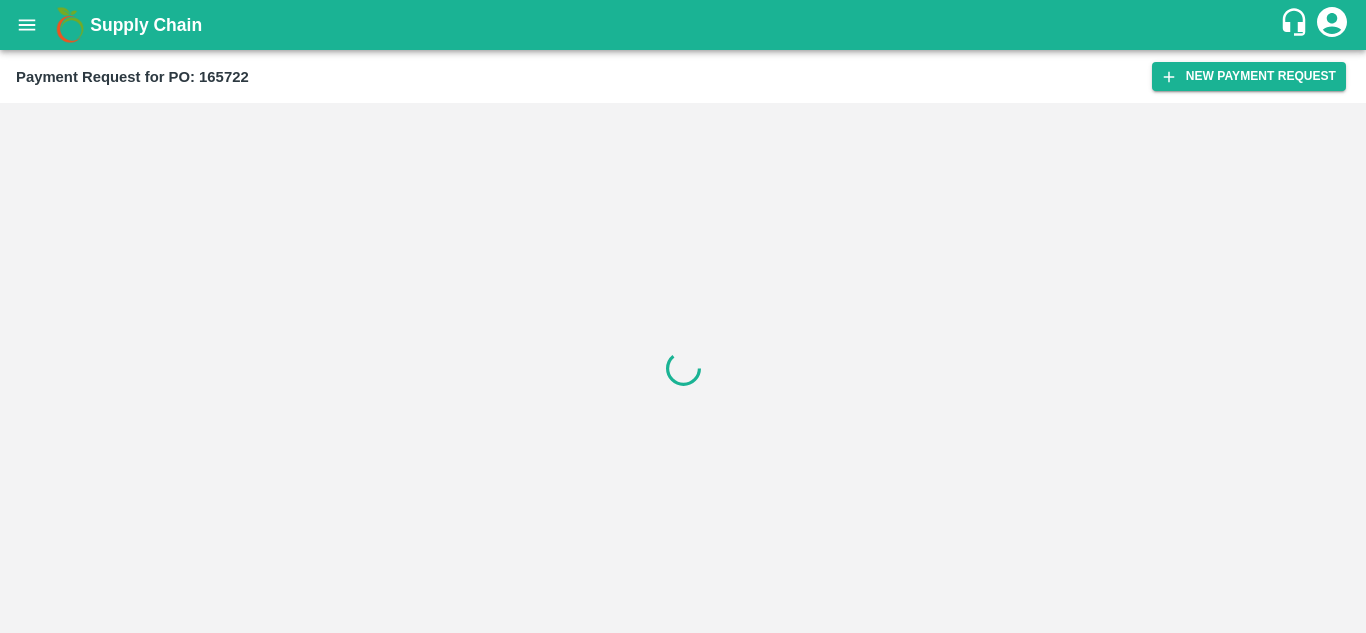 scroll, scrollTop: 0, scrollLeft: 0, axis: both 